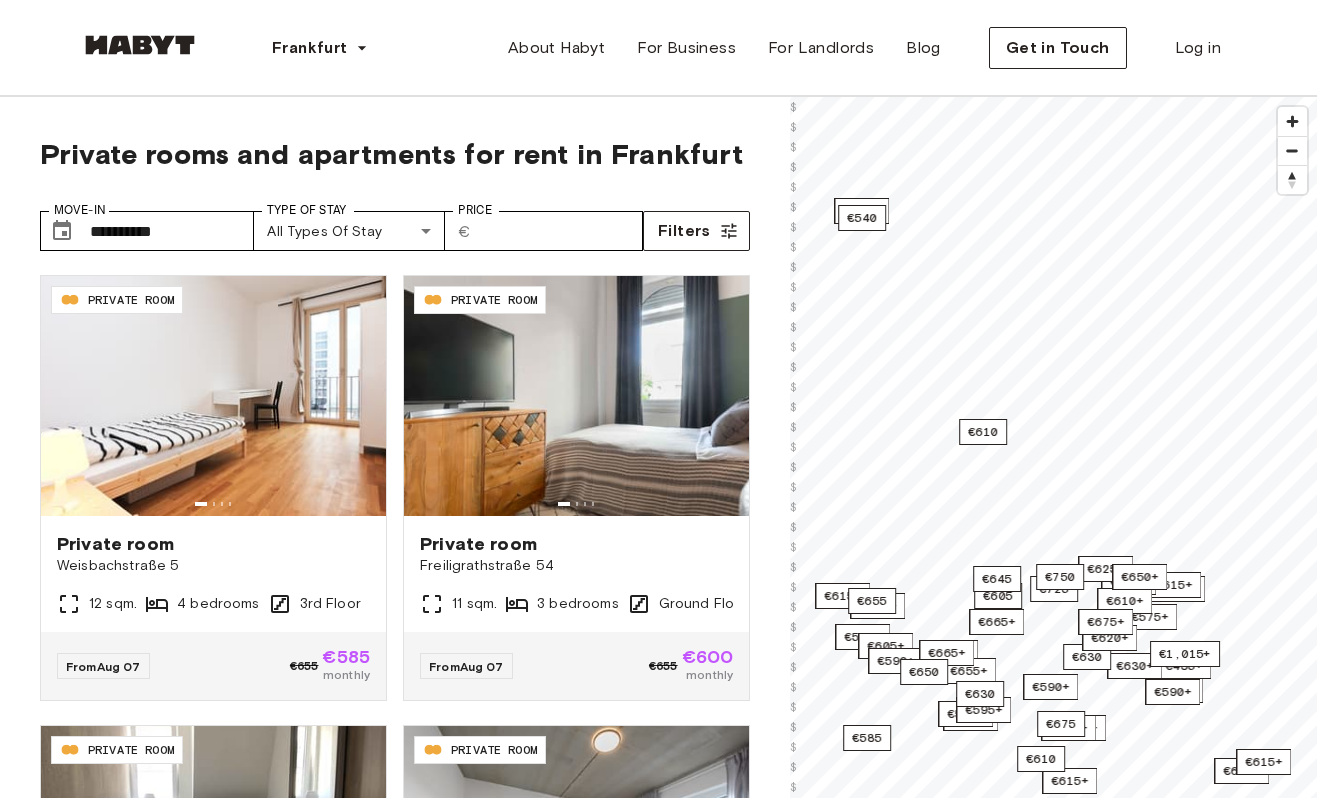 scroll, scrollTop: 0, scrollLeft: 0, axis: both 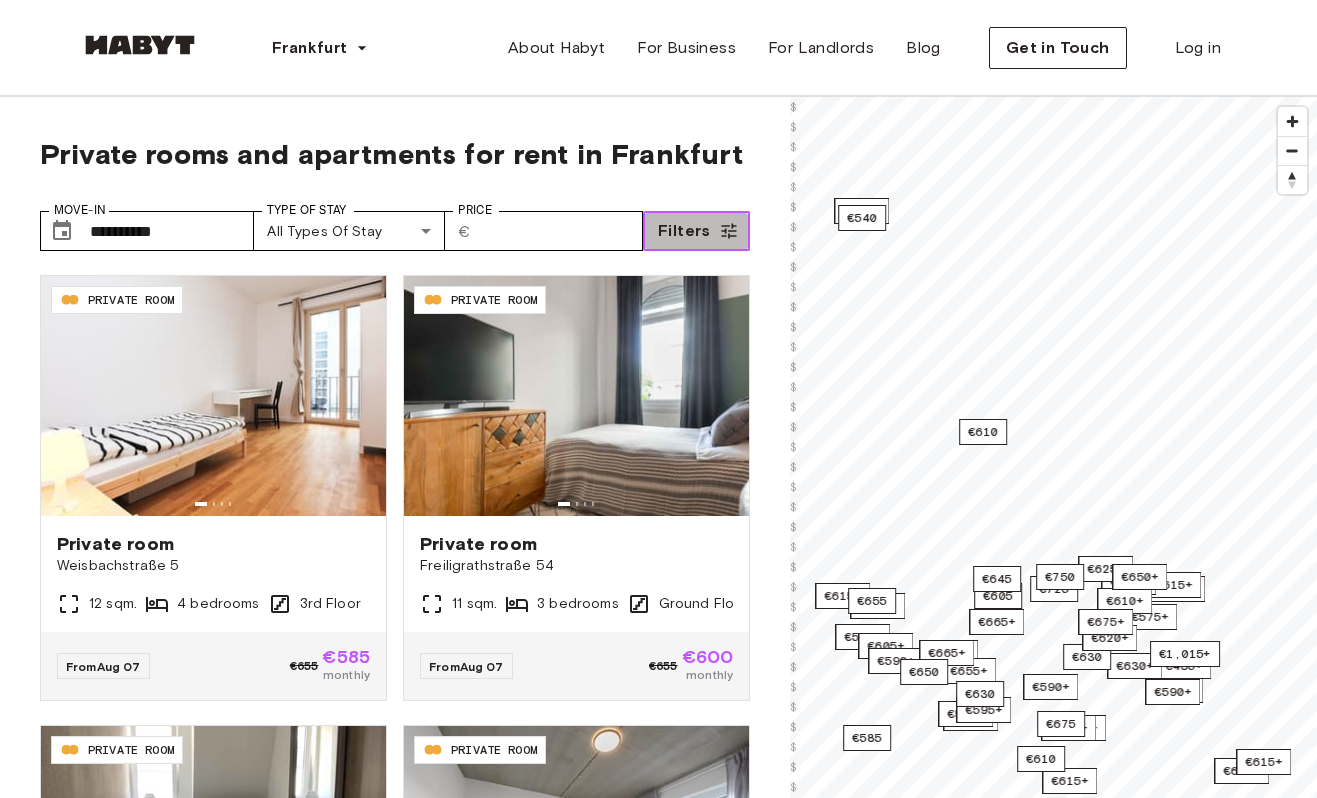 click on "Filters" at bounding box center [684, 231] 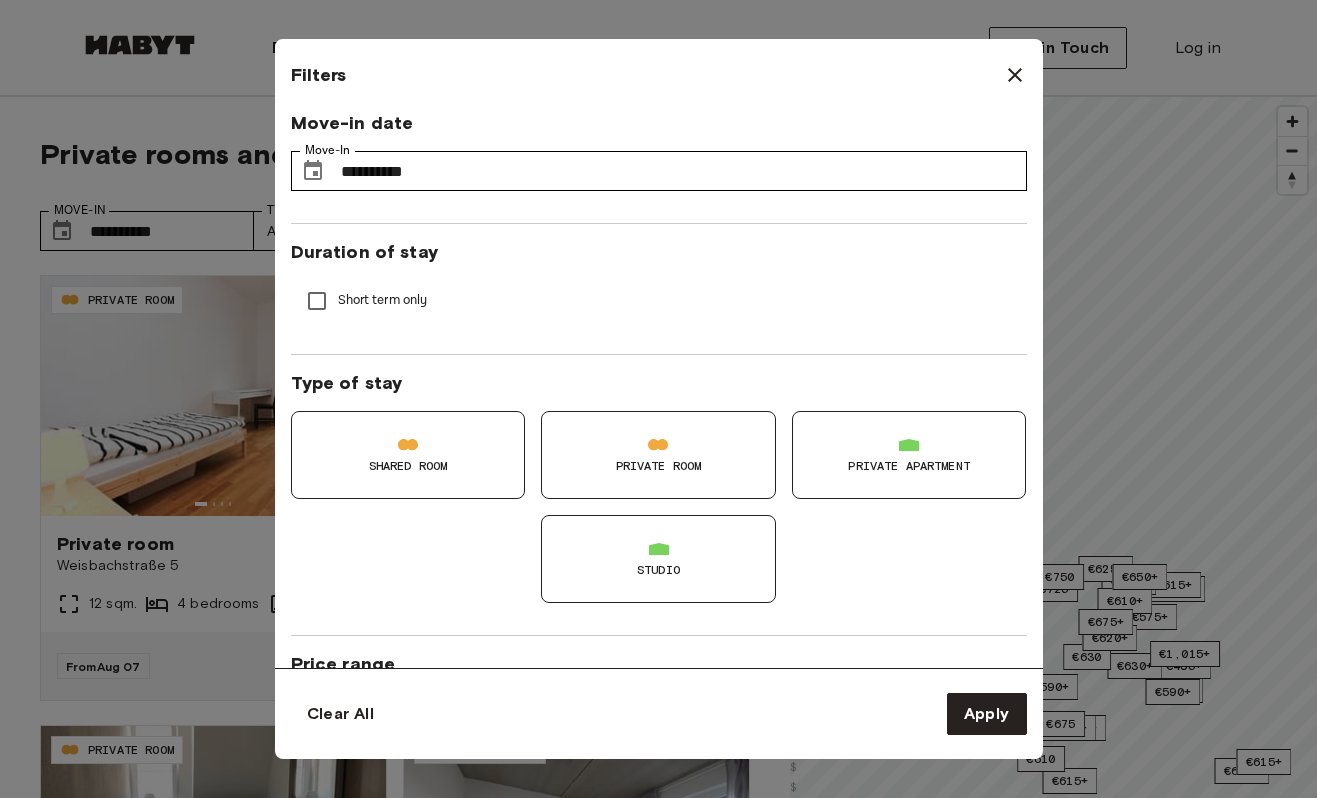 click on "Private Room" at bounding box center (658, 455) 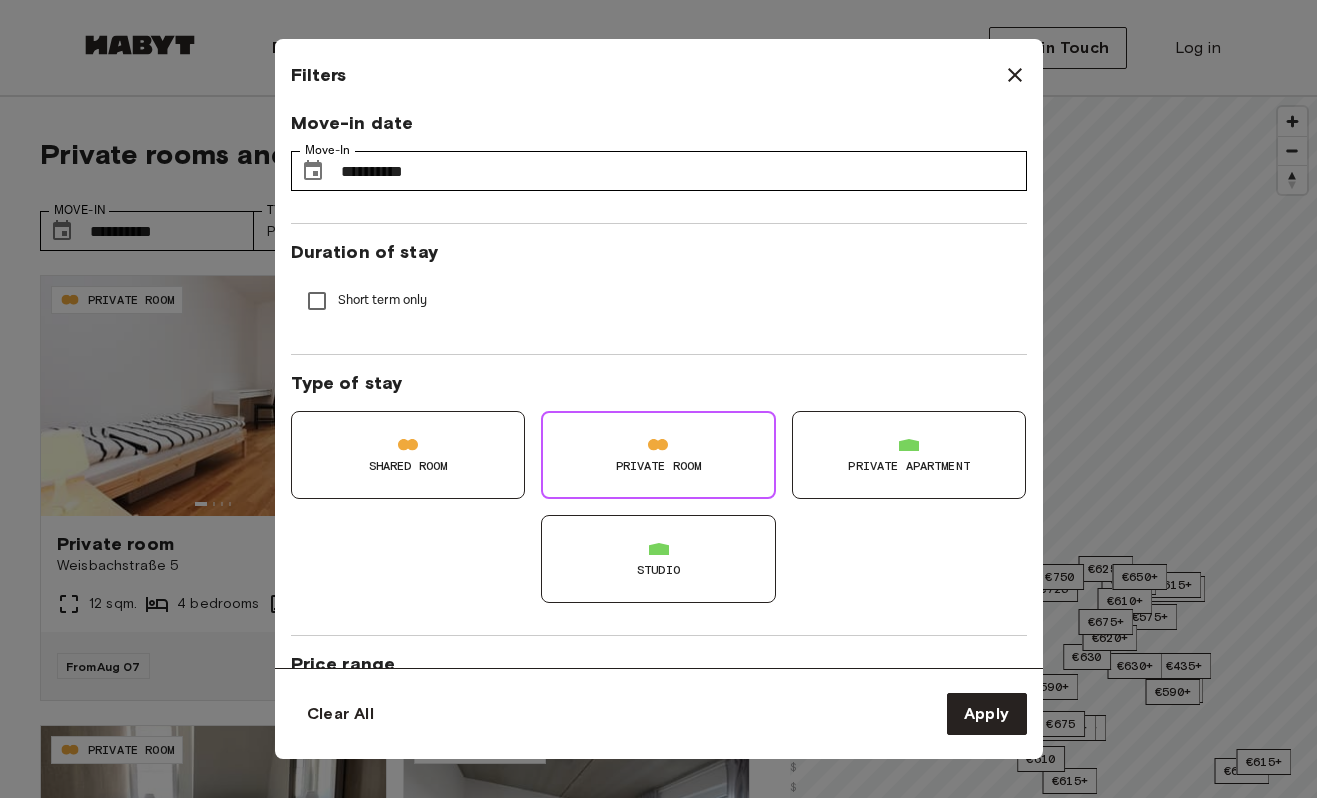 click on "Private apartment" at bounding box center [909, 455] 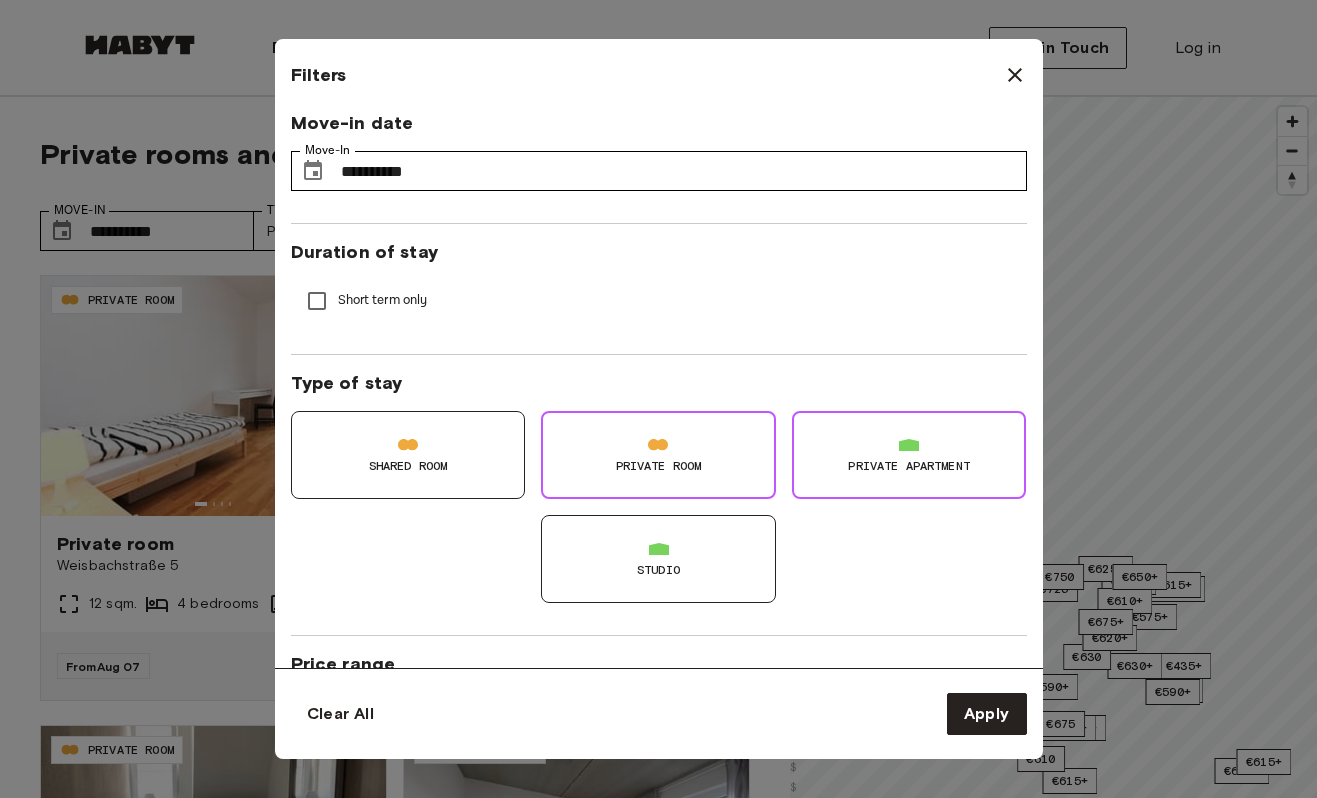 click on "Studio" at bounding box center (658, 559) 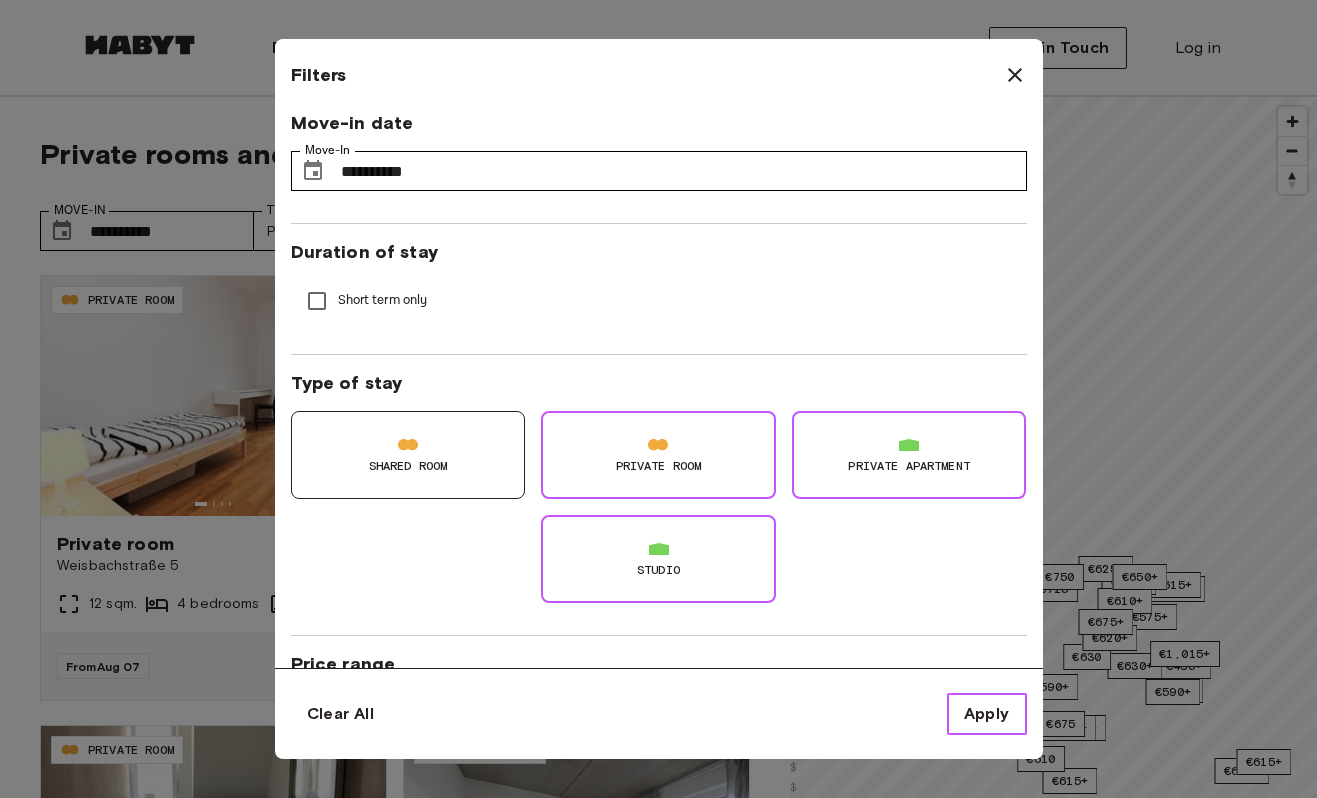 click on "Apply" at bounding box center [987, 714] 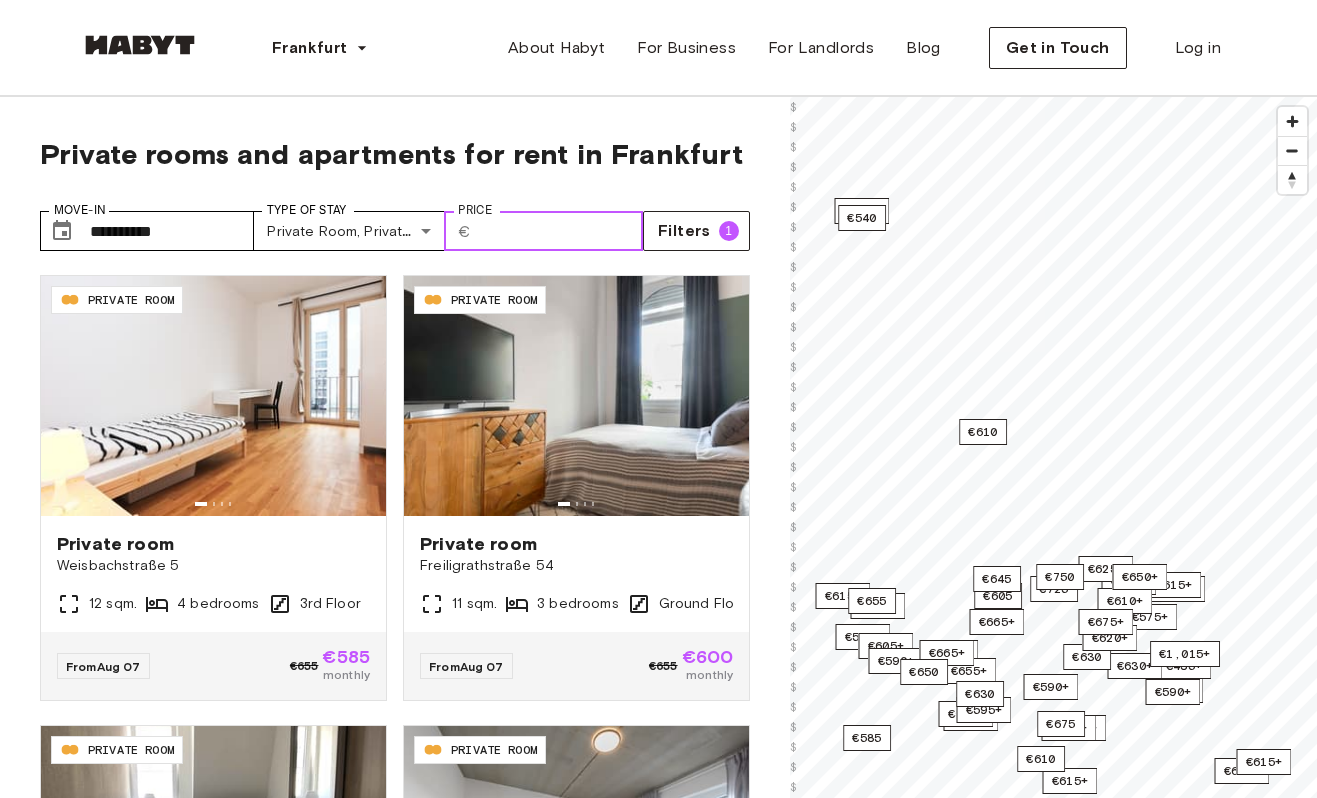 click on "Price" at bounding box center (560, 231) 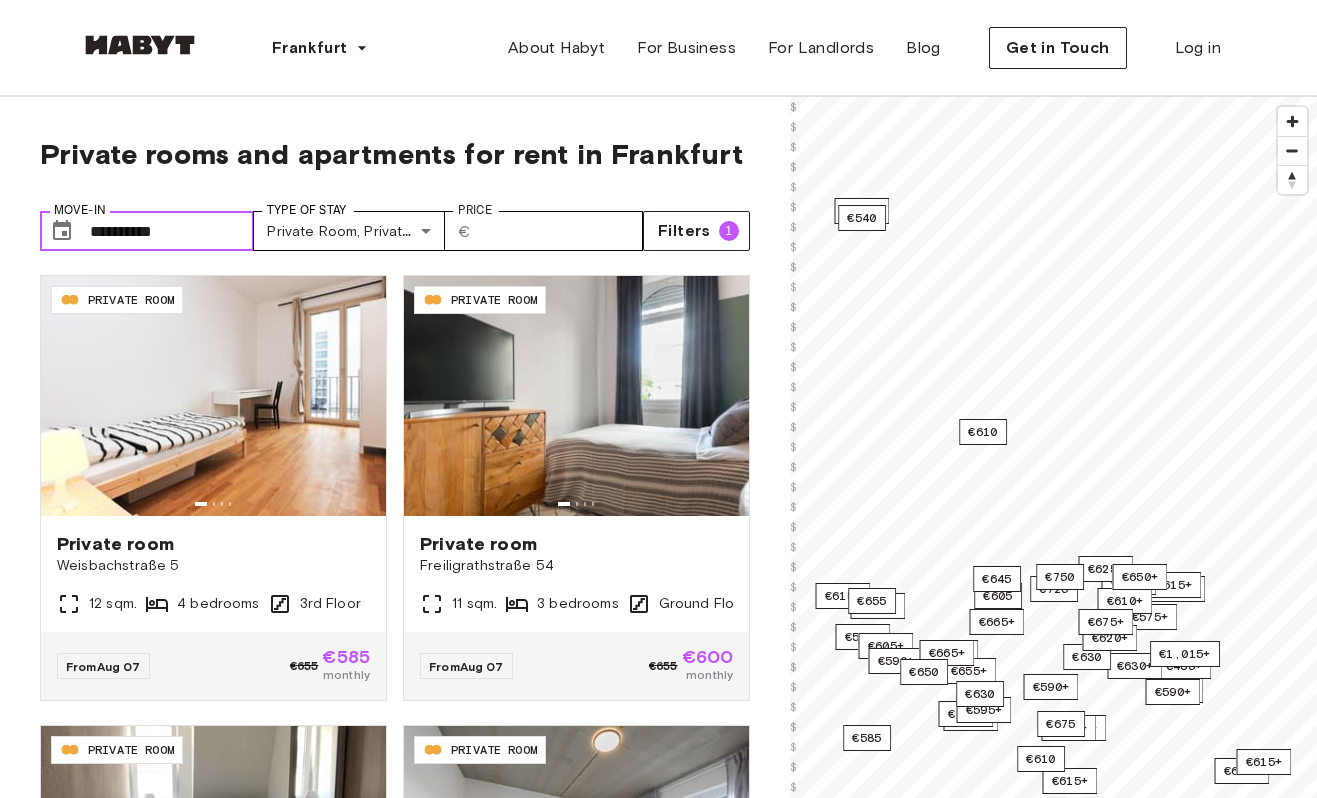 click on "**********" at bounding box center [172, 231] 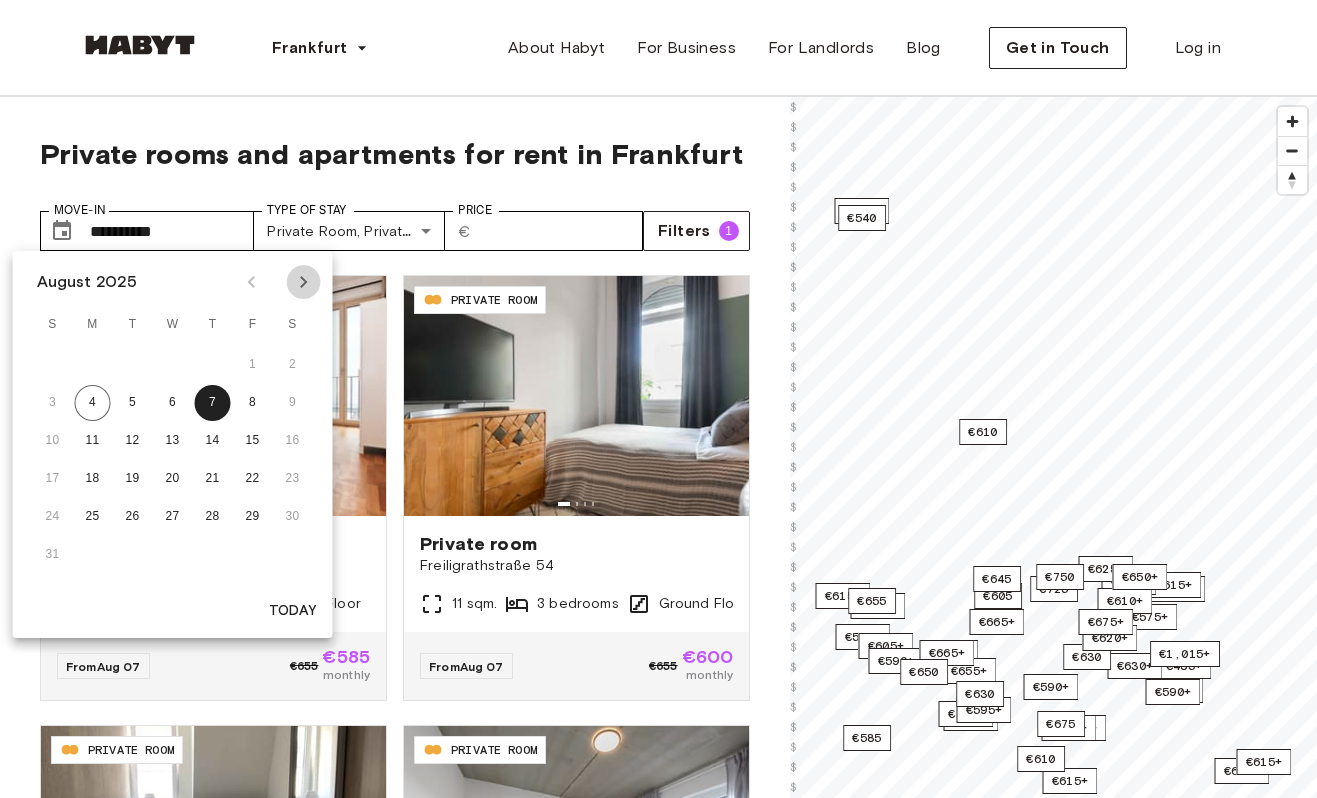 click 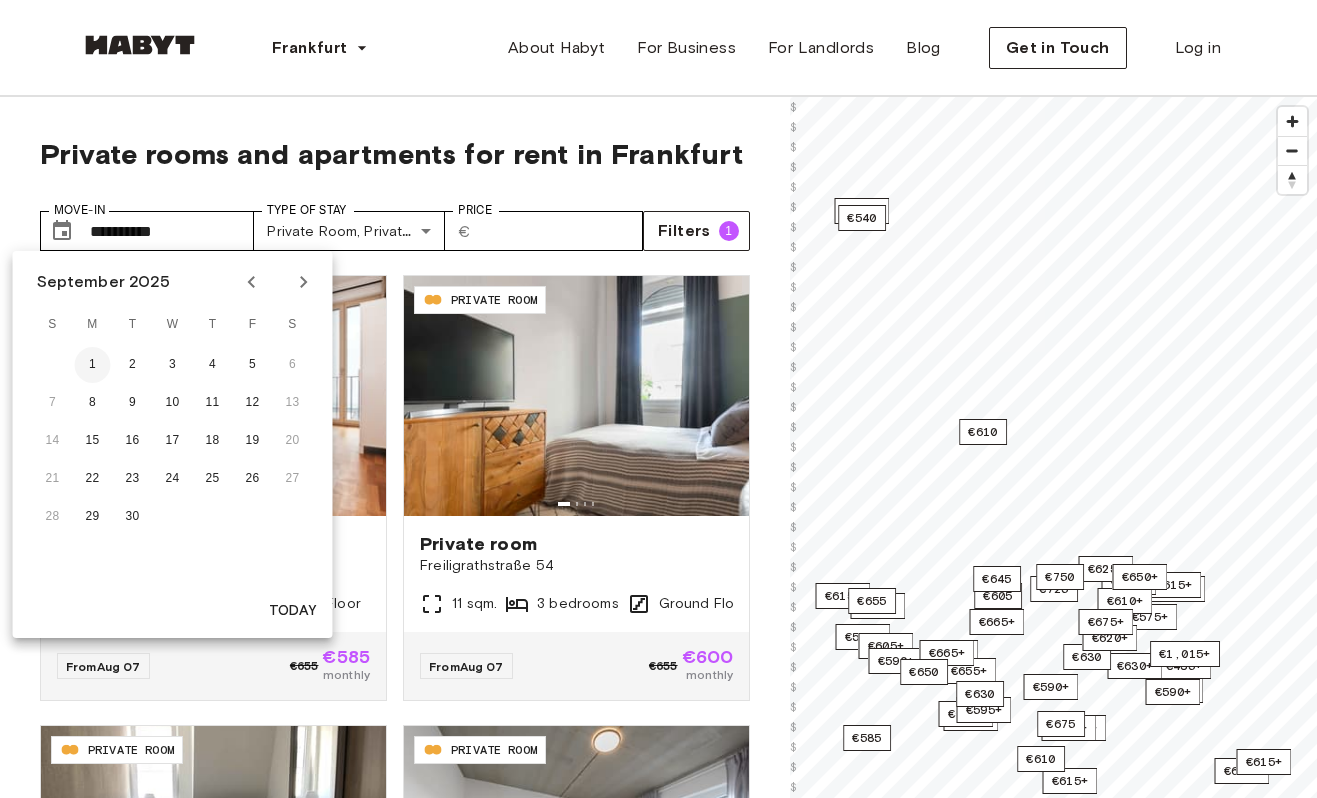 click on "1" at bounding box center [93, 365] 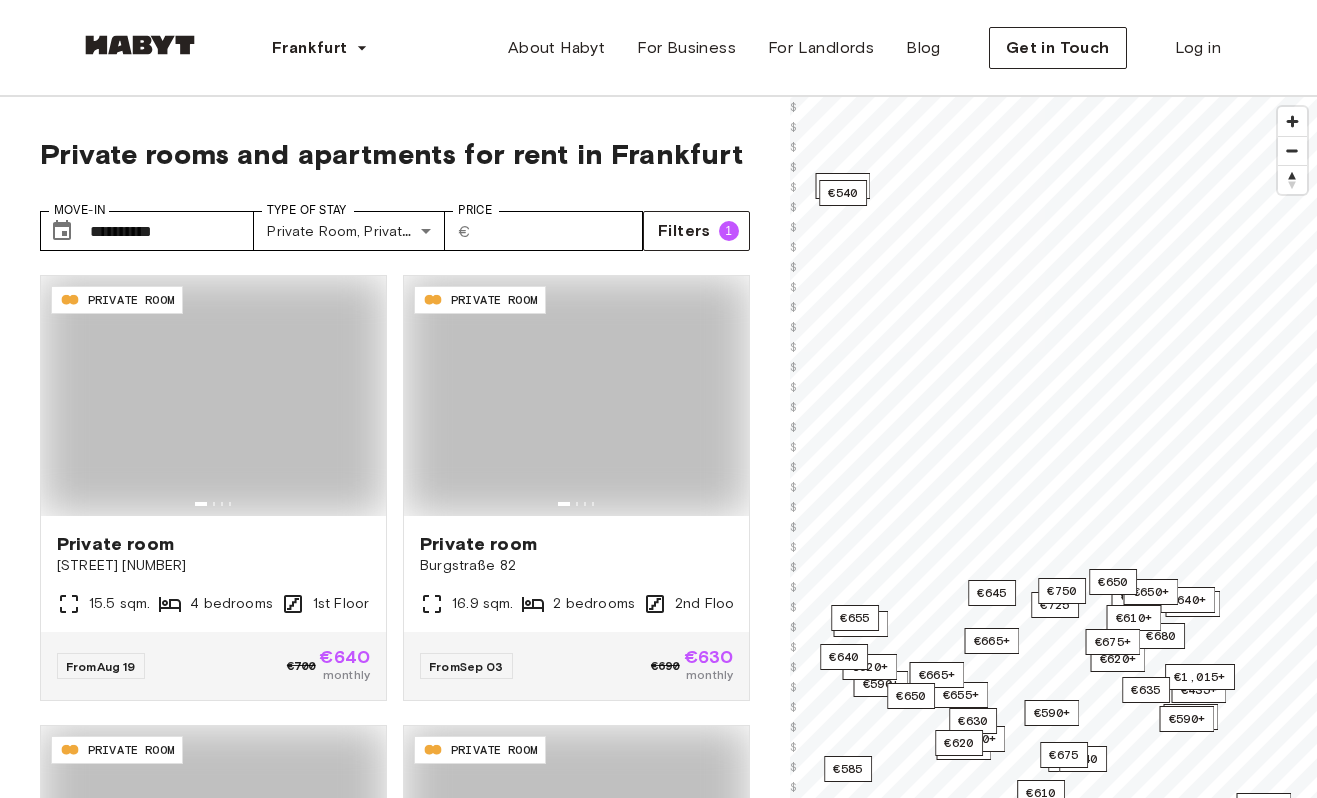 type on "**********" 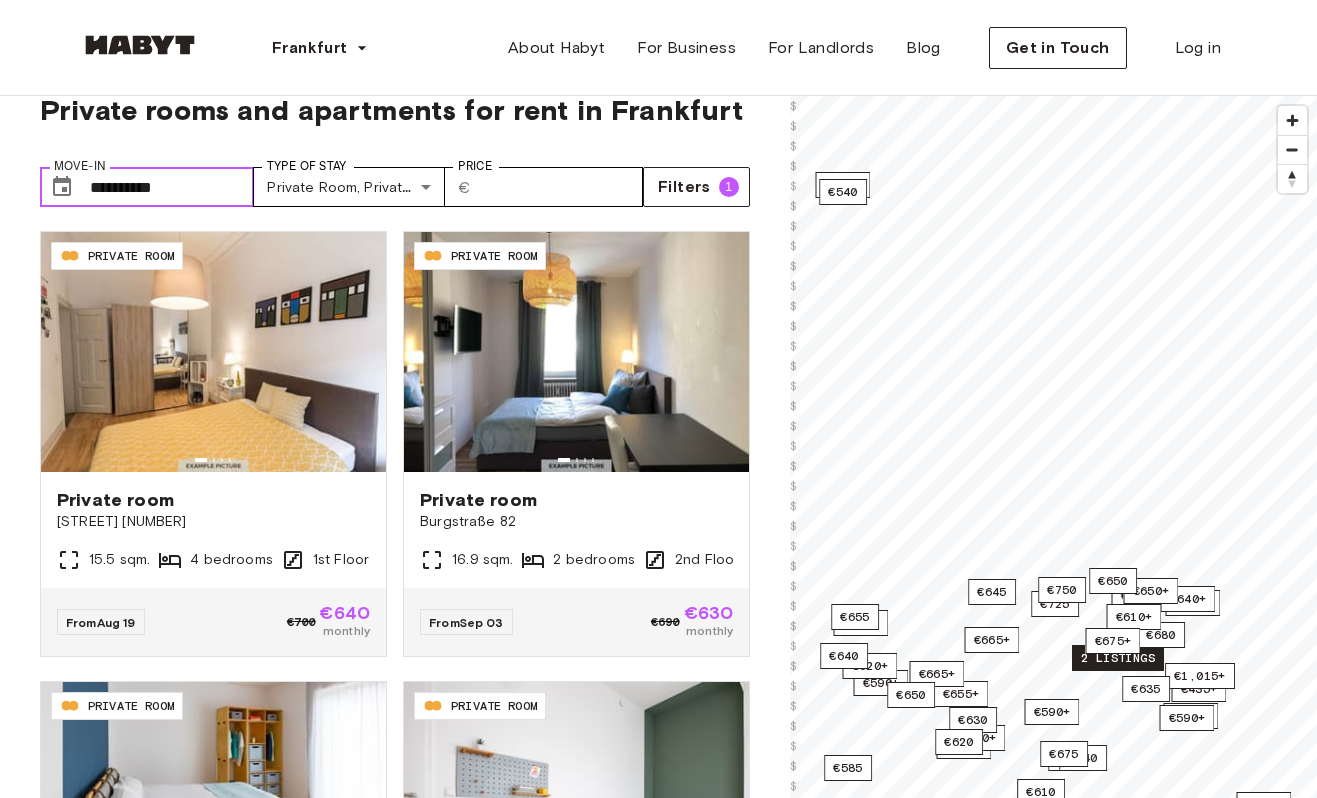 scroll, scrollTop: 29, scrollLeft: 0, axis: vertical 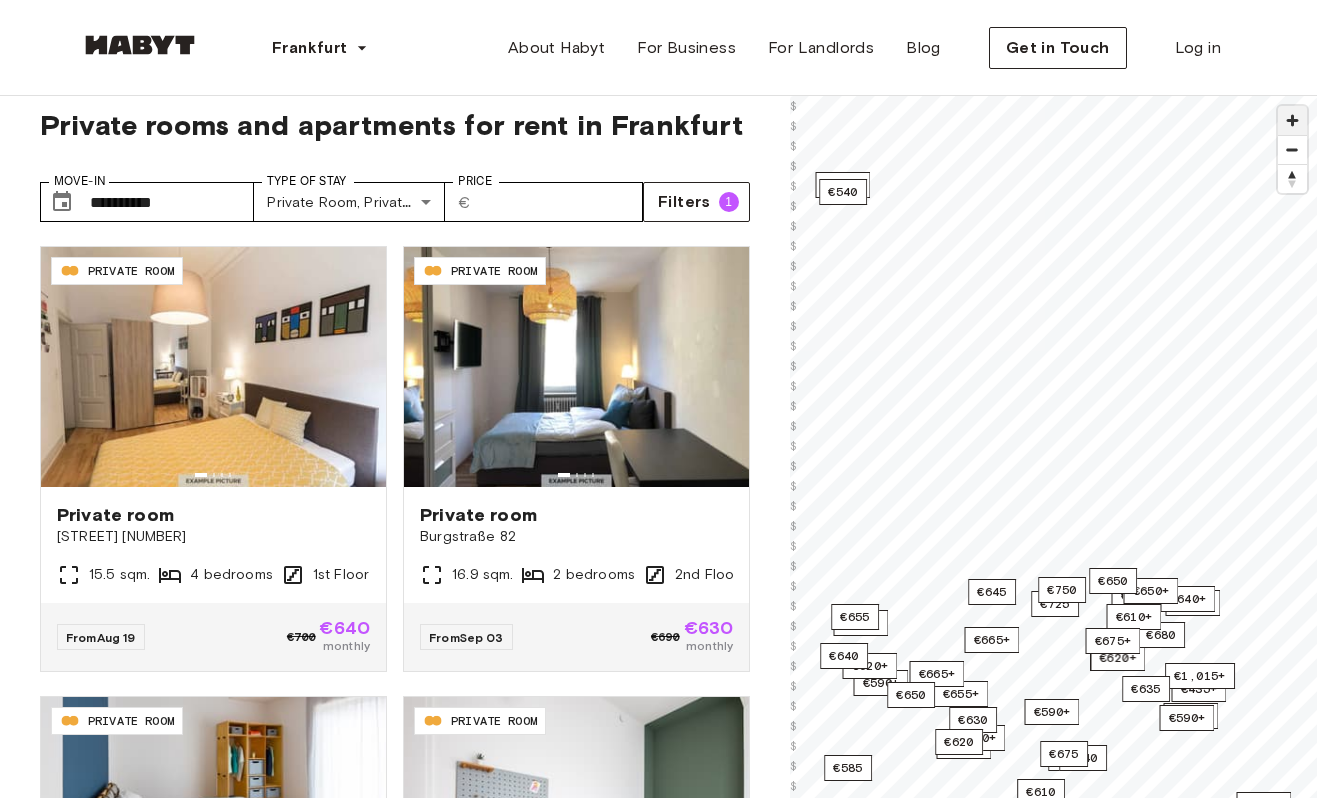 click at bounding box center (1292, 120) 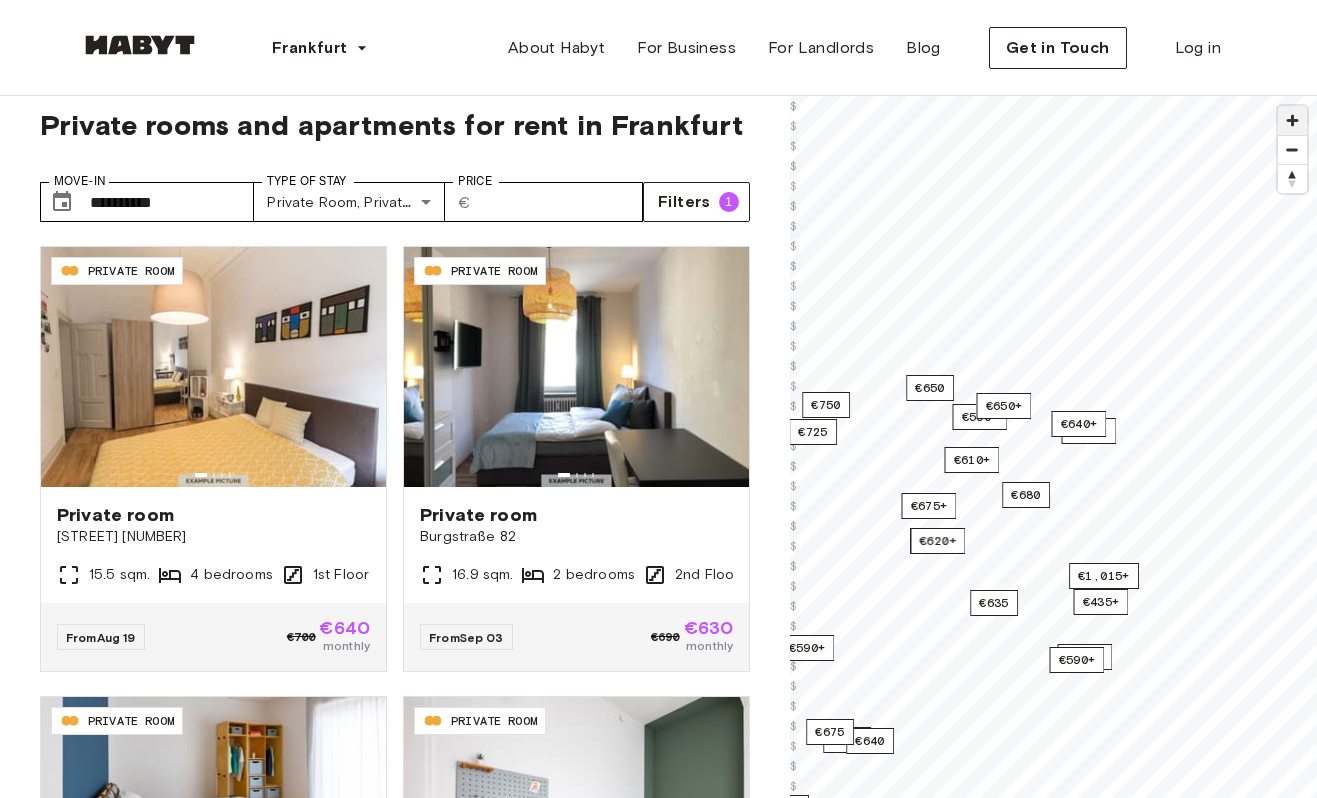 click at bounding box center [1292, 120] 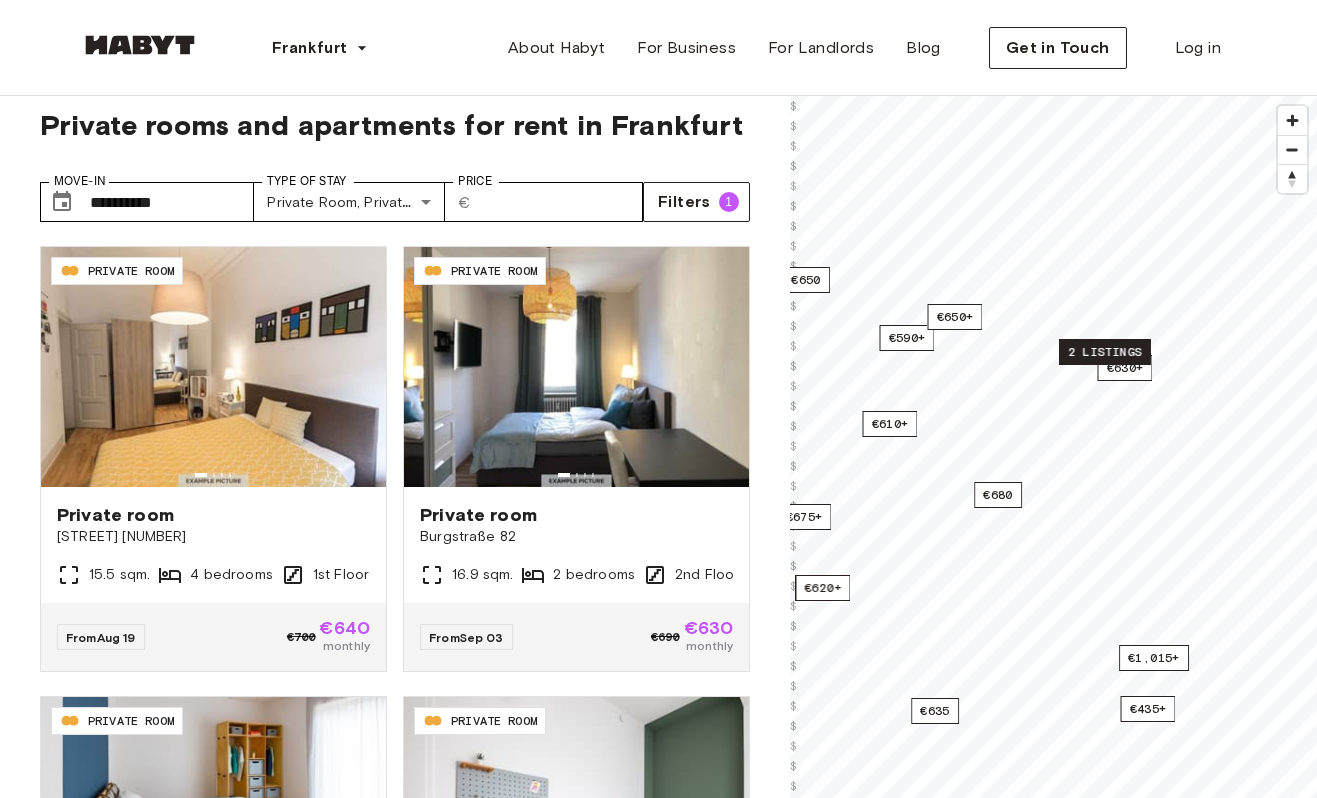 click on "2 listings" at bounding box center (1105, 352) 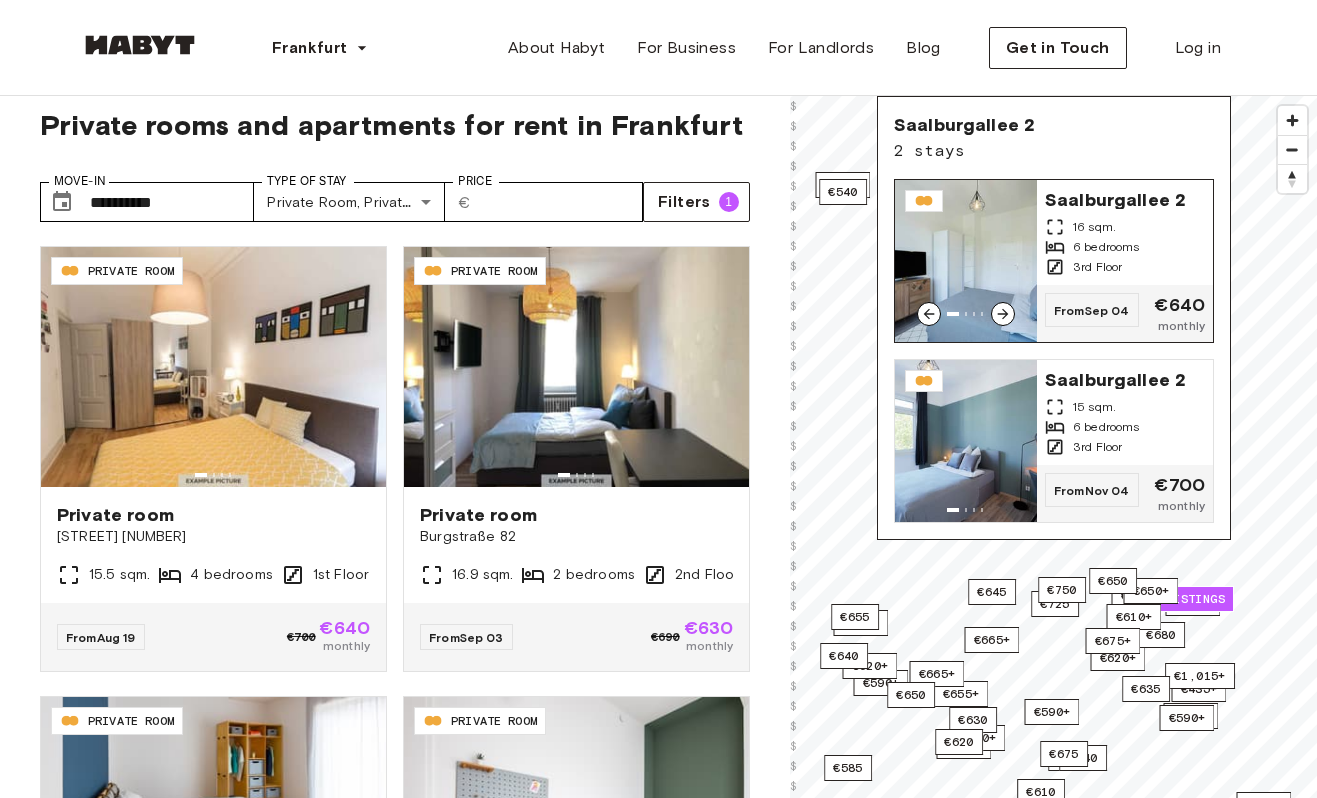 click 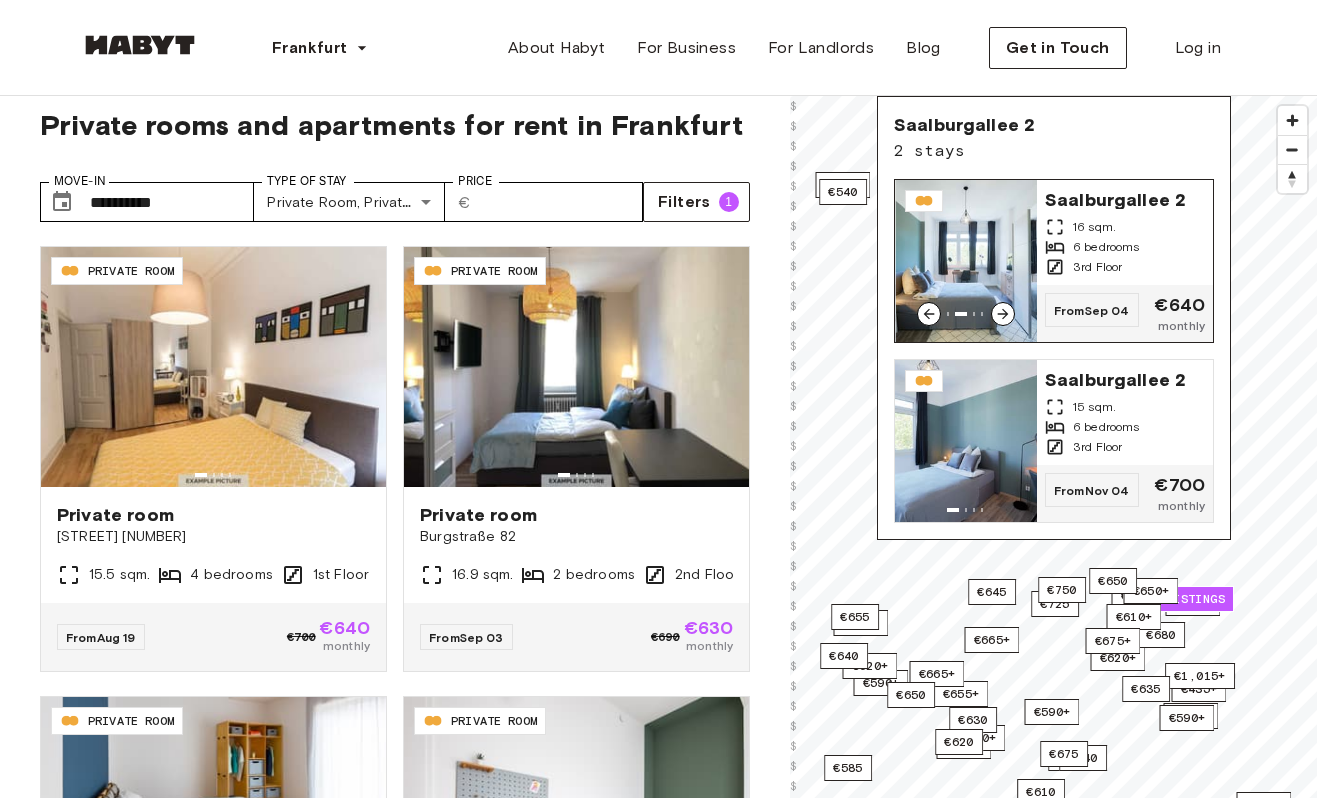 click 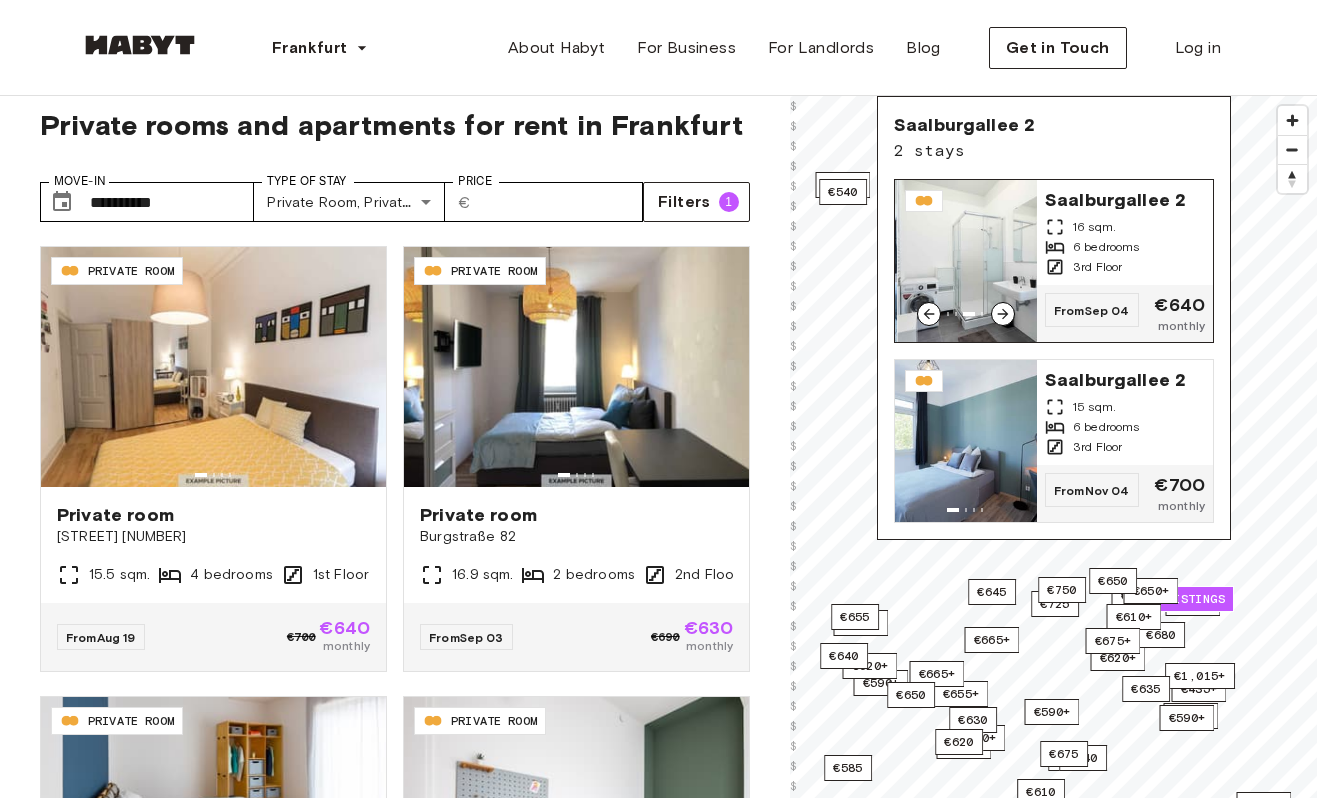 click 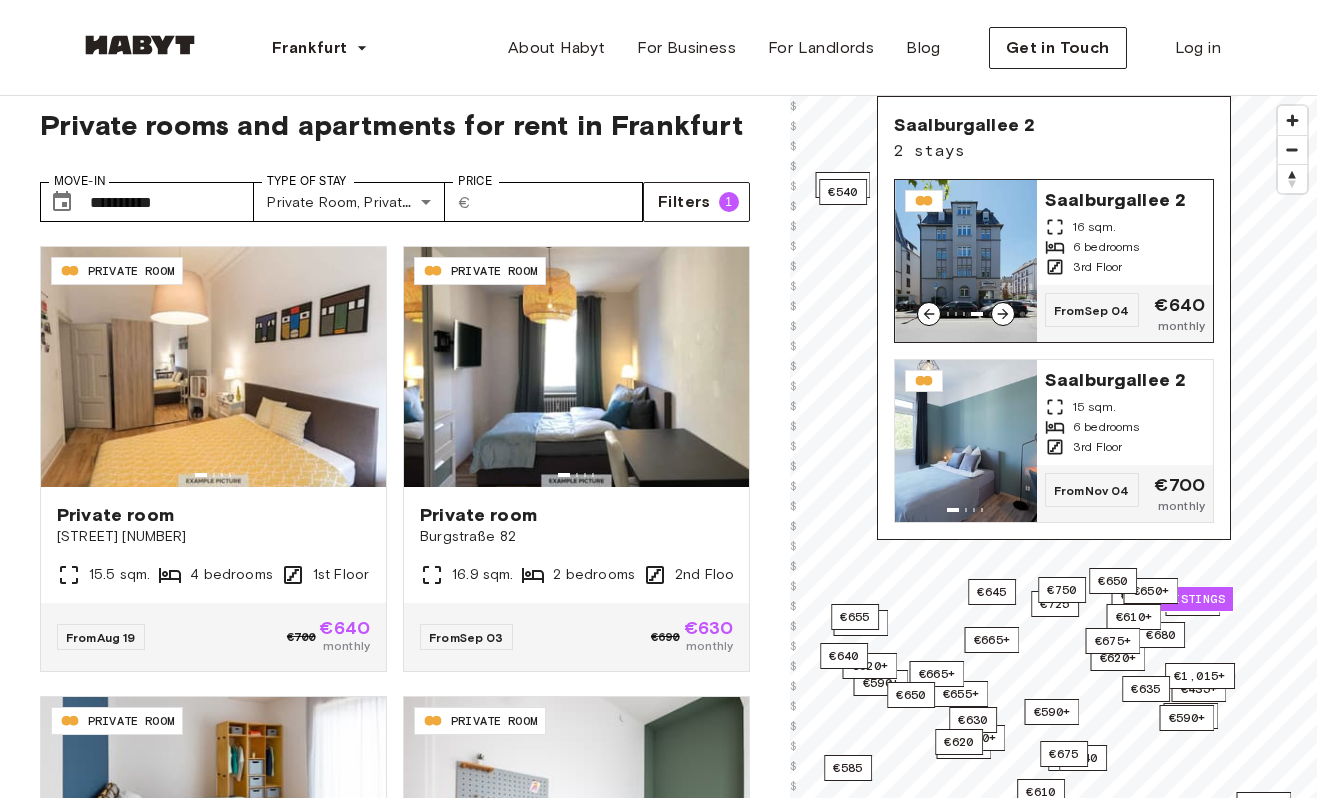 click 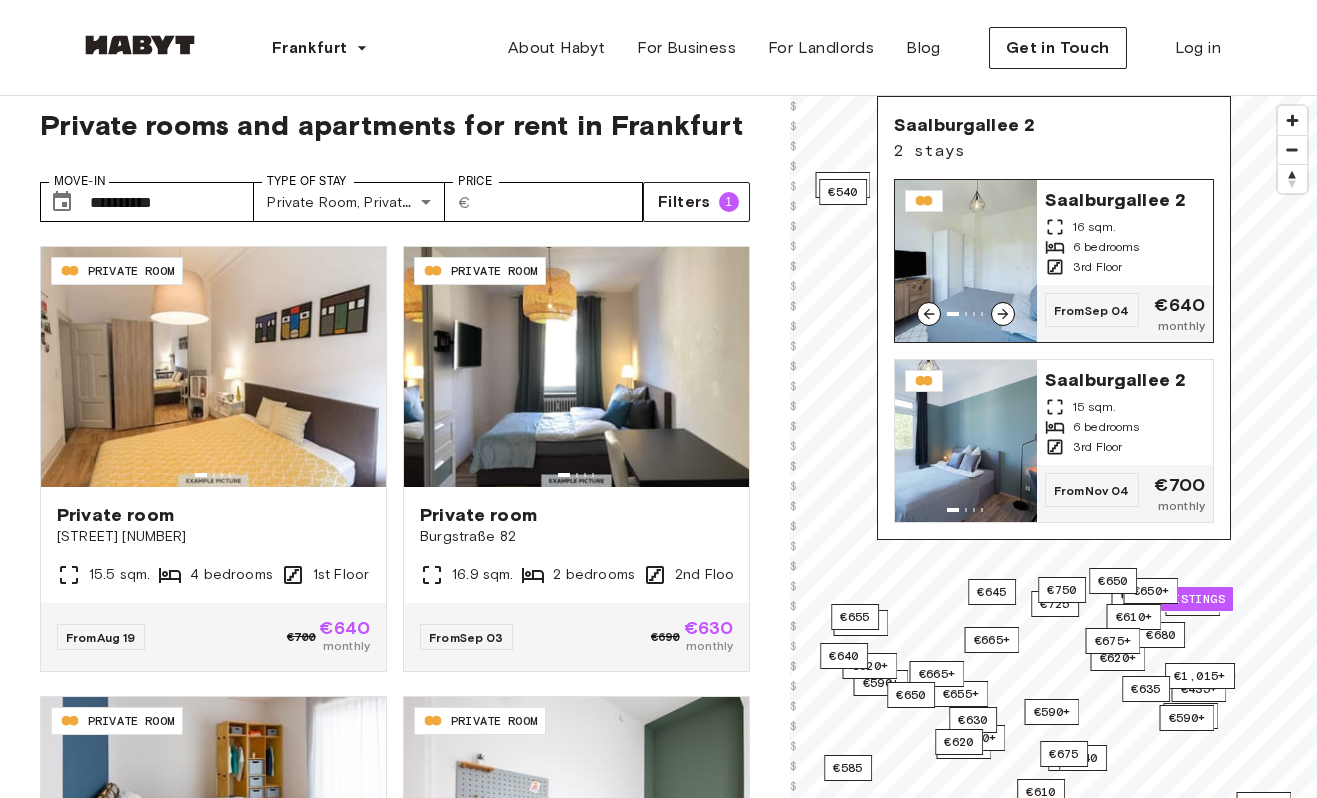 click 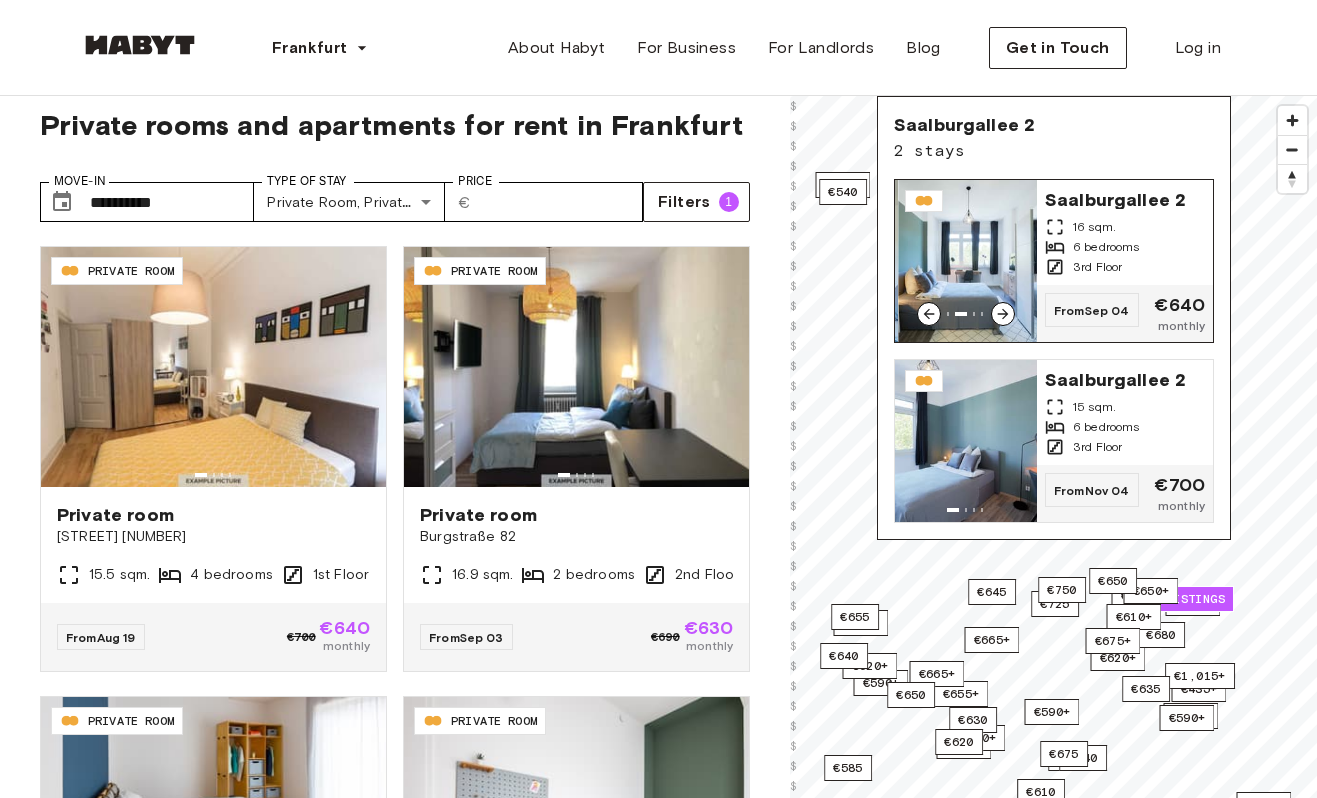 click 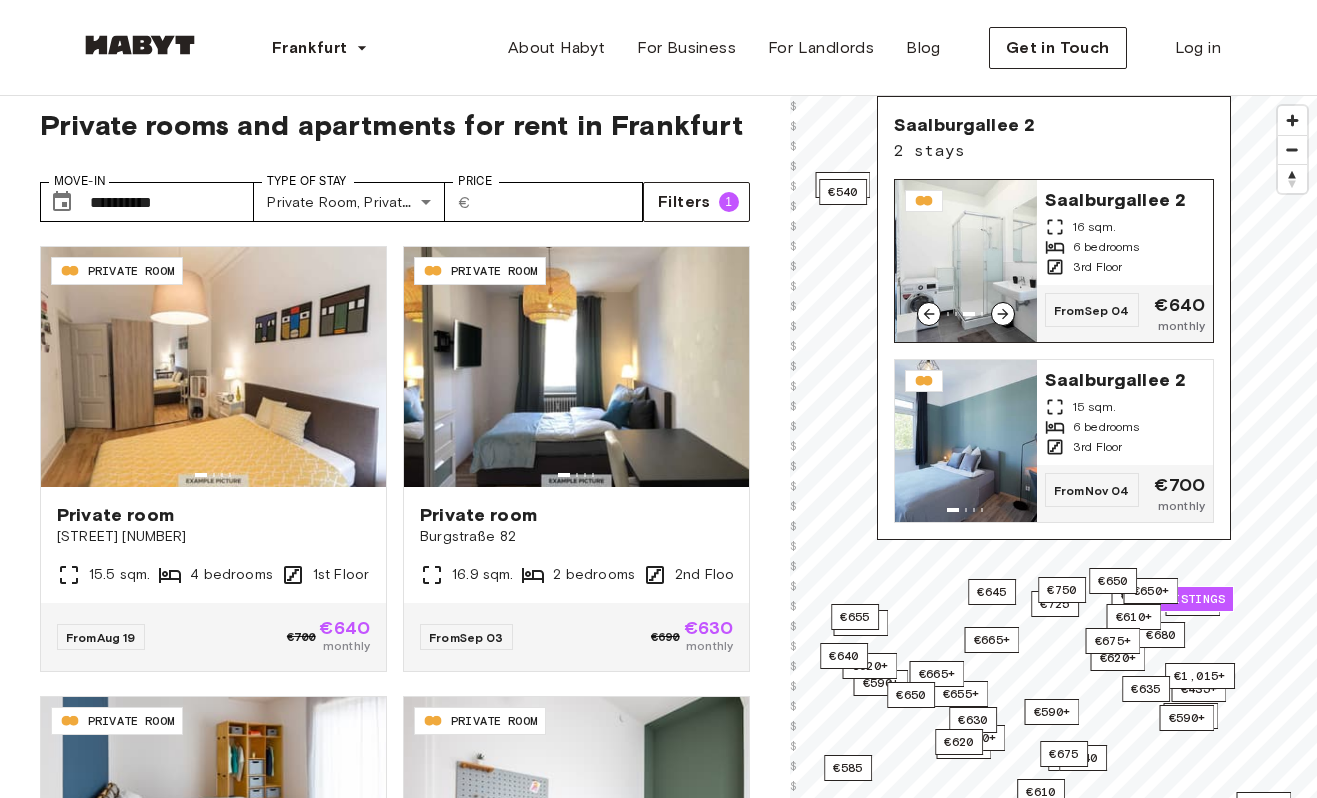click 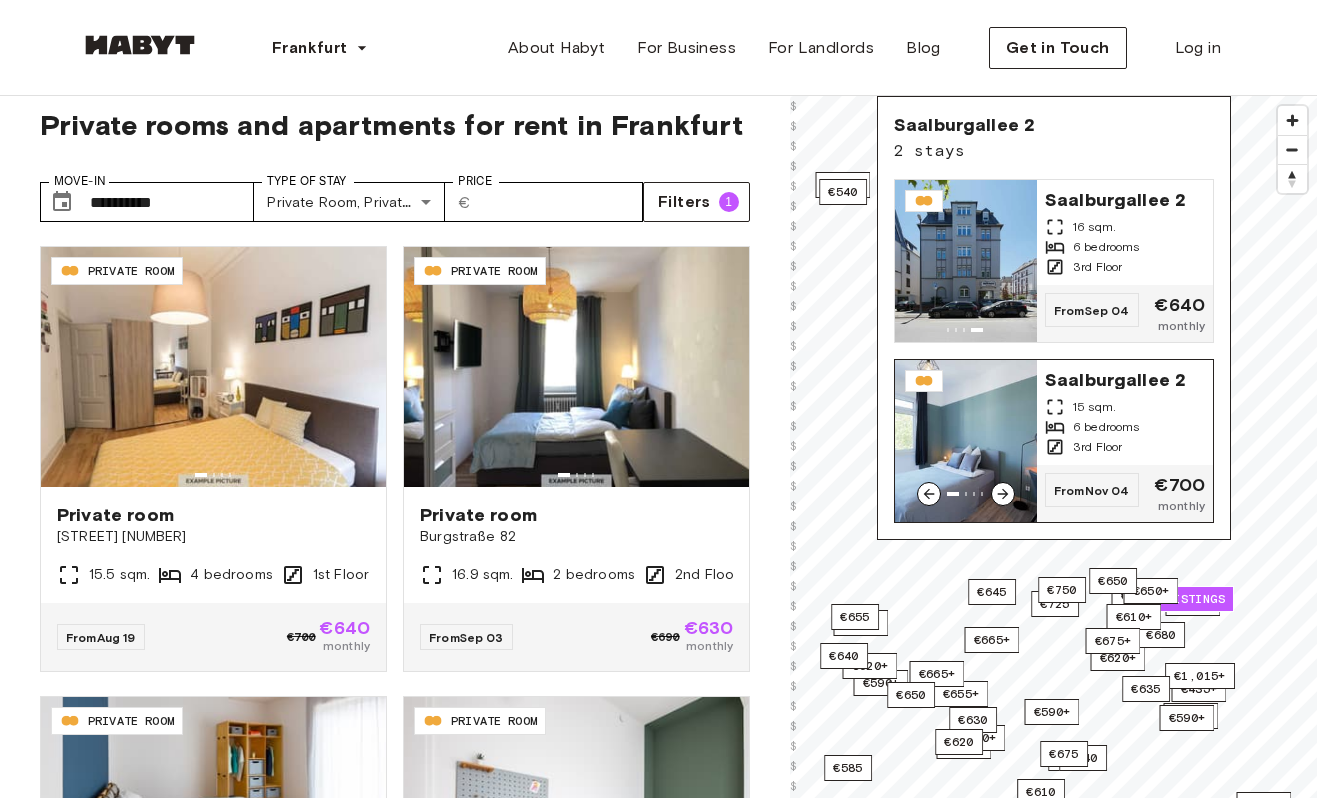 click 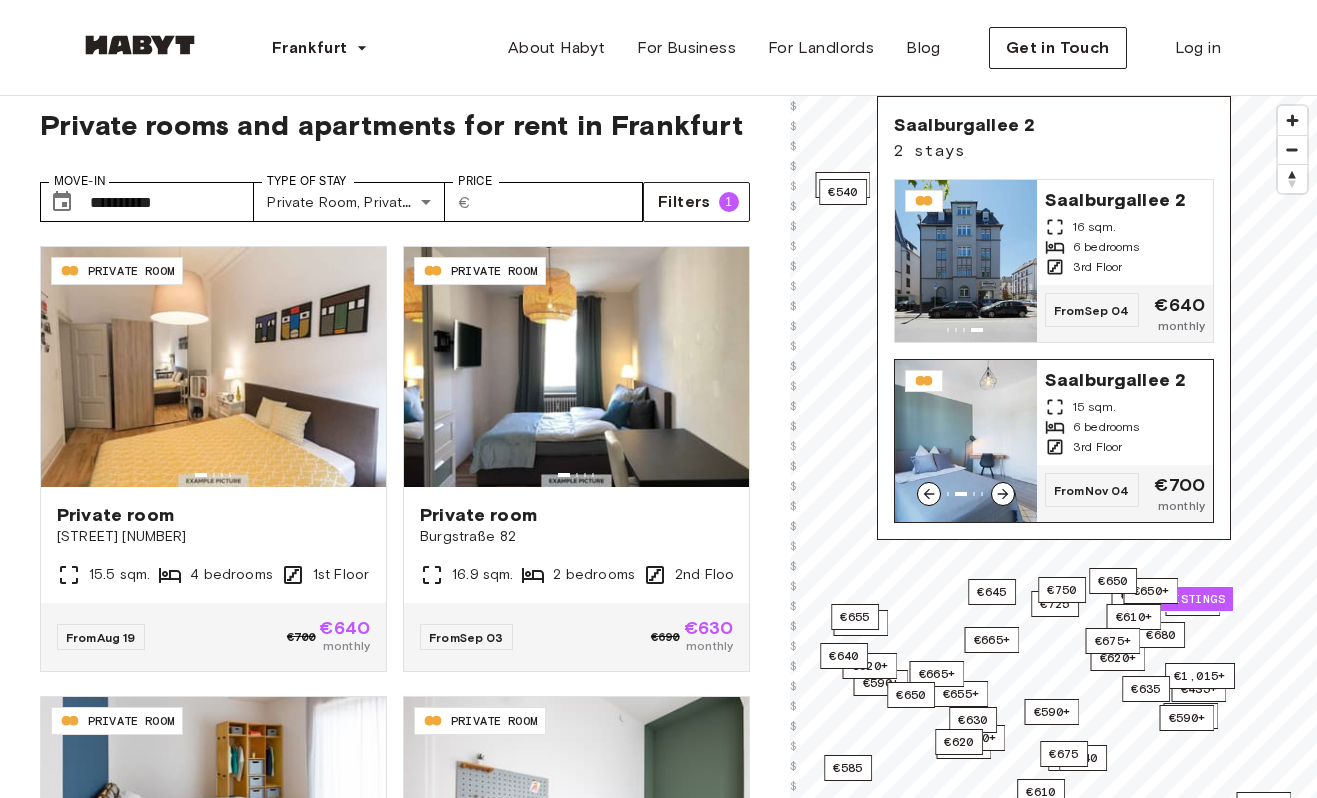 click 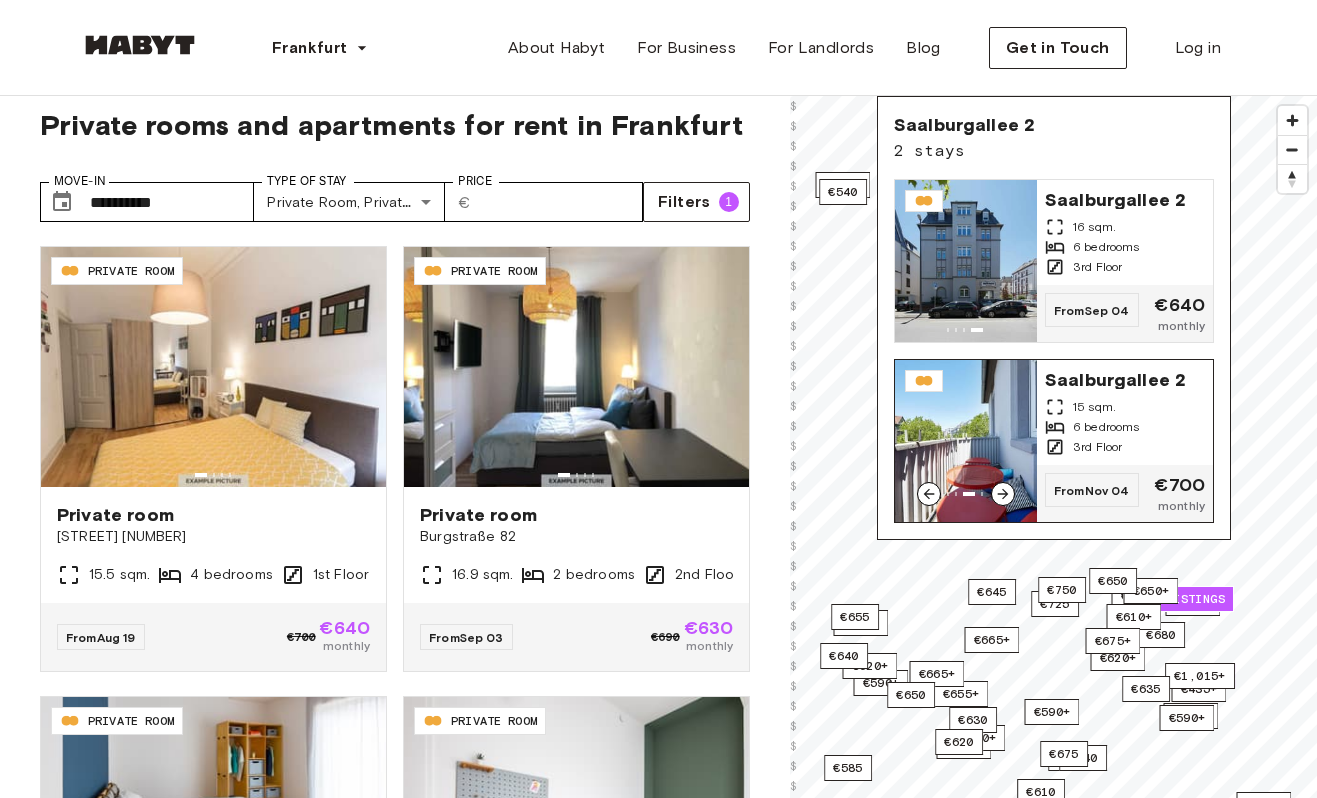 click 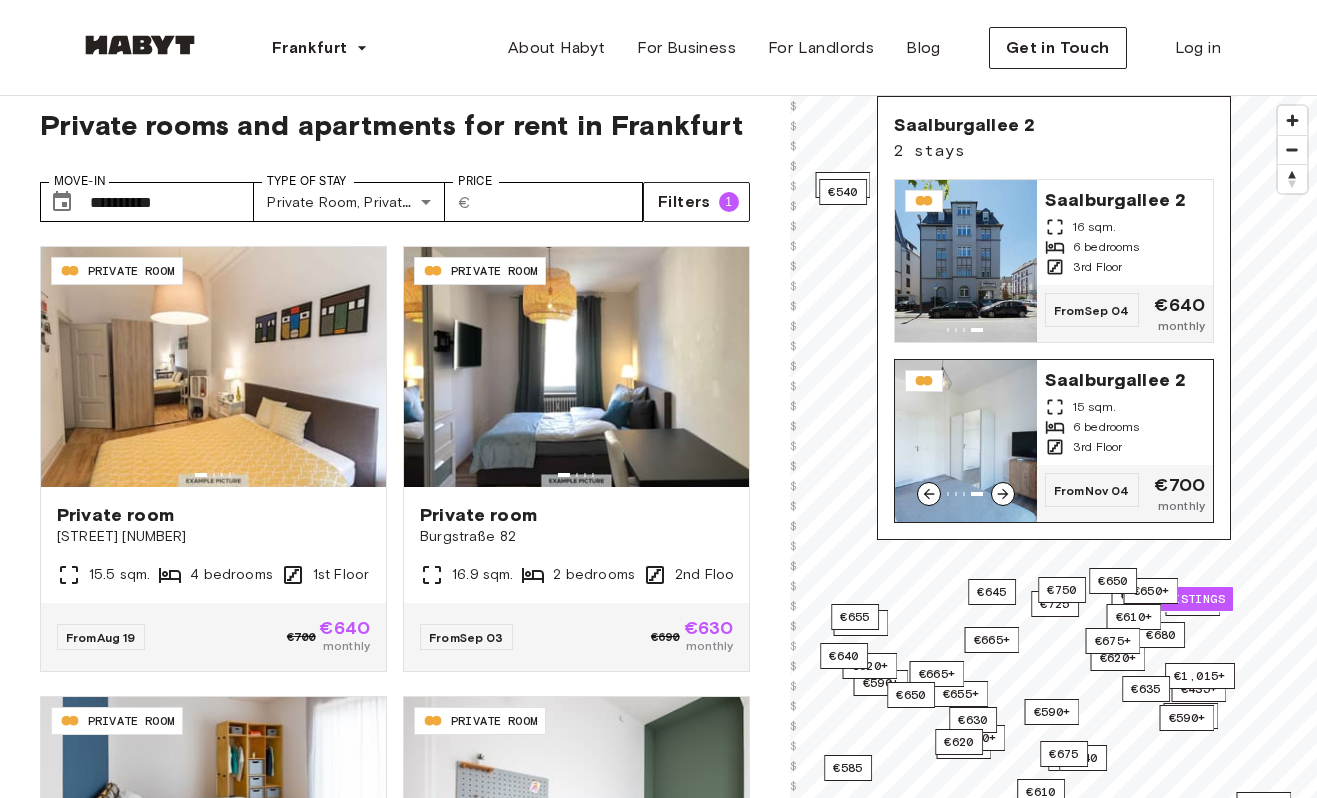 click 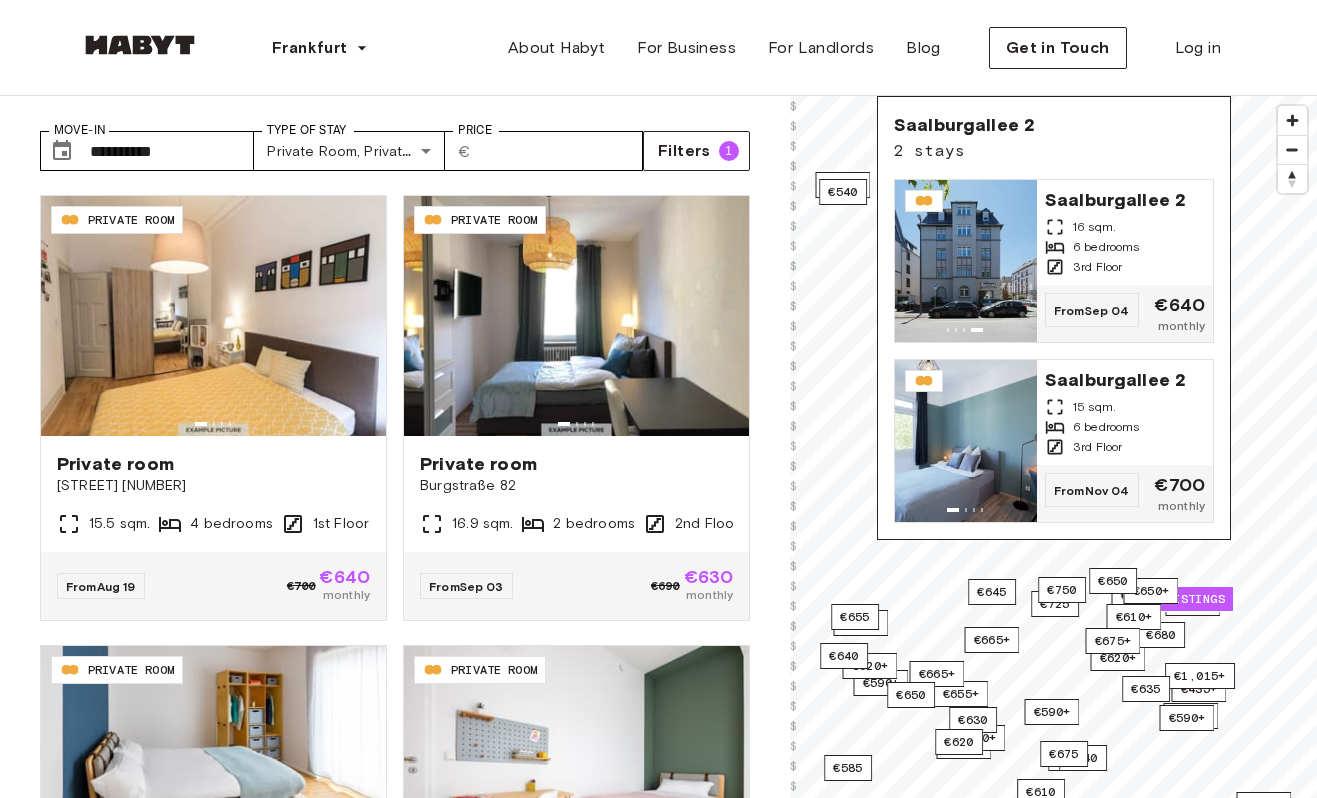 scroll, scrollTop: 82, scrollLeft: 0, axis: vertical 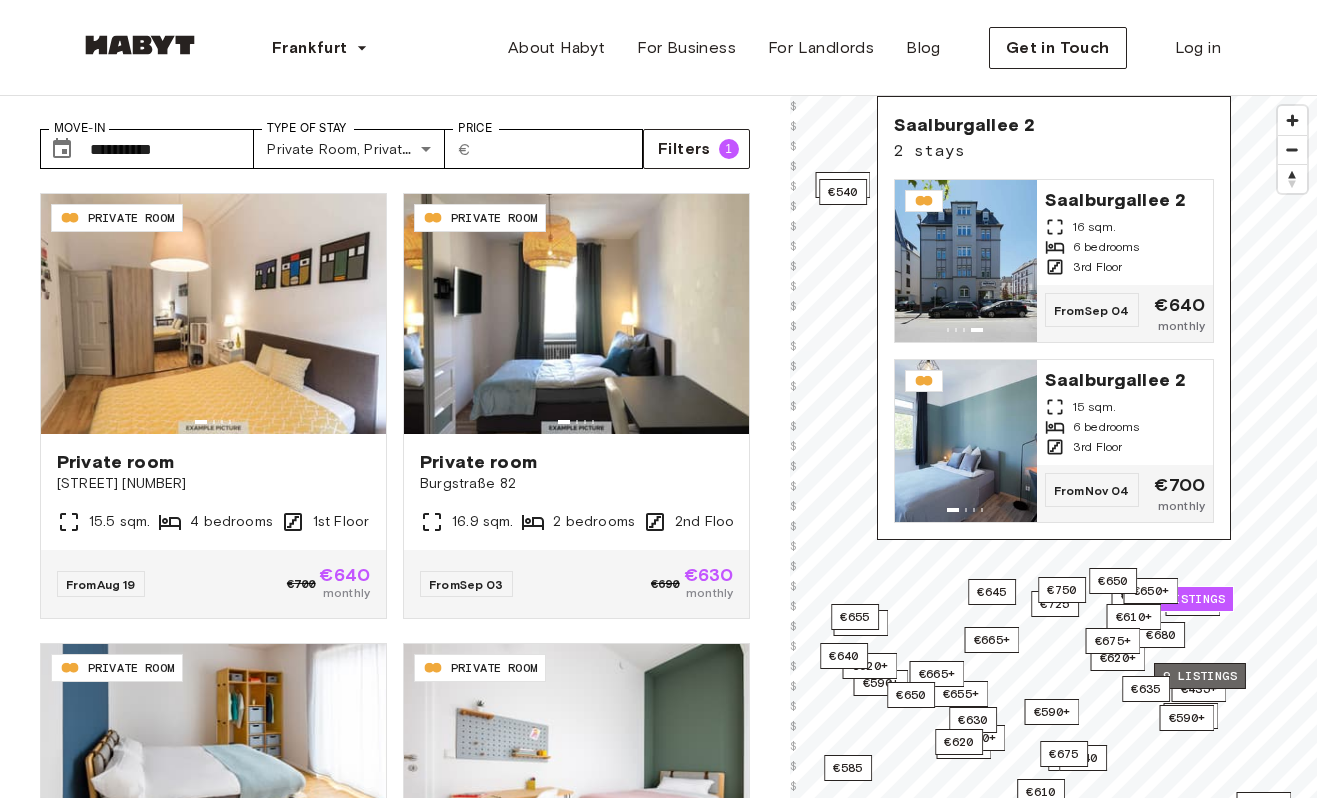 click on "9 listings" at bounding box center [1200, 676] 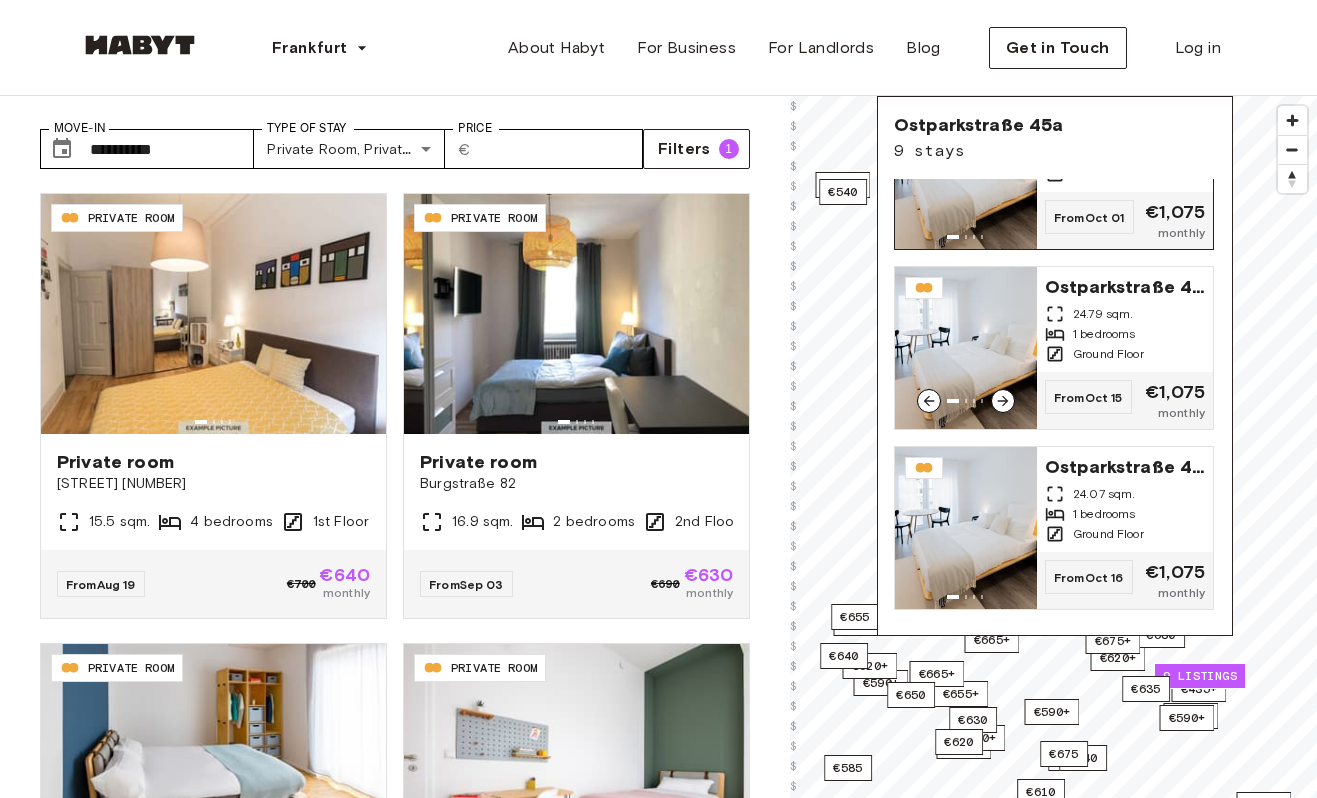 scroll, scrollTop: 350, scrollLeft: 0, axis: vertical 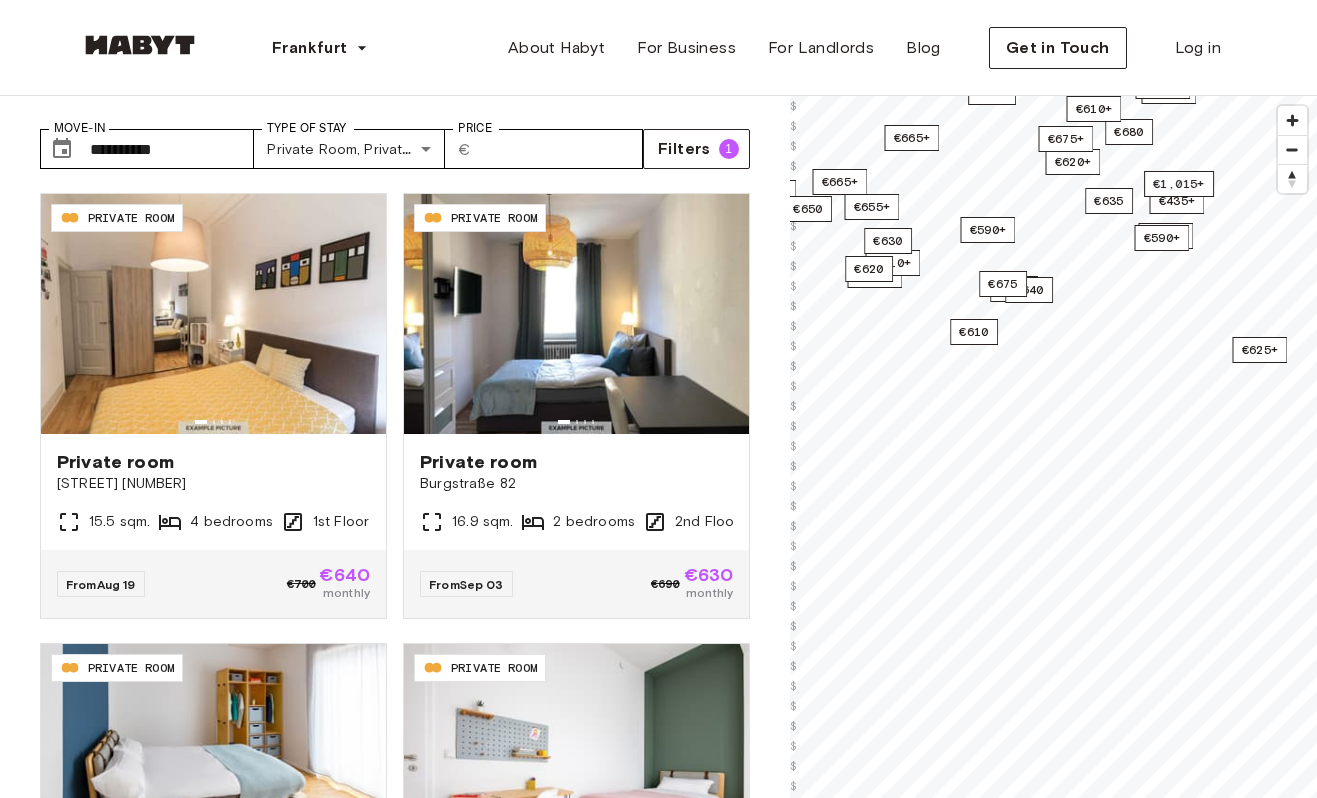click on "**********" at bounding box center (658, 2428) 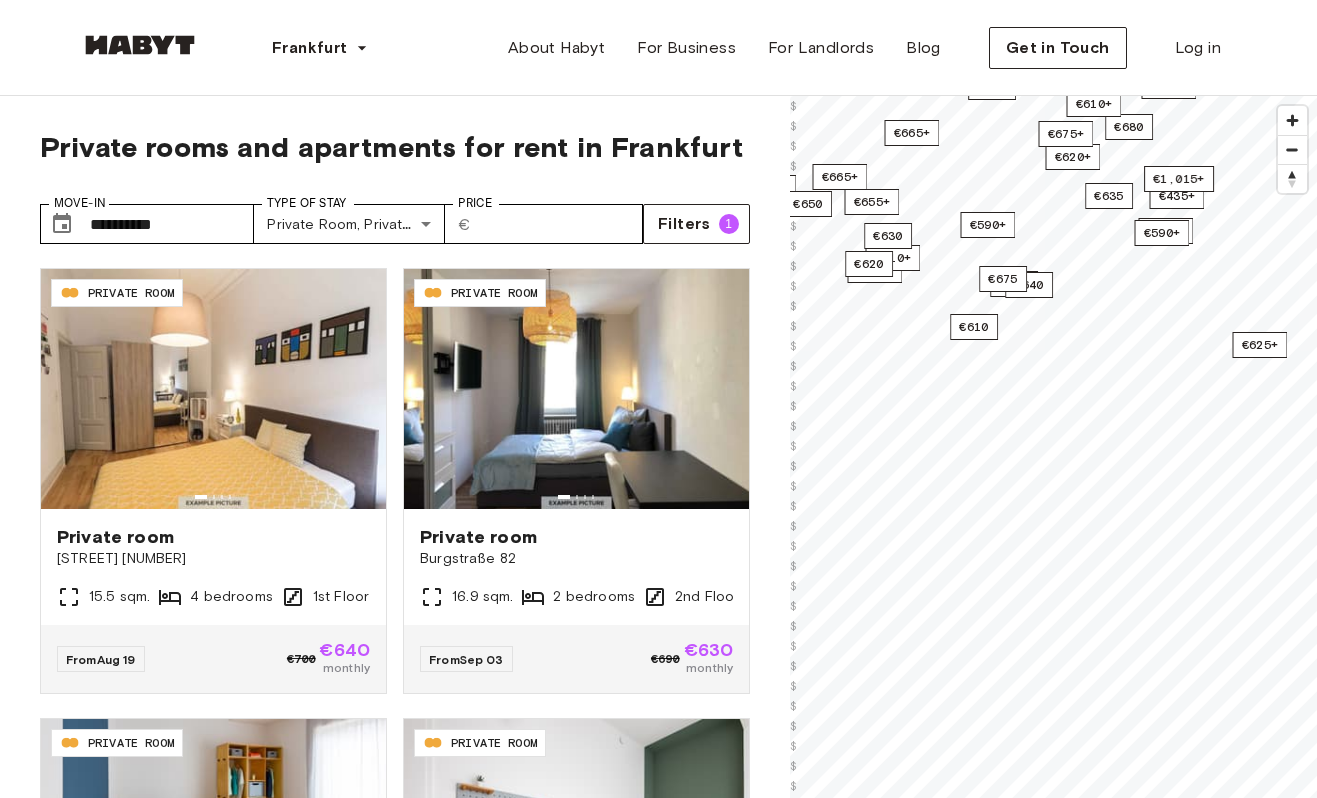 scroll, scrollTop: 9, scrollLeft: 0, axis: vertical 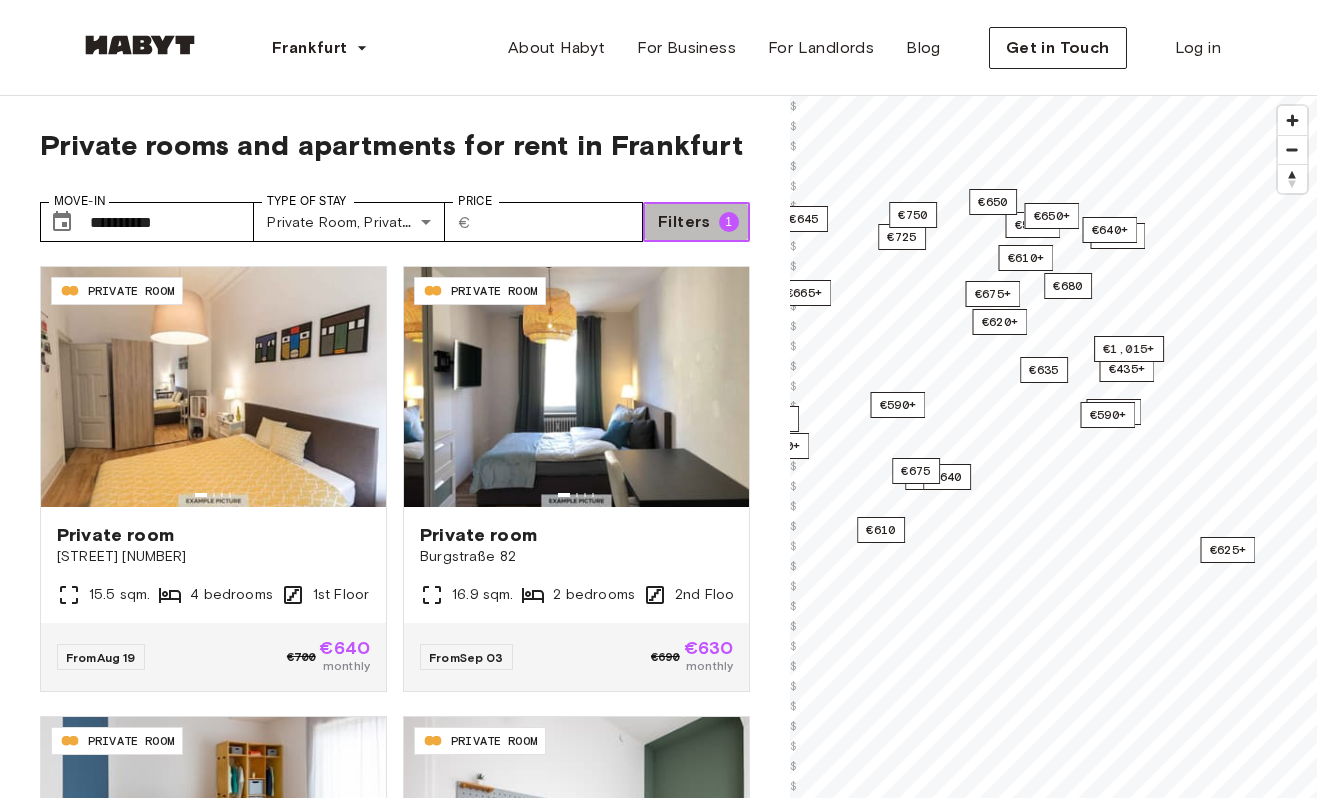 click on "Filters 1" at bounding box center (696, 222) 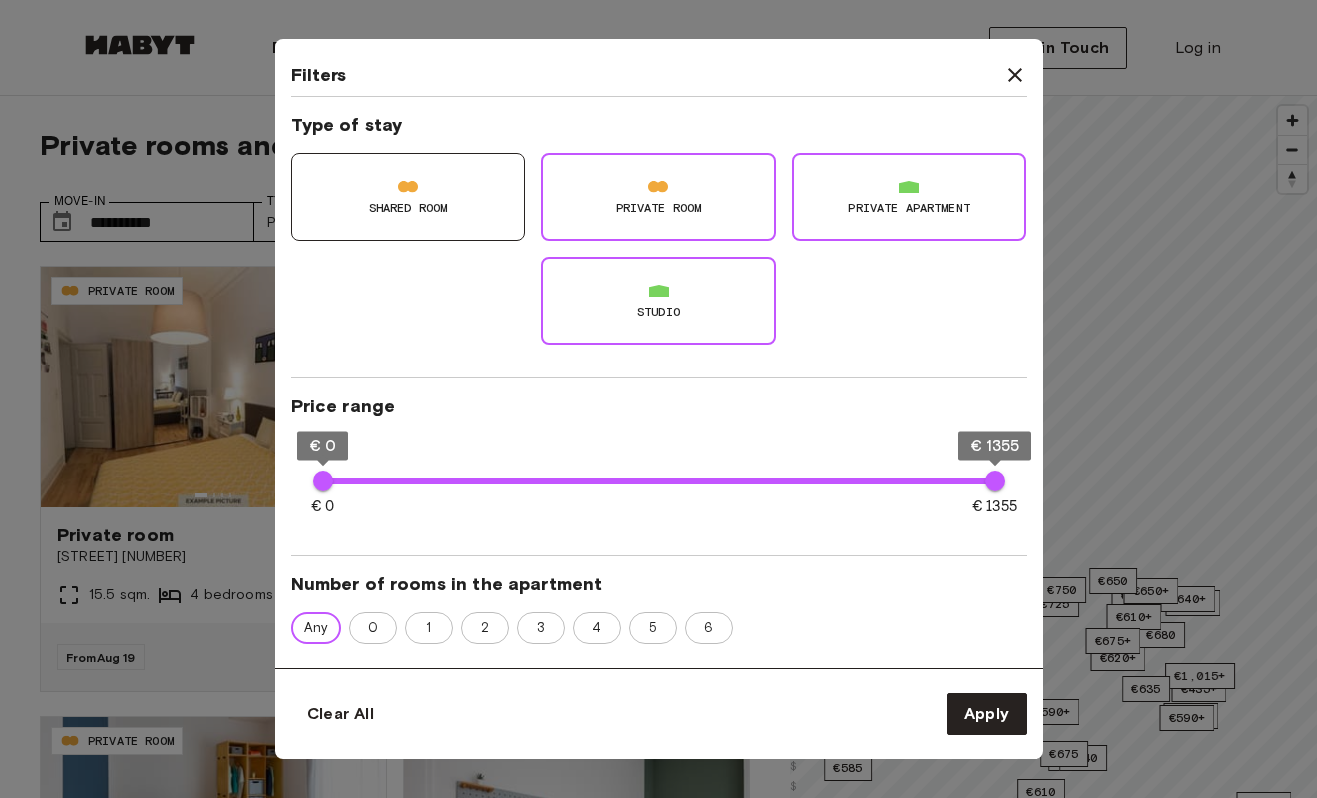 scroll, scrollTop: 273, scrollLeft: 0, axis: vertical 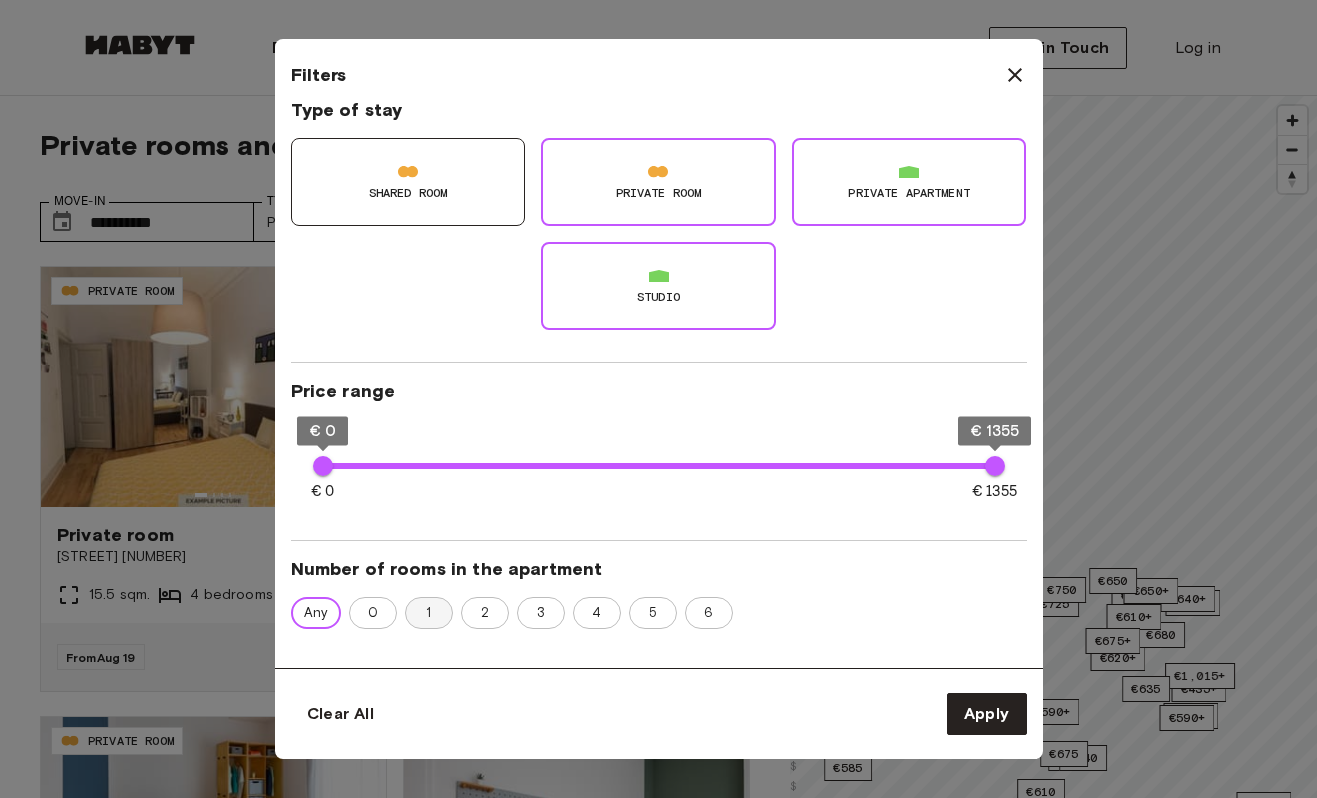 click on "1" at bounding box center (428, 613) 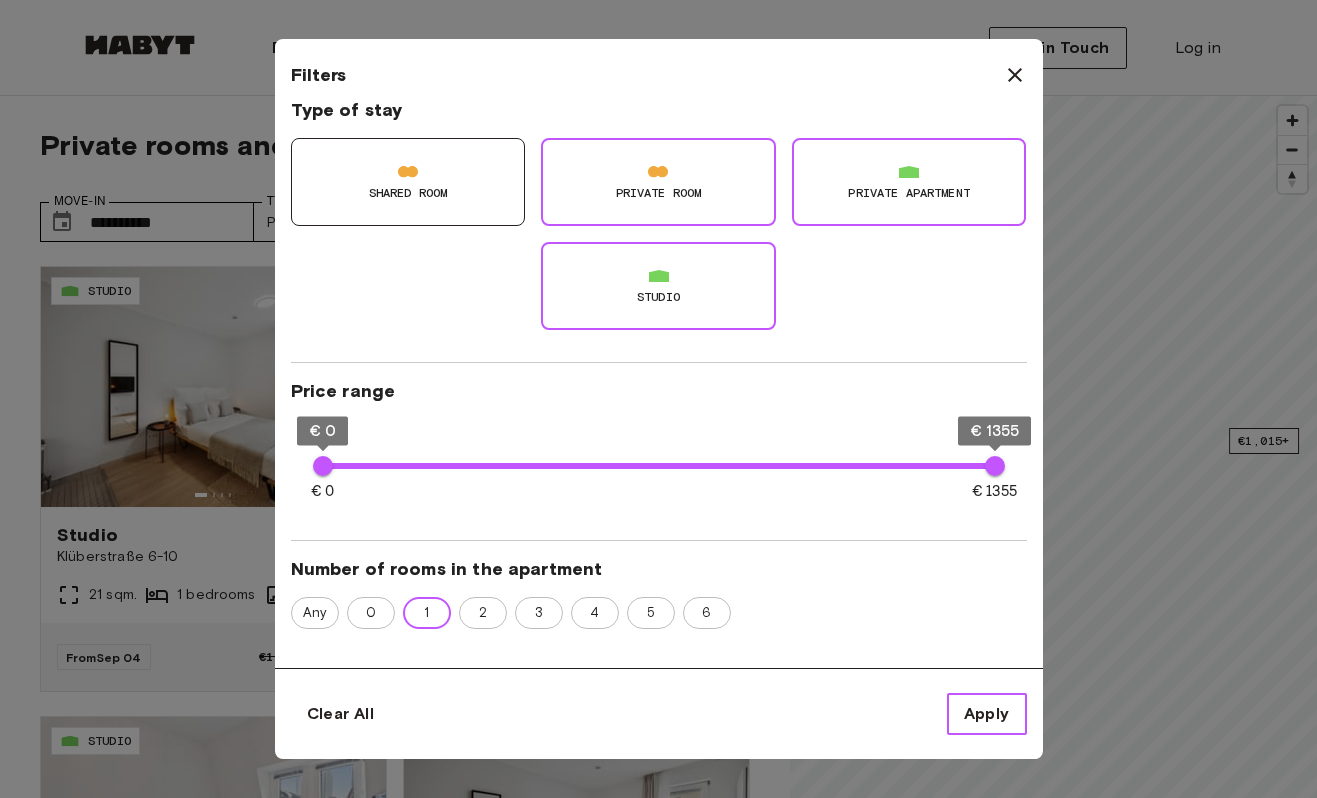 click on "Apply" at bounding box center (987, 714) 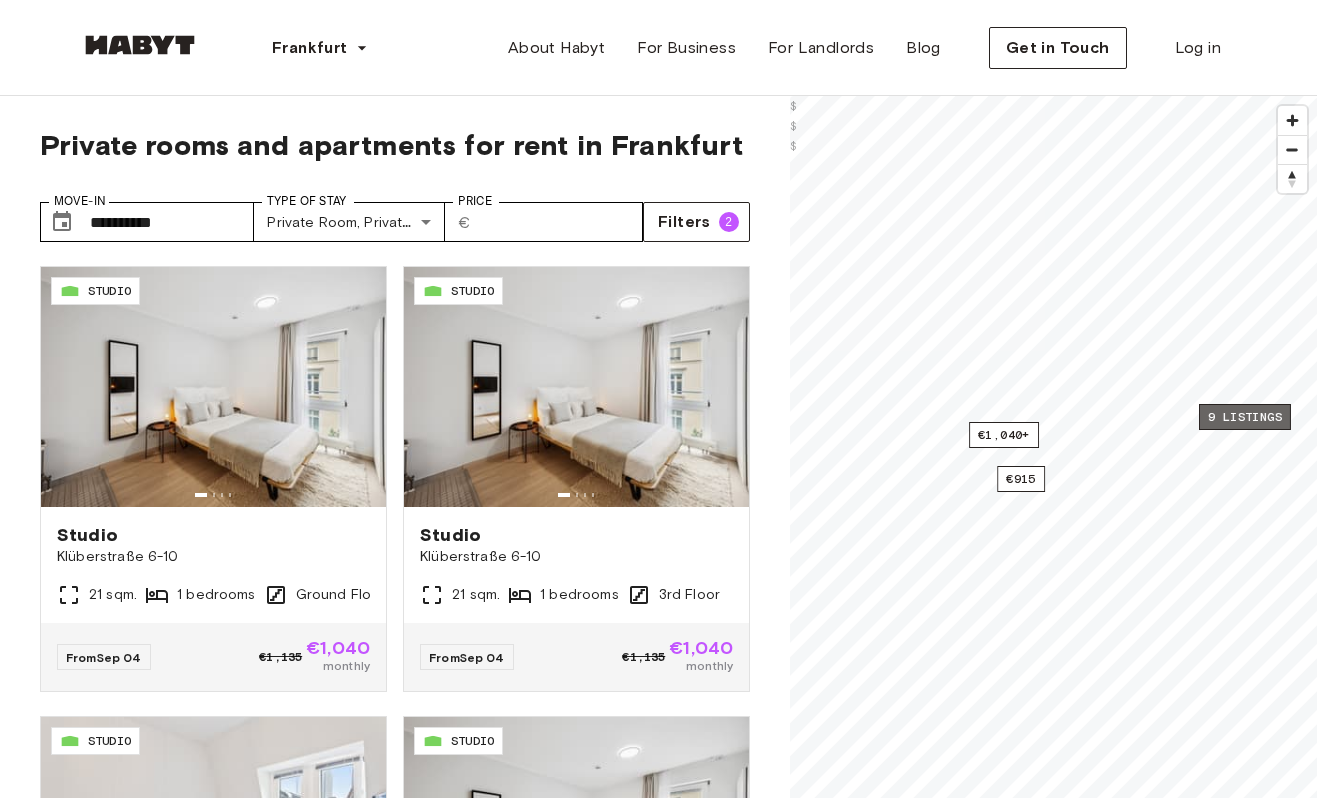 click on "9 listings" at bounding box center (1245, 417) 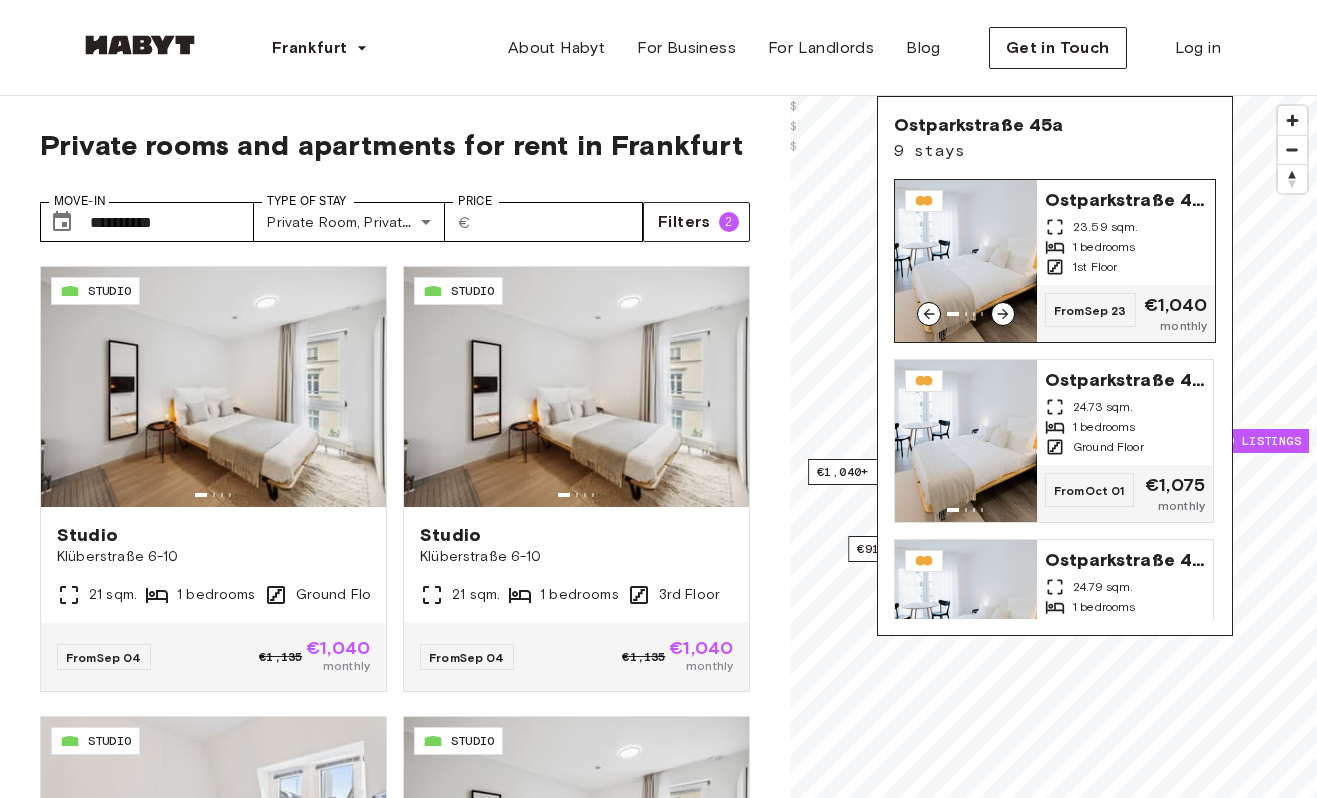click 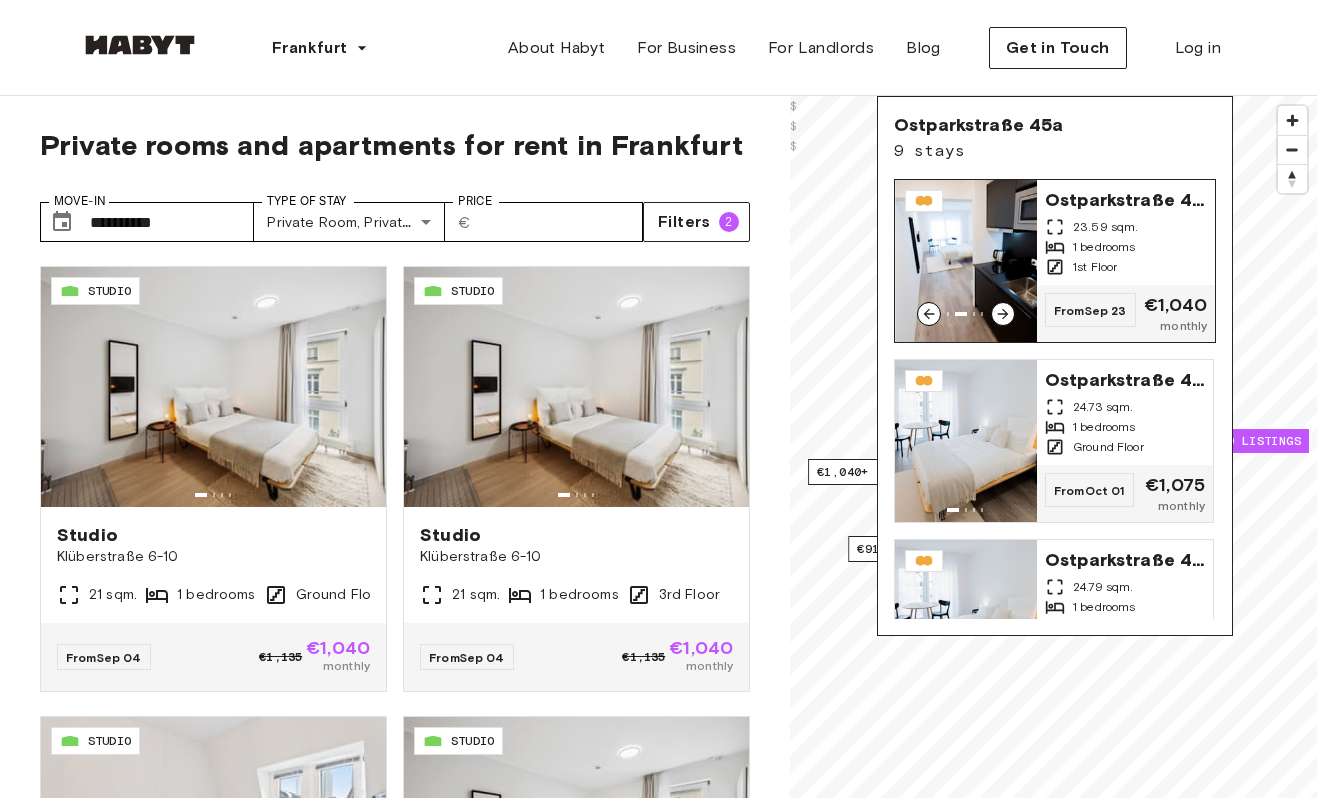 click 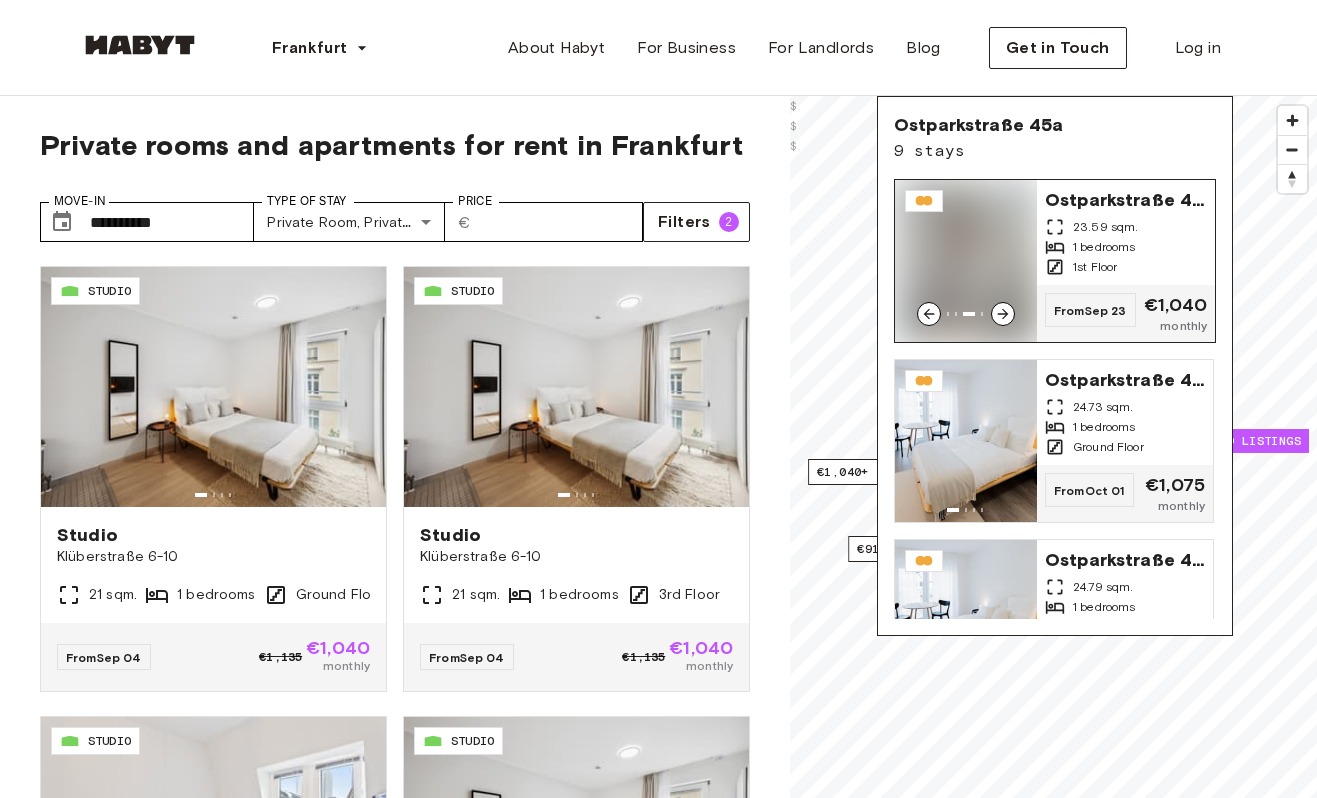 click 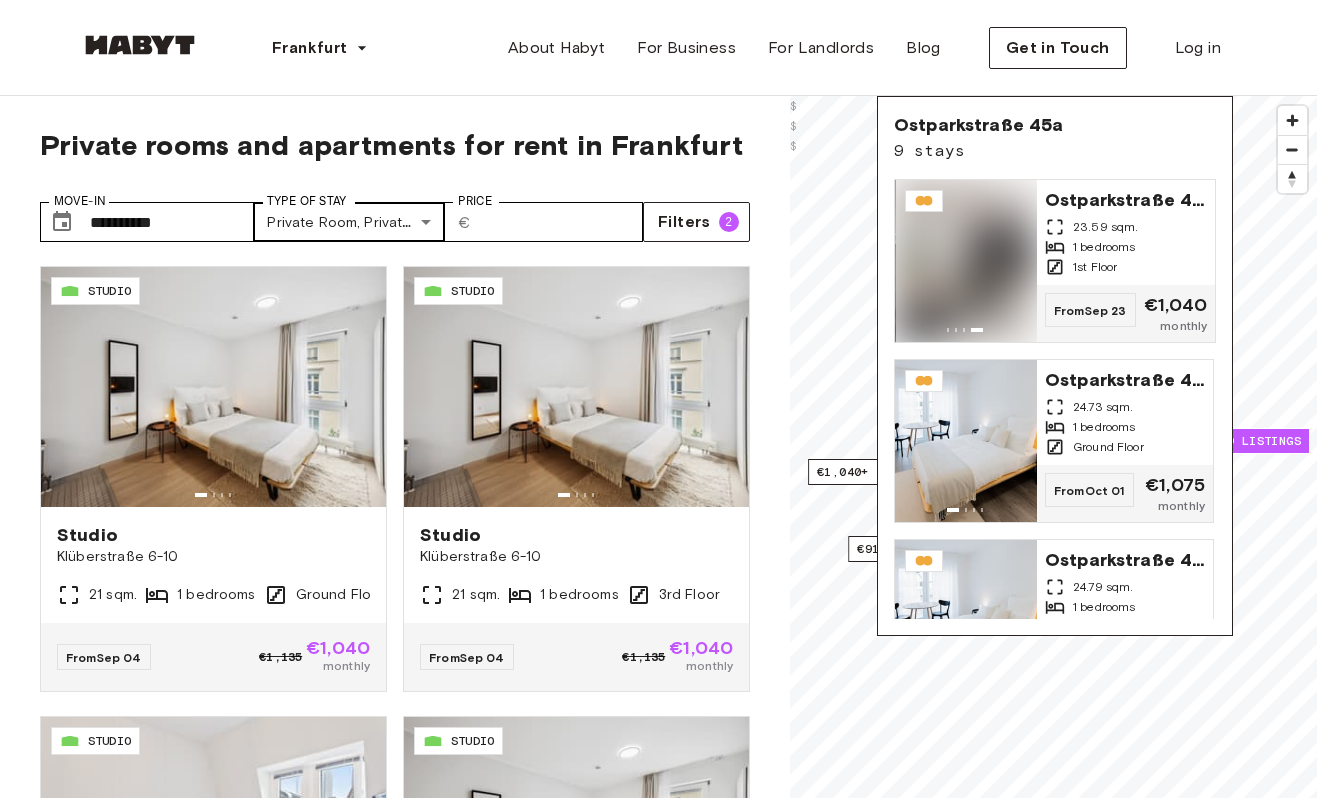 click on "**********" at bounding box center (658, 2501) 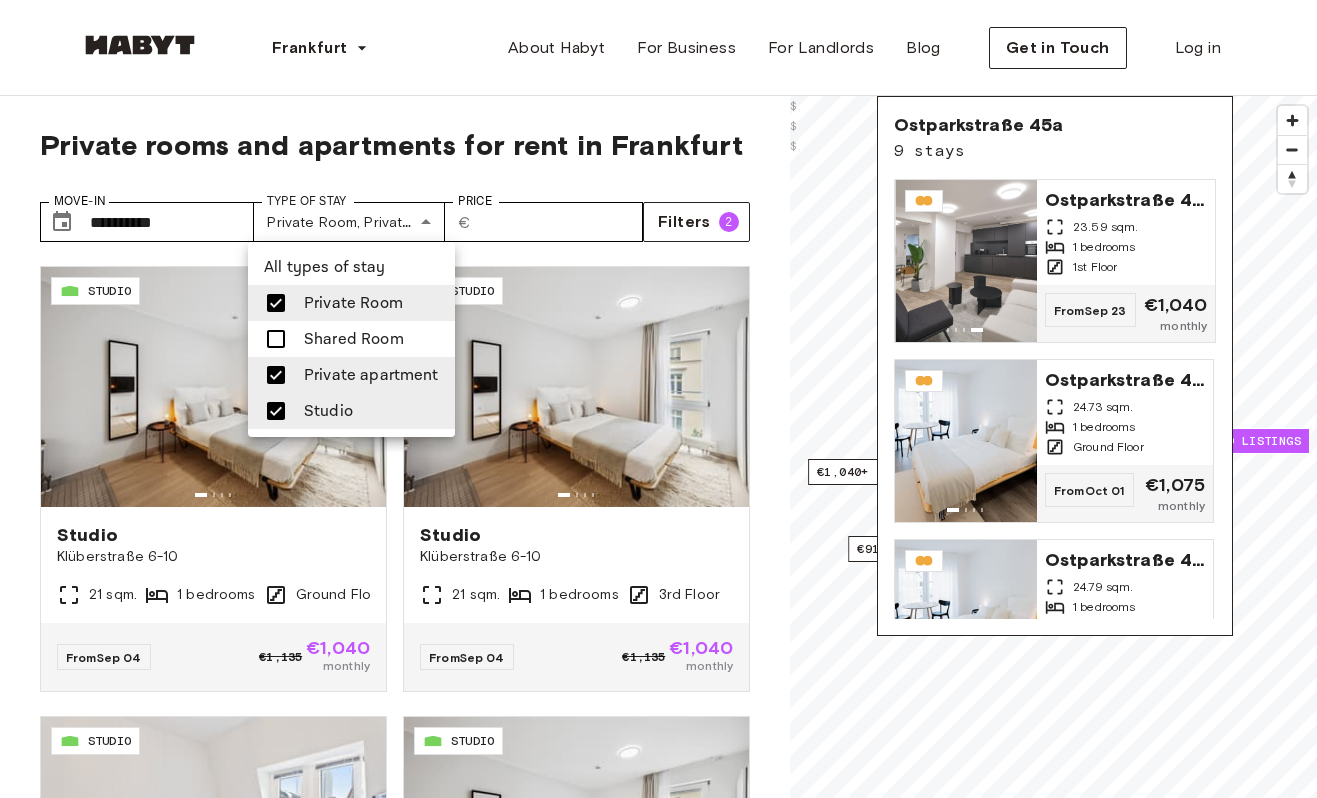type 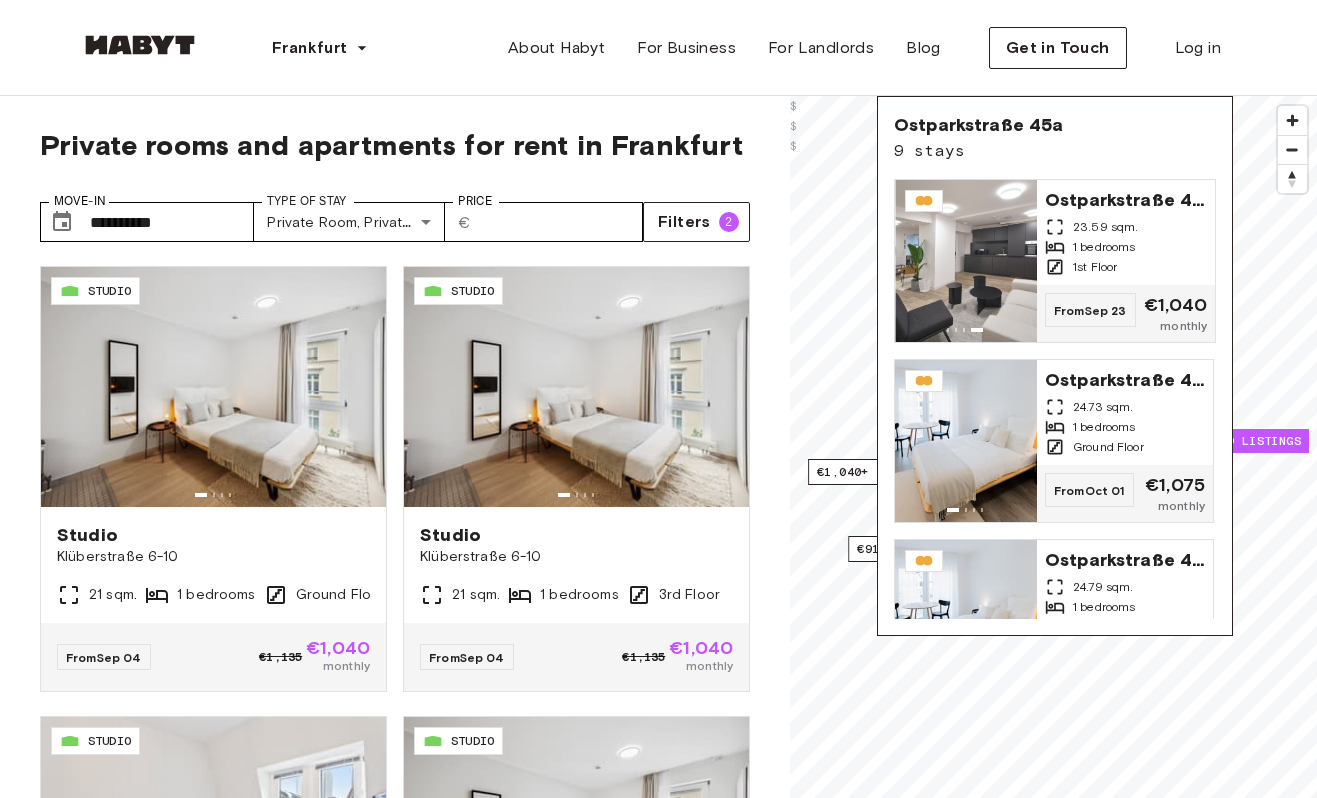 click on "**********" at bounding box center (395, 214) 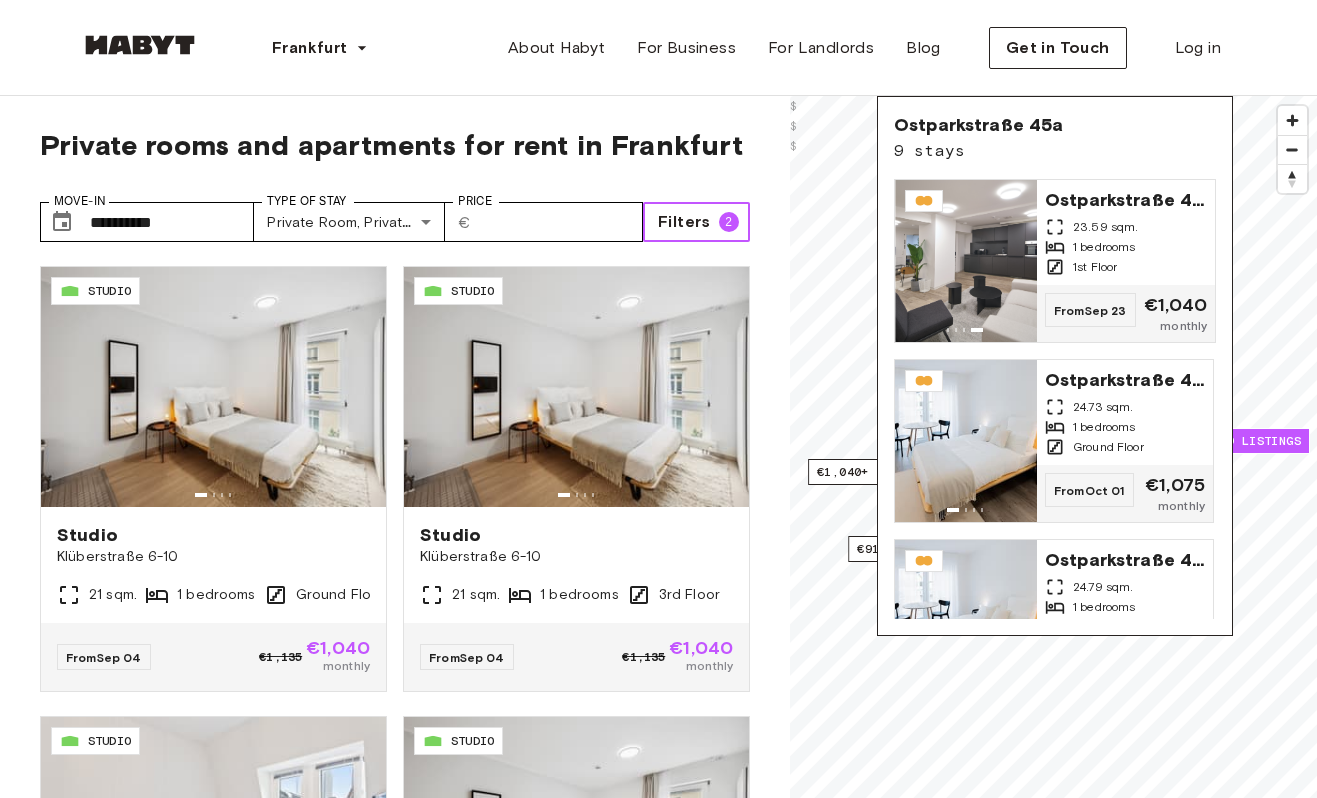 click on "Filters" at bounding box center [684, 222] 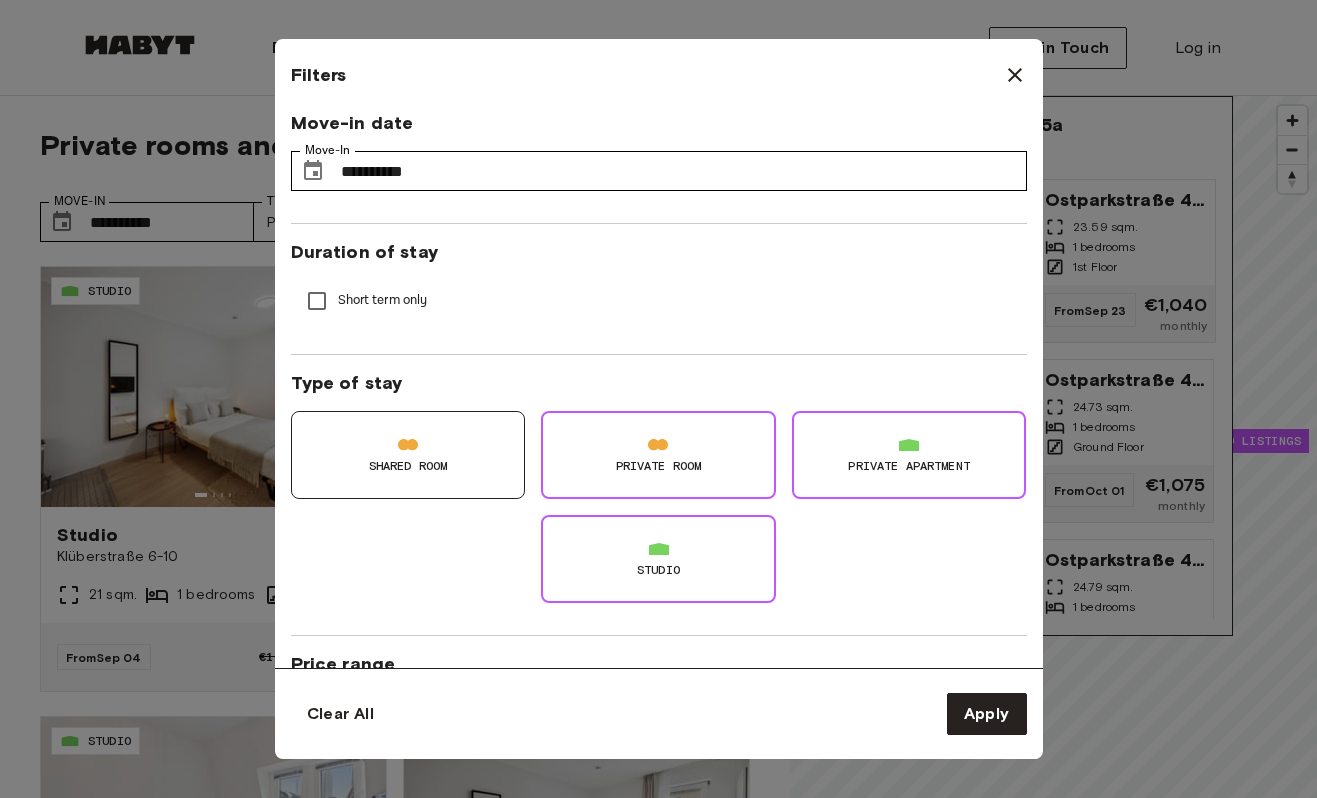 click on "2" at bounding box center [483, 886] 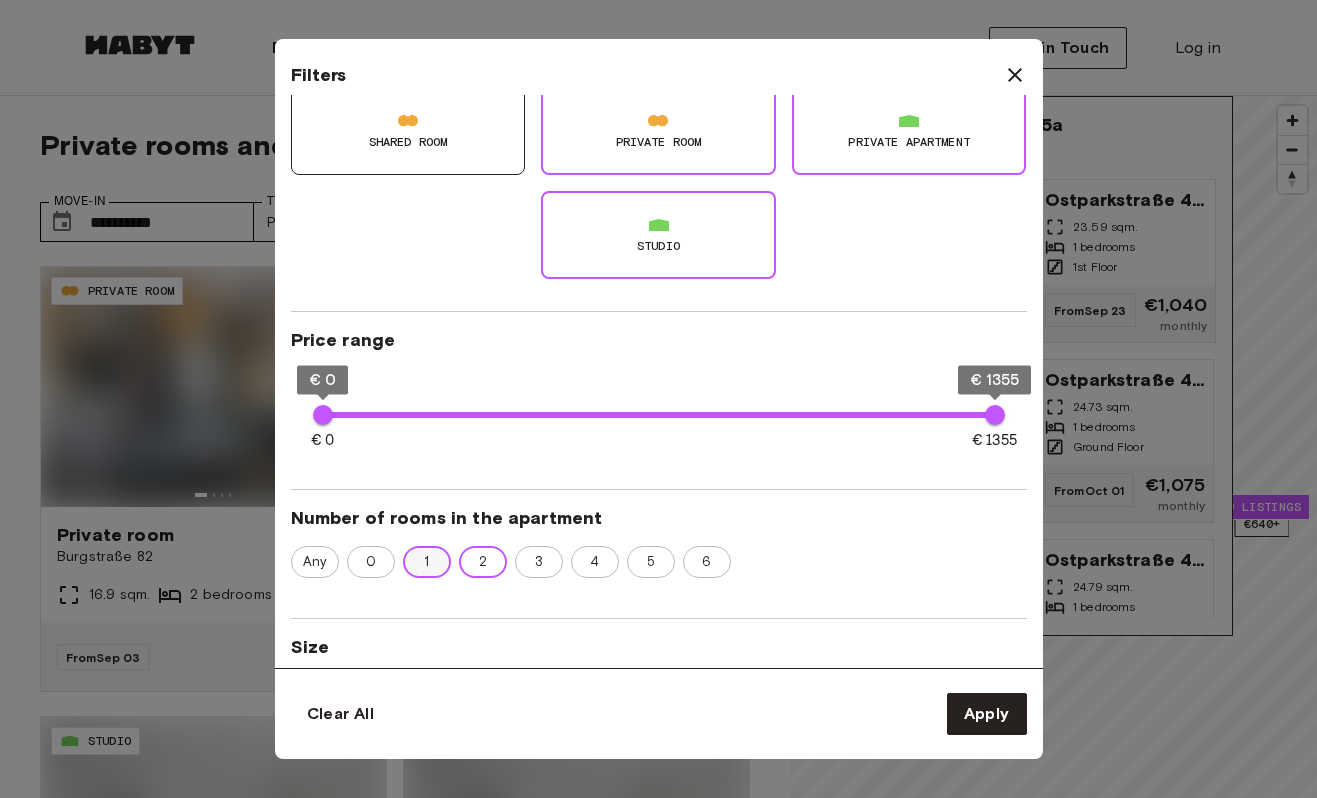 click on "1" at bounding box center (426, 562) 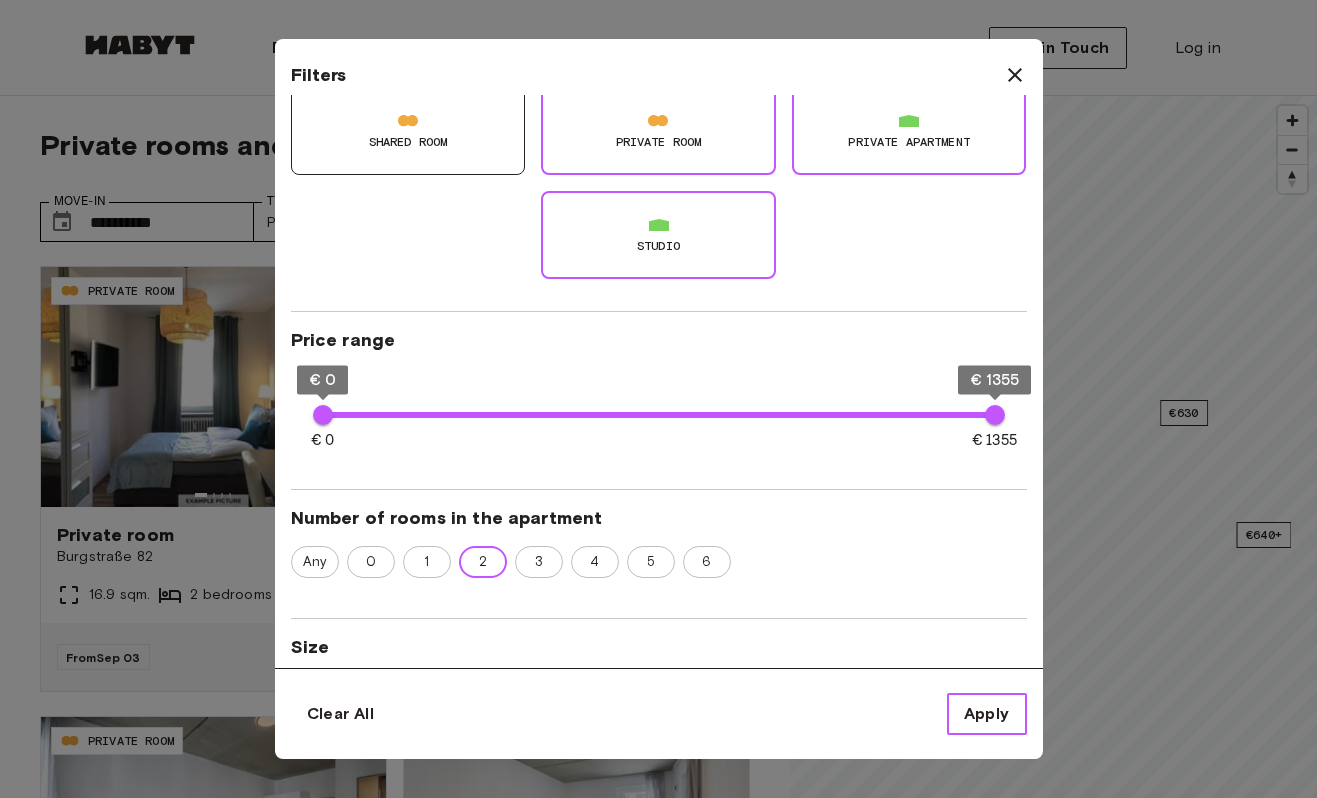click on "Apply" at bounding box center (987, 714) 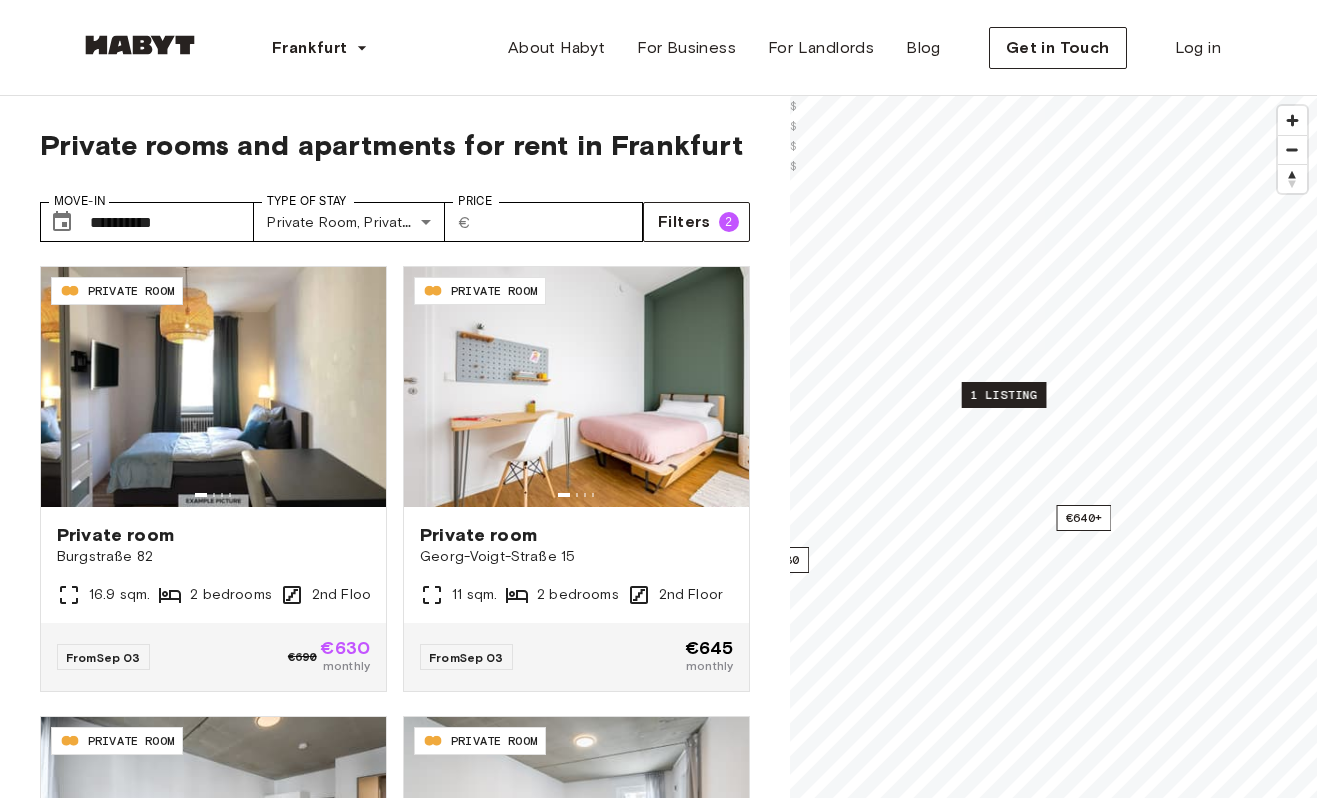 click on "1 listing" at bounding box center (1004, 395) 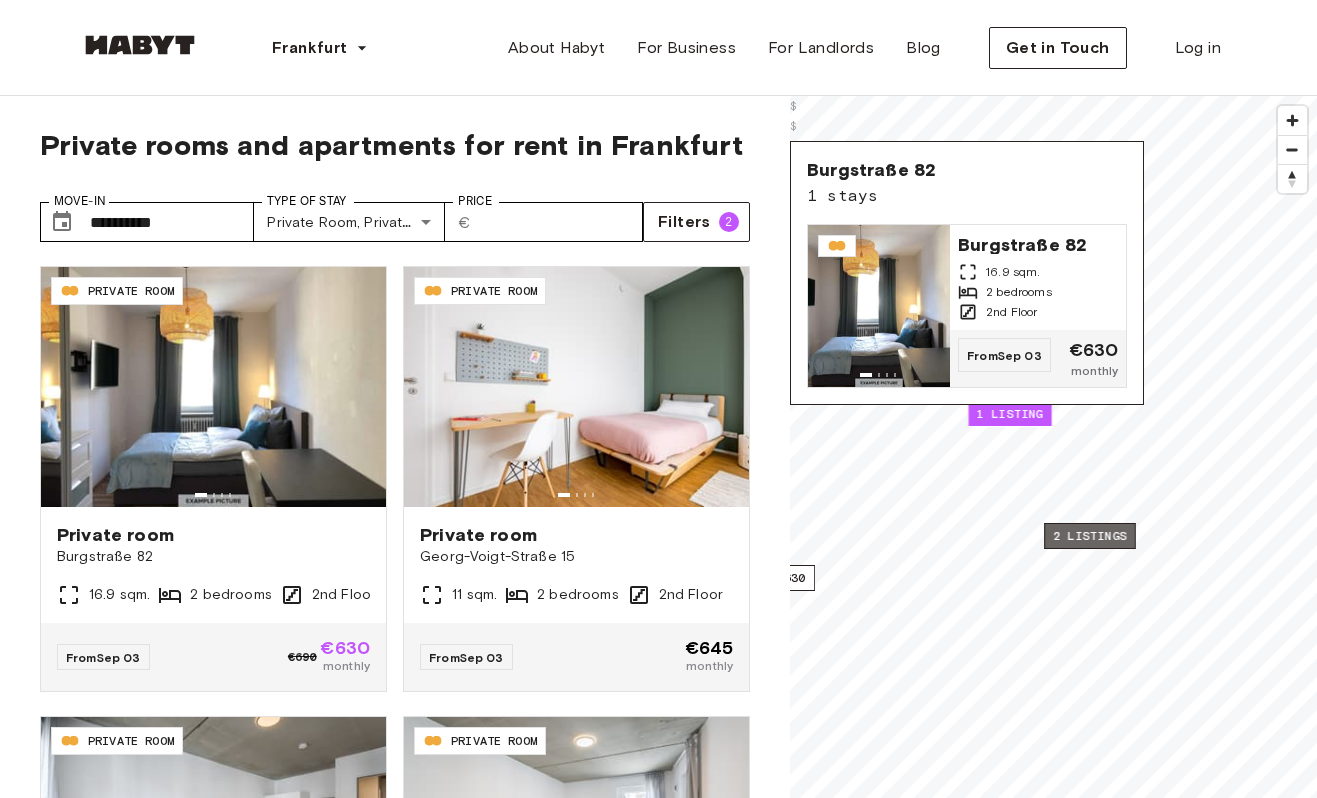 click on "2 listings" at bounding box center [1090, 536] 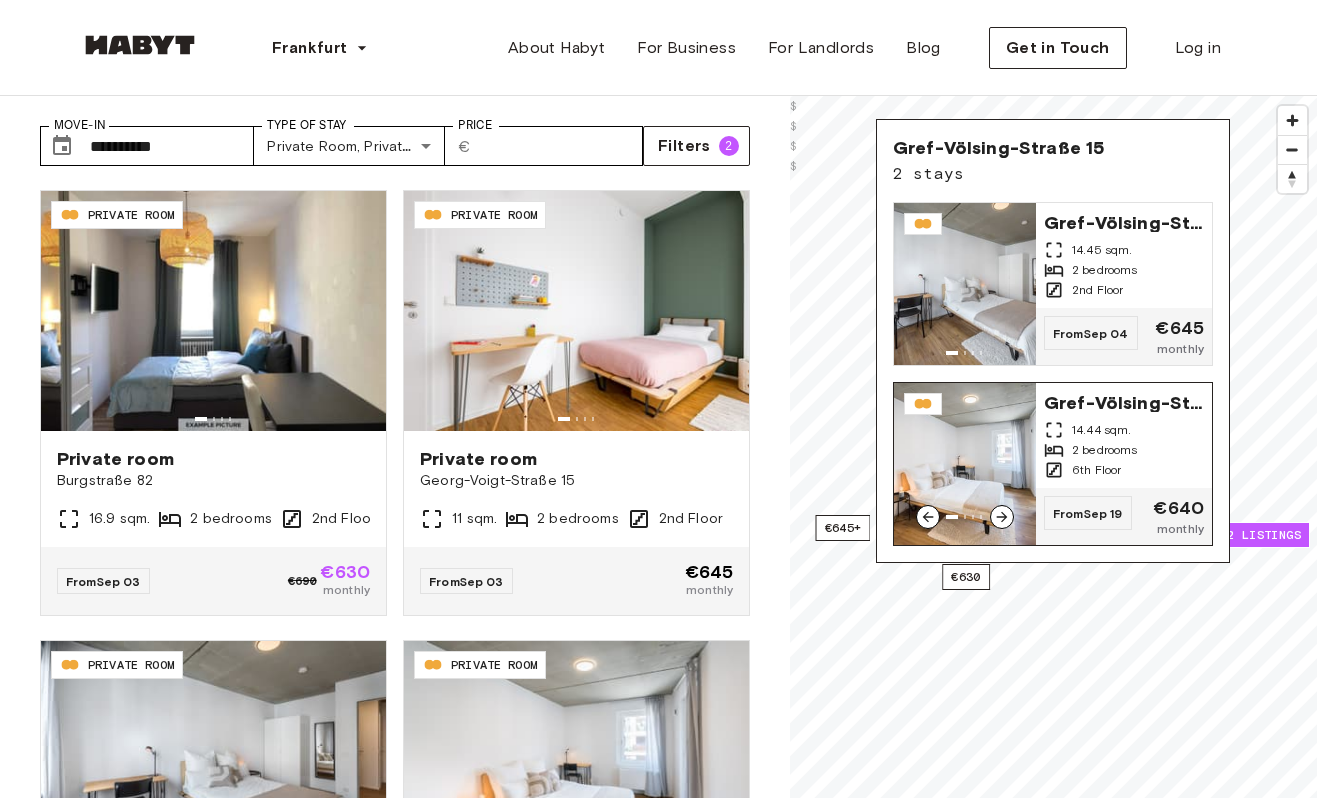 scroll, scrollTop: 0, scrollLeft: 0, axis: both 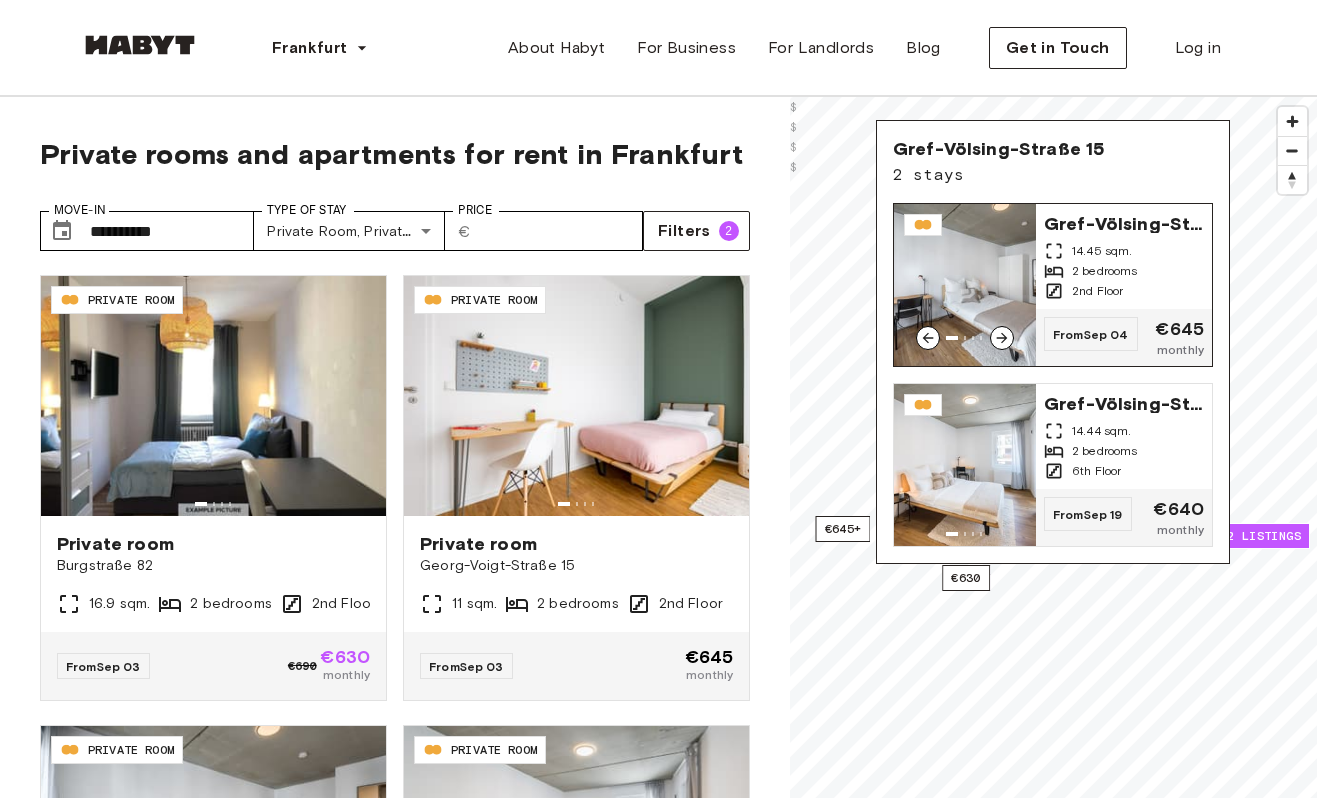 click at bounding box center (965, 285) 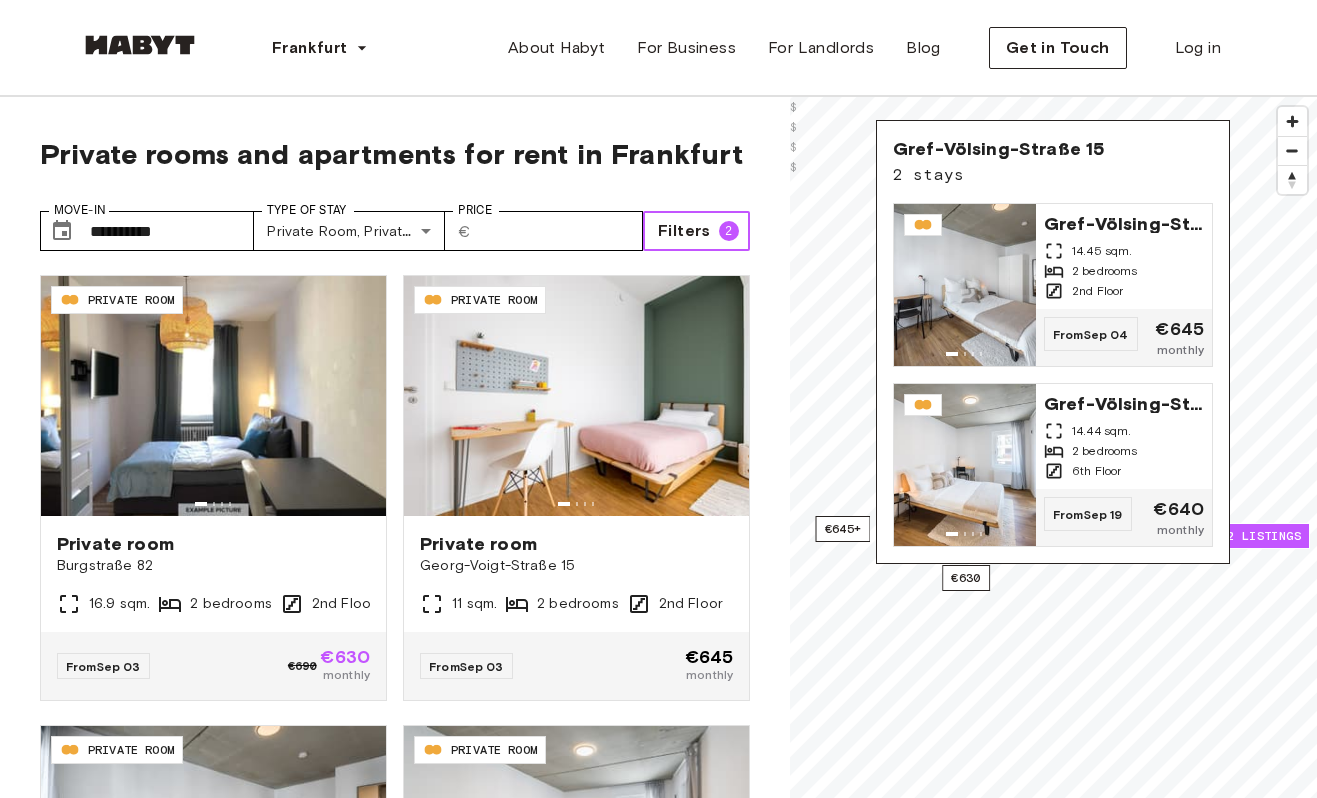 click on "Filters" at bounding box center (684, 231) 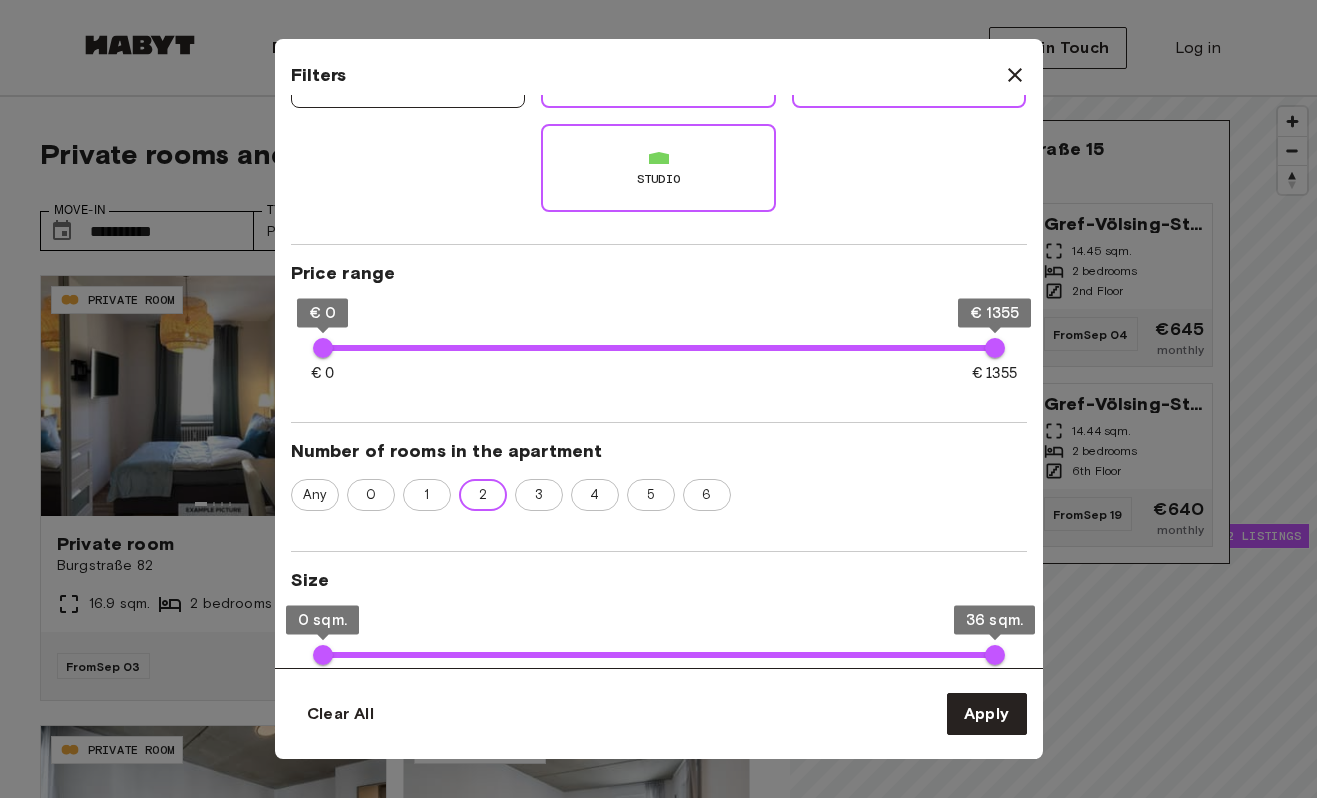 scroll, scrollTop: 392, scrollLeft: 0, axis: vertical 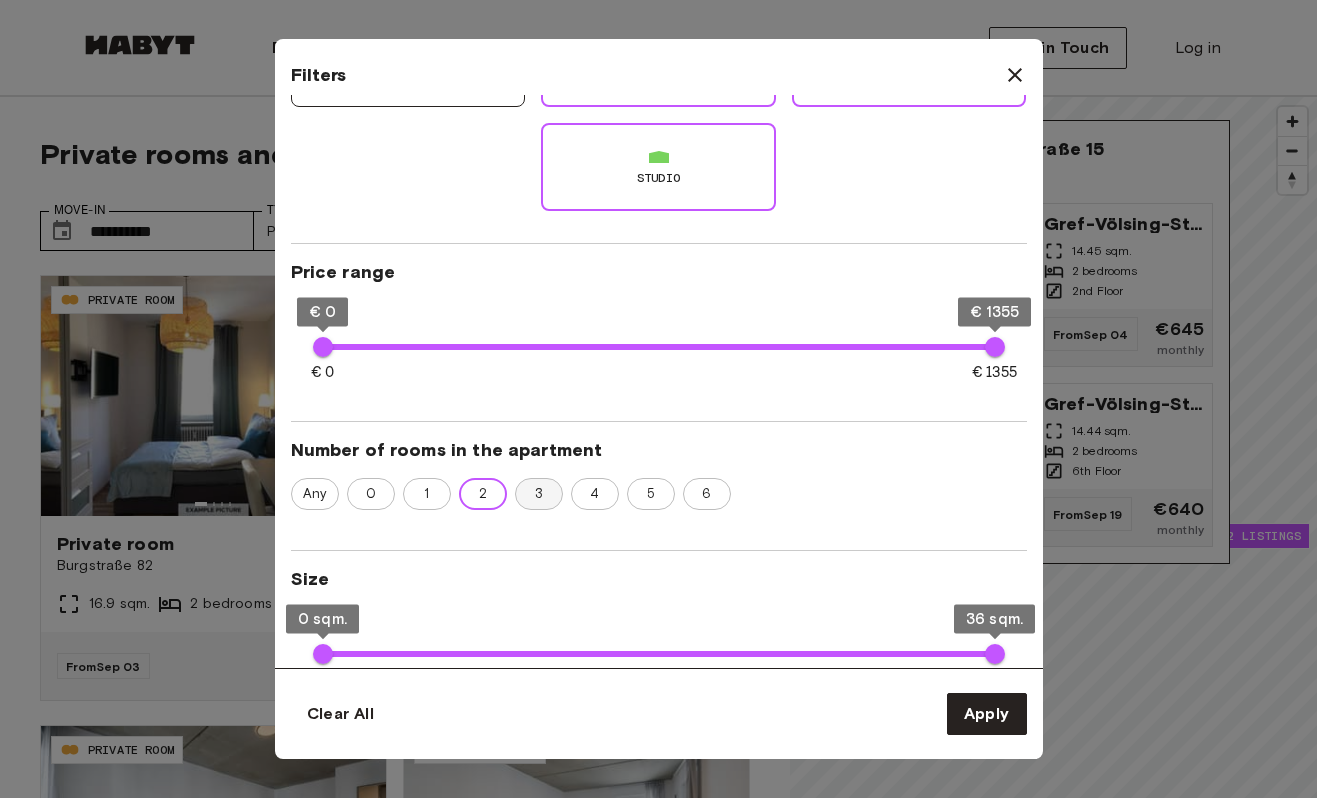 click on "3" at bounding box center [539, 494] 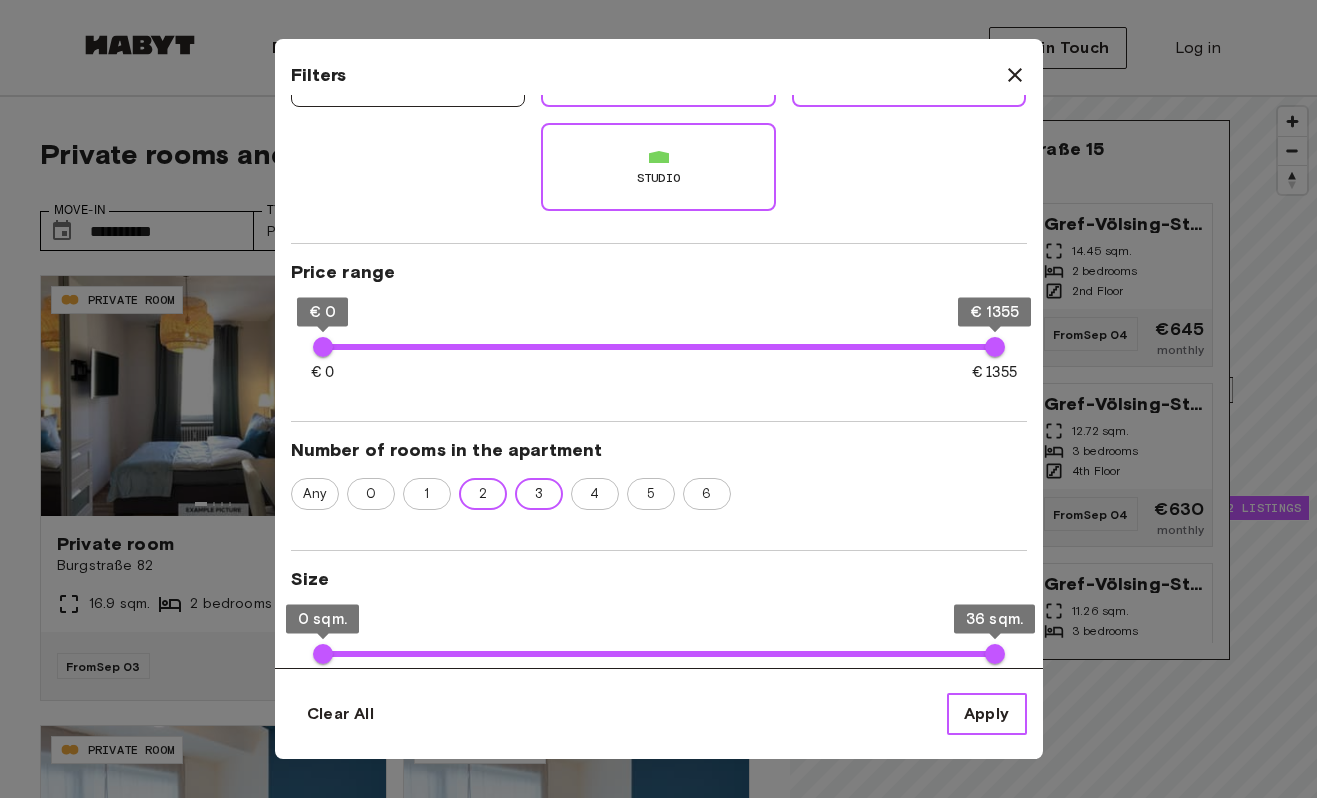 click on "Apply" at bounding box center [987, 714] 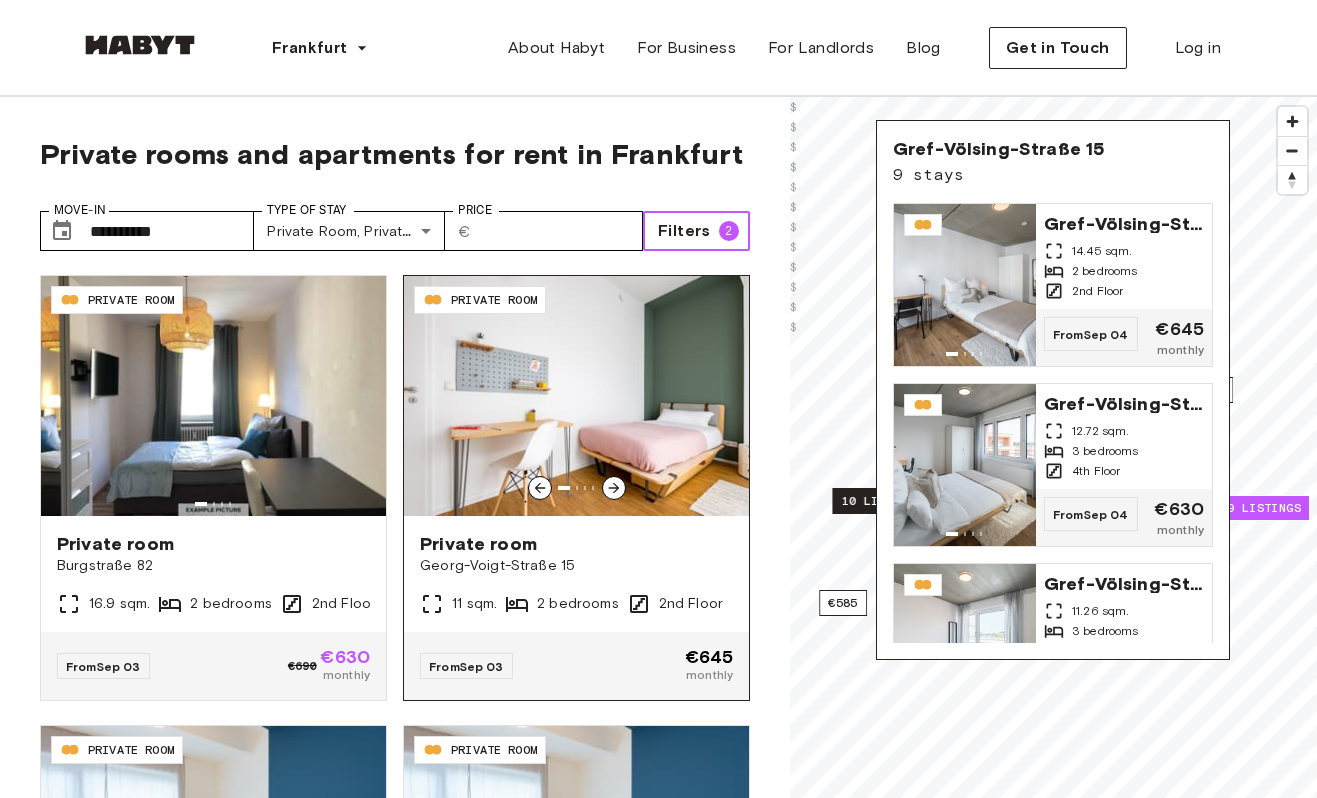 scroll, scrollTop: 21, scrollLeft: 0, axis: vertical 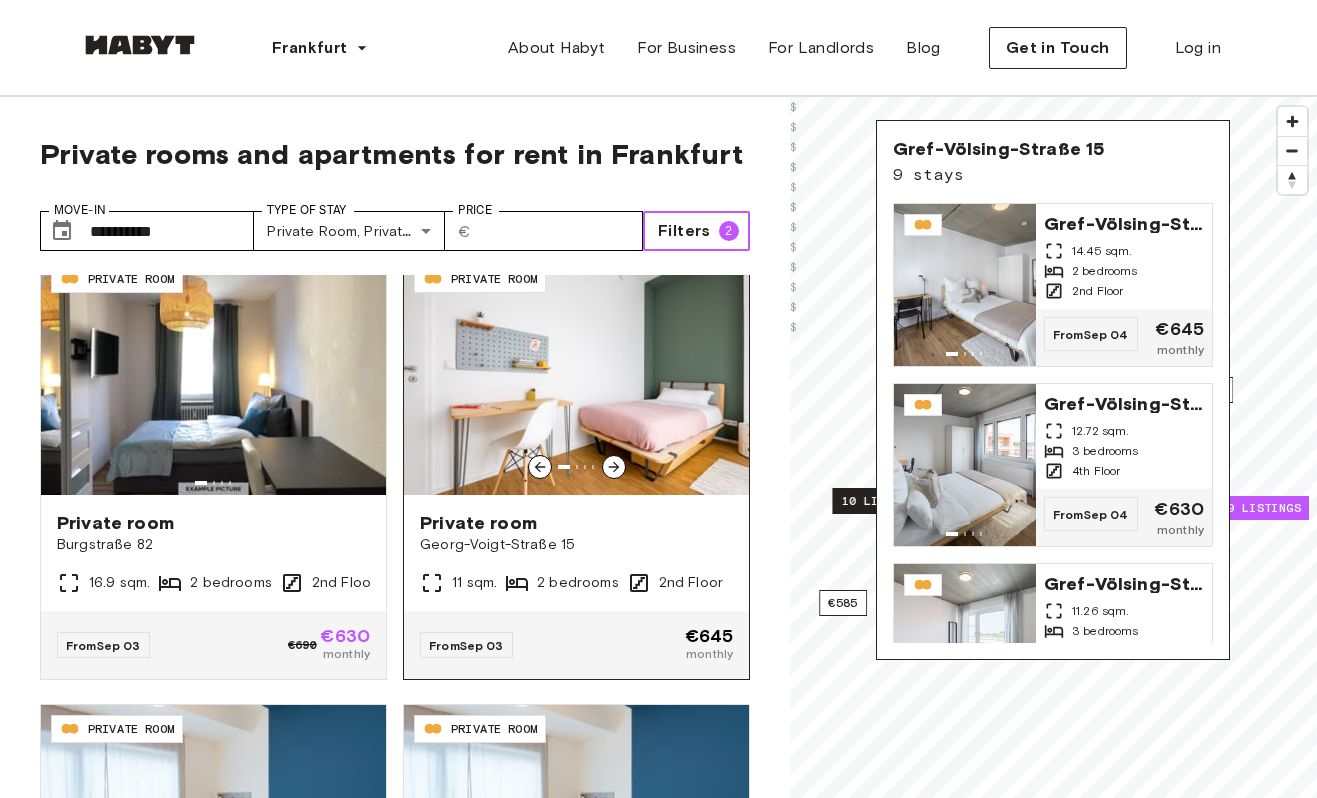 type 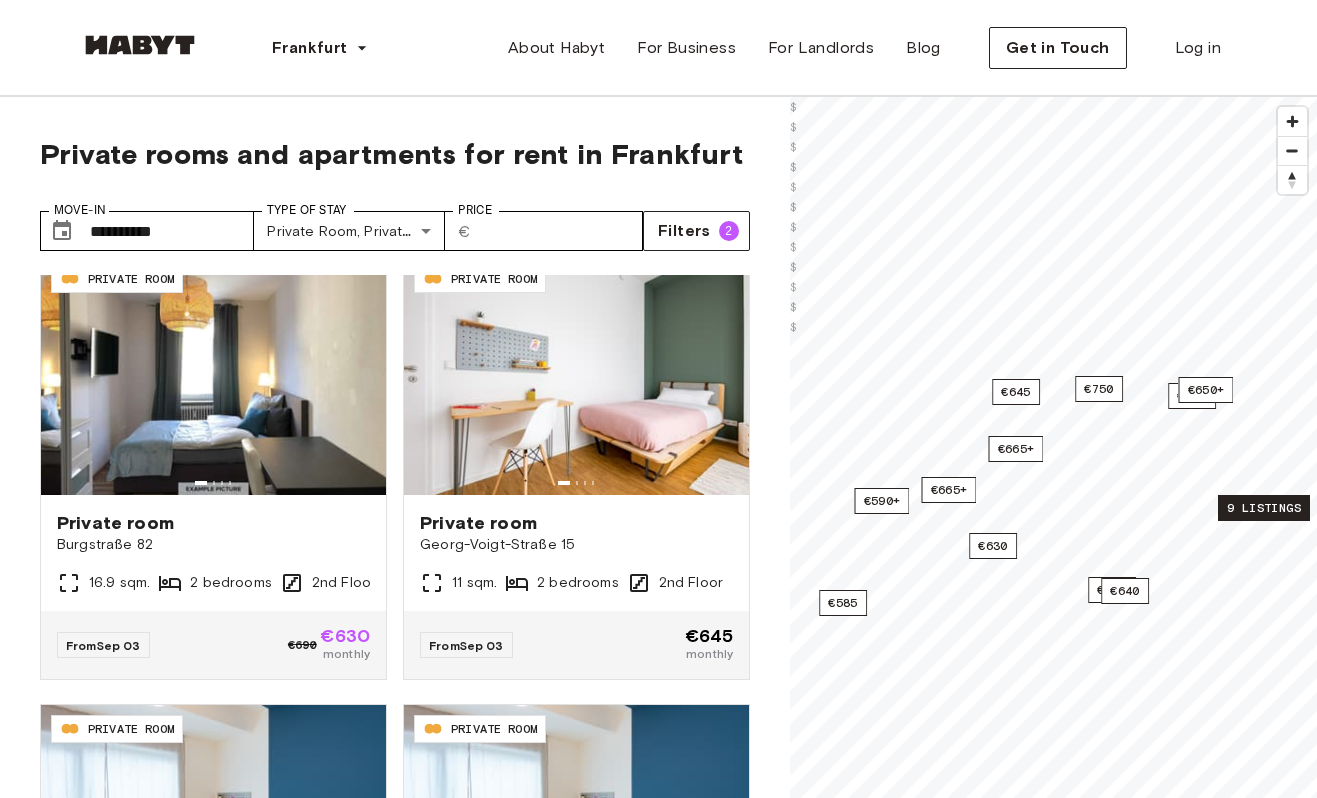 click on "9 listings" at bounding box center [1264, 508] 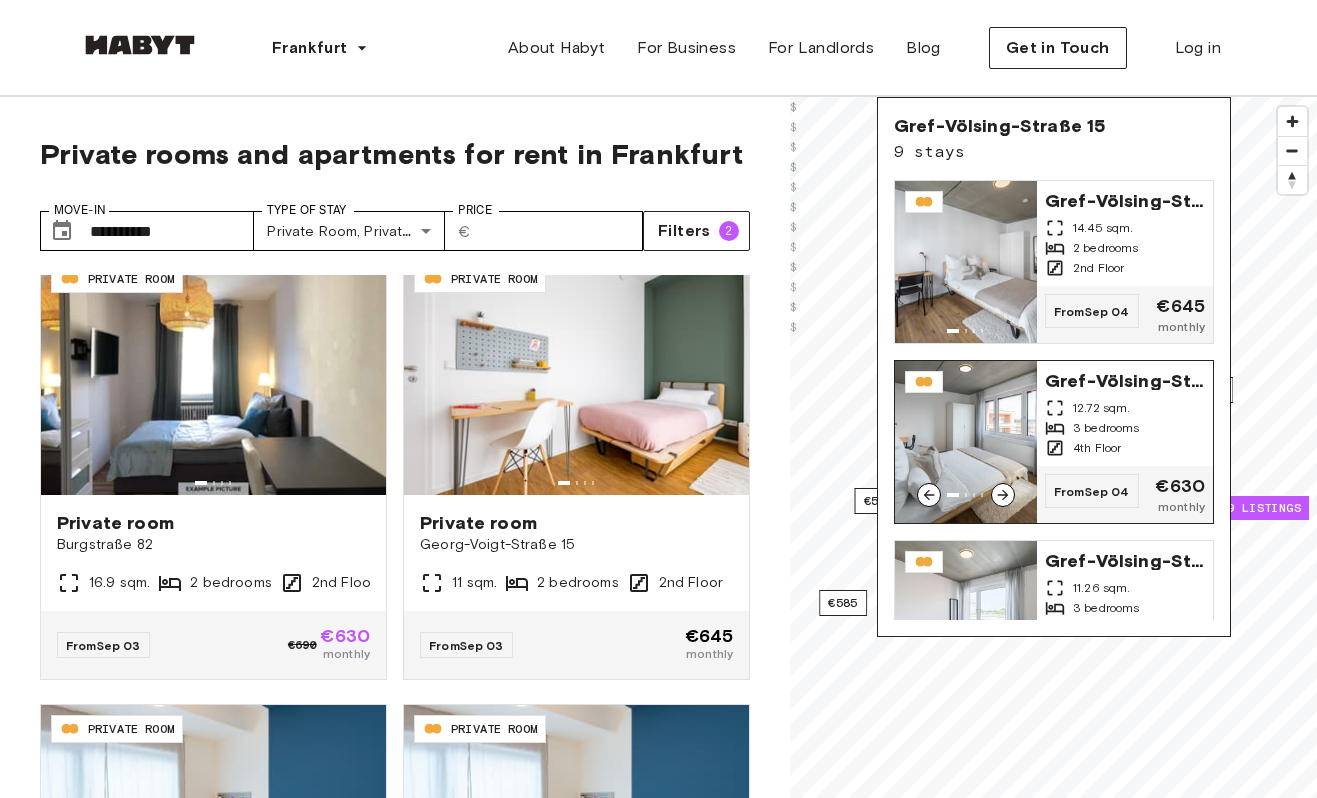 click 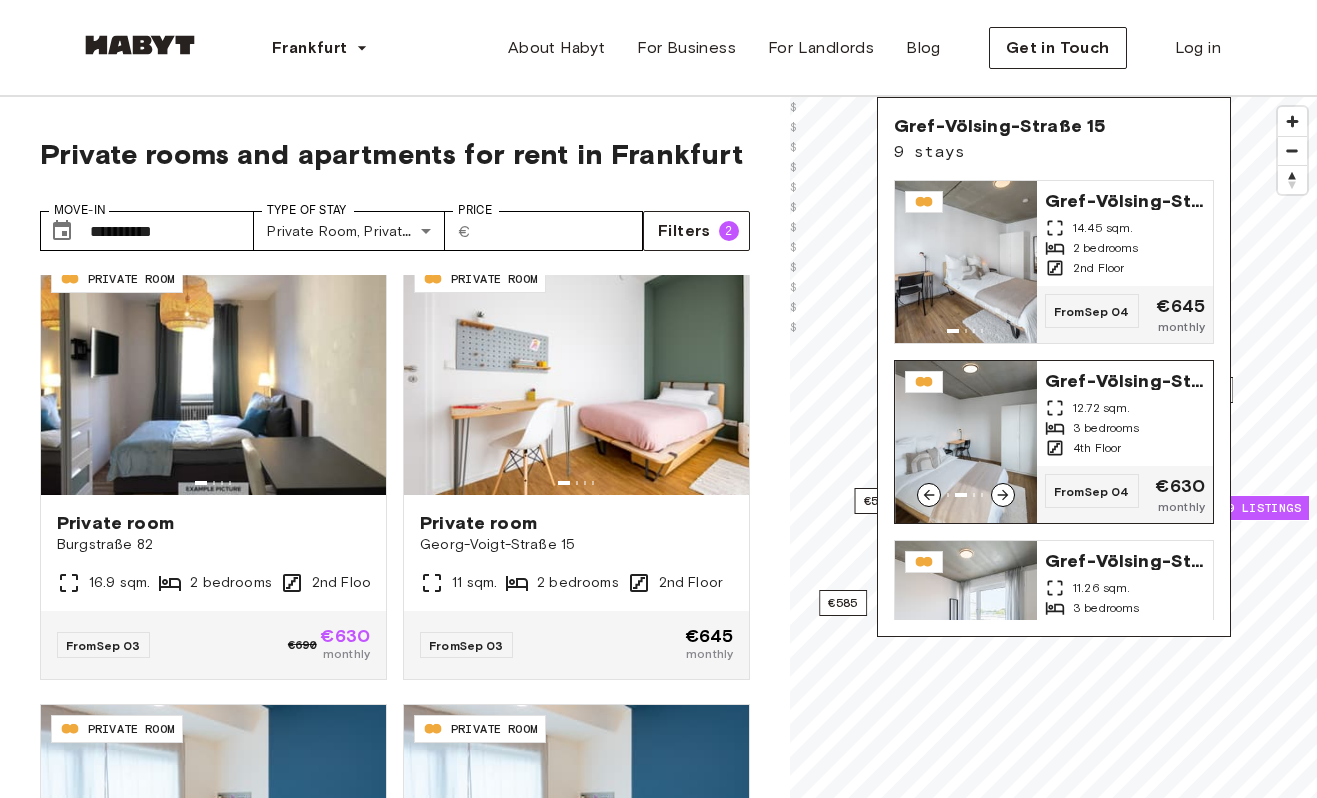 click at bounding box center [966, 442] 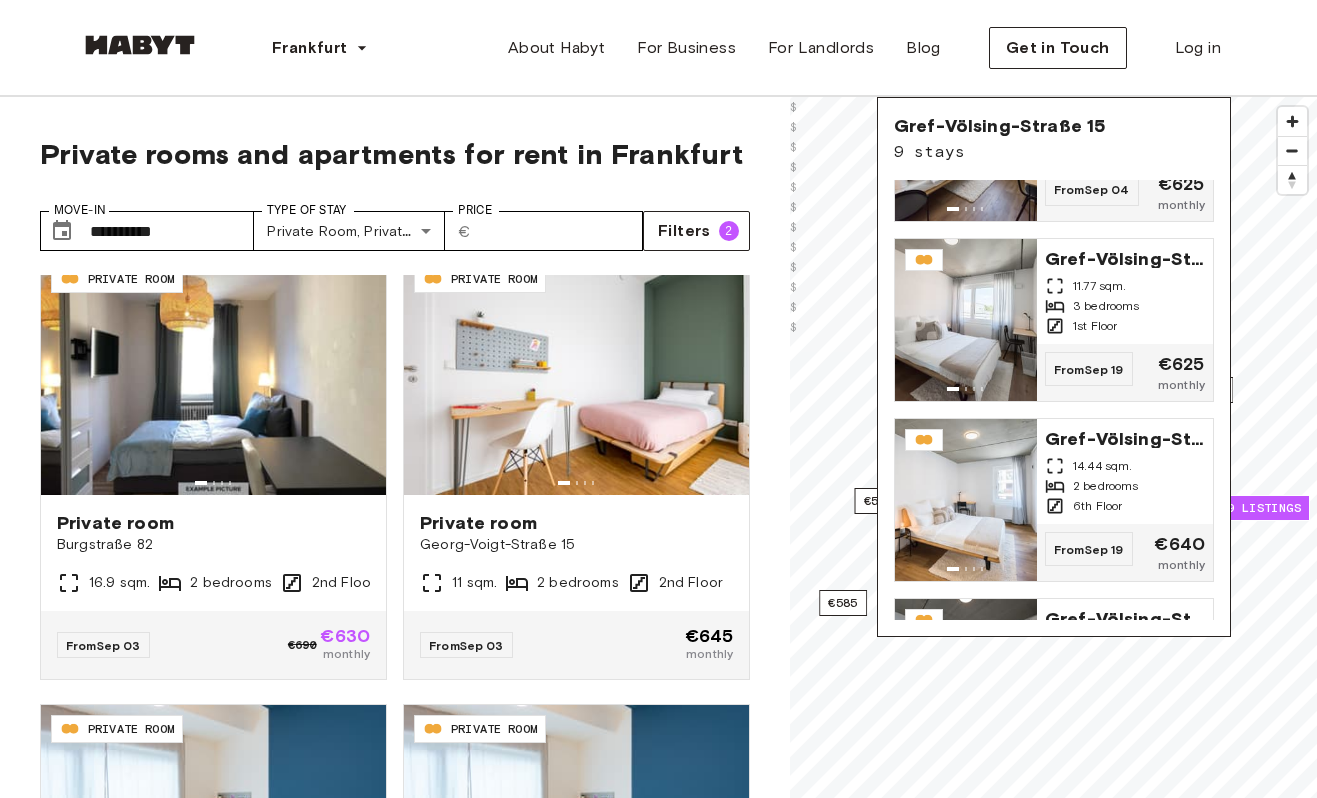 scroll, scrollTop: 0, scrollLeft: 0, axis: both 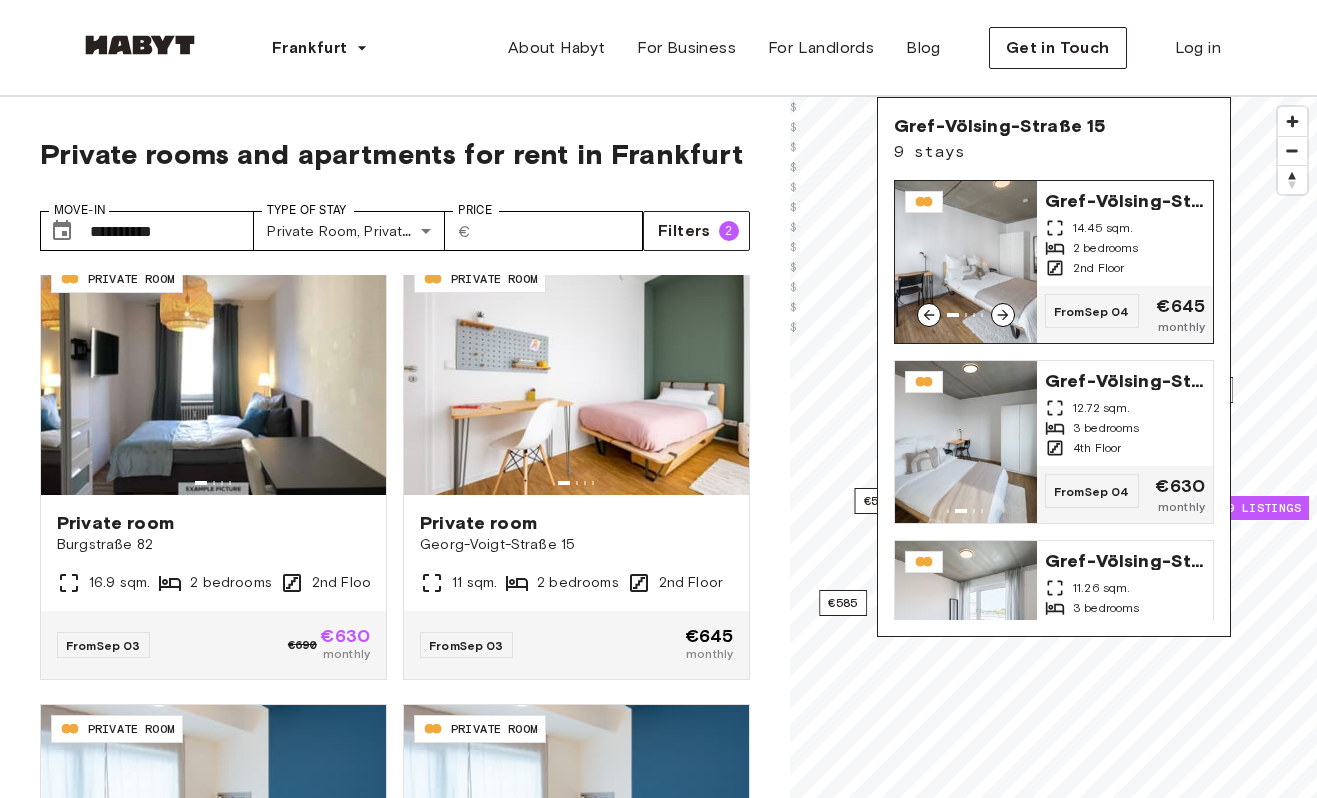 click on "14.45 sqm." at bounding box center [1125, 228] 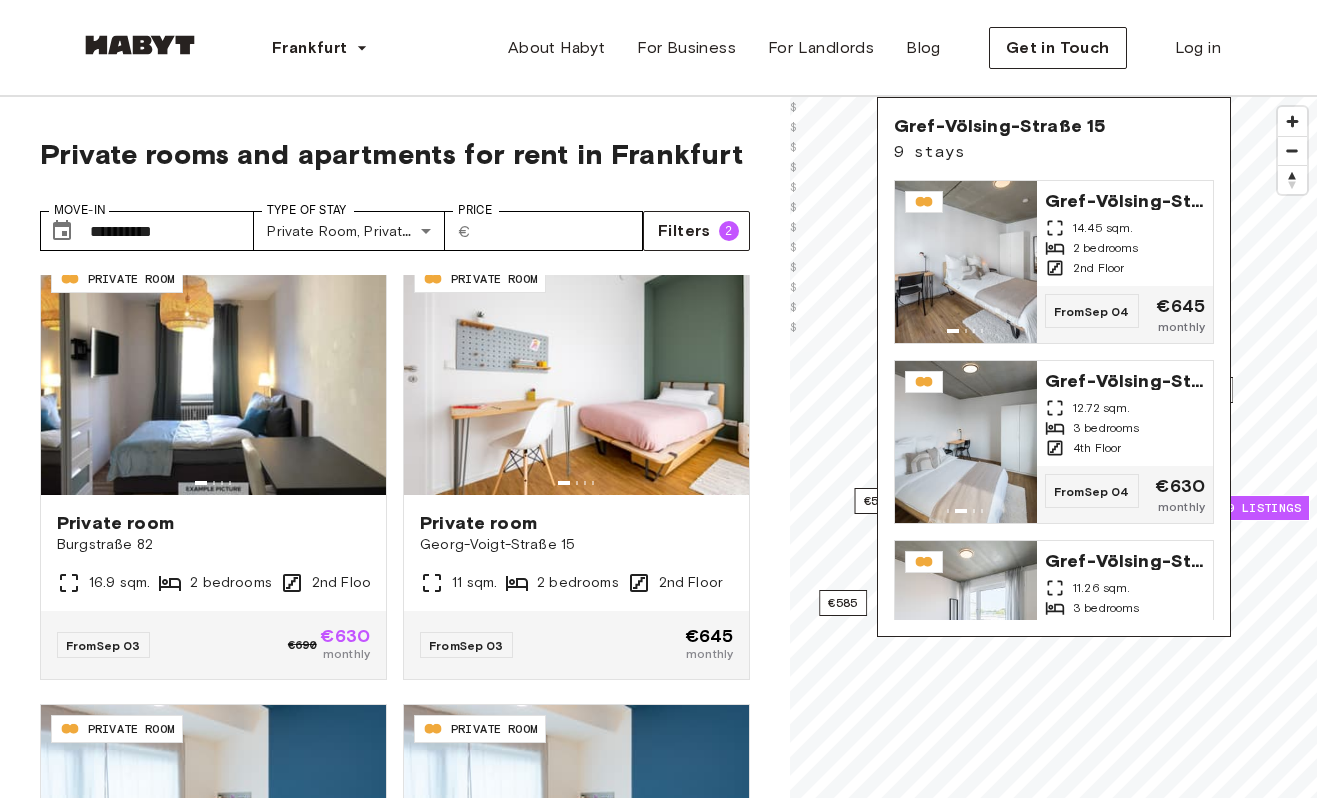 click at bounding box center [140, 45] 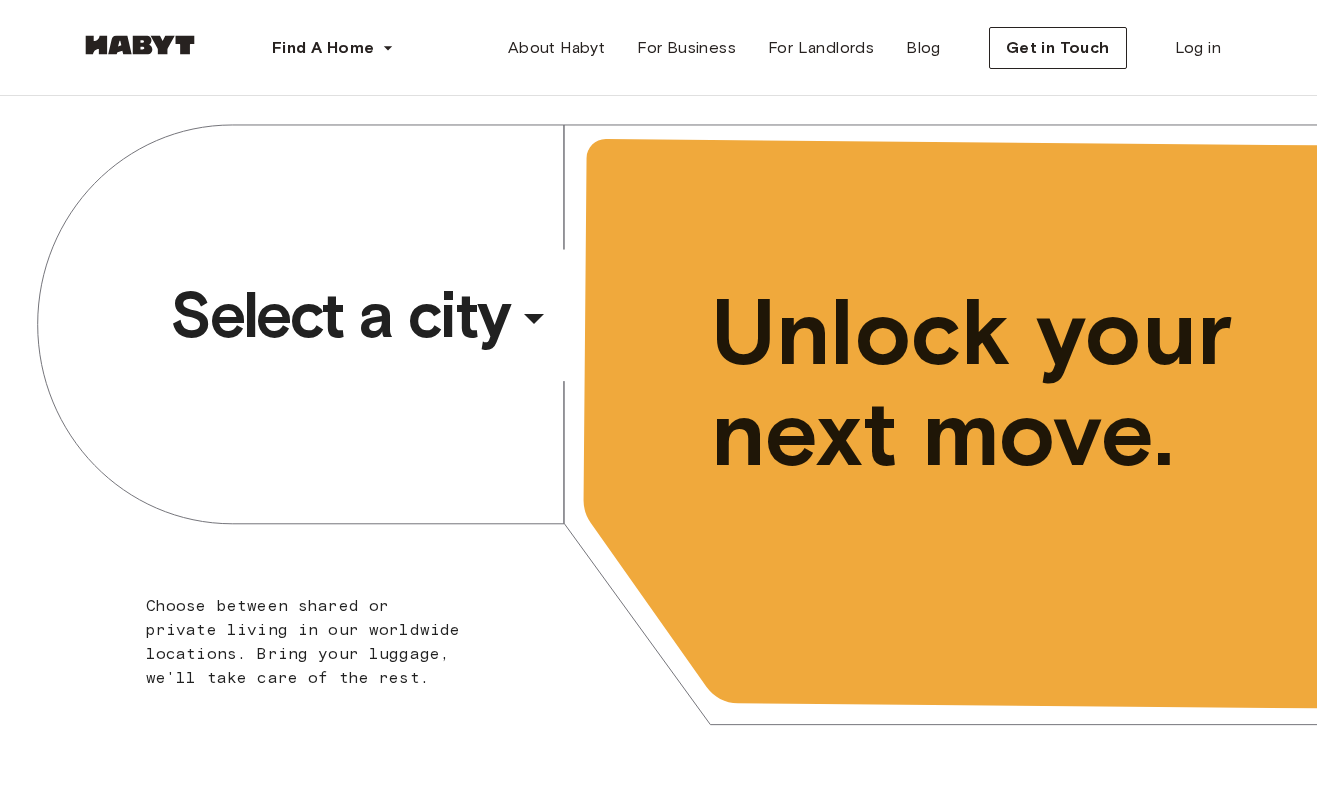 click on "Select a city" at bounding box center [340, 315] 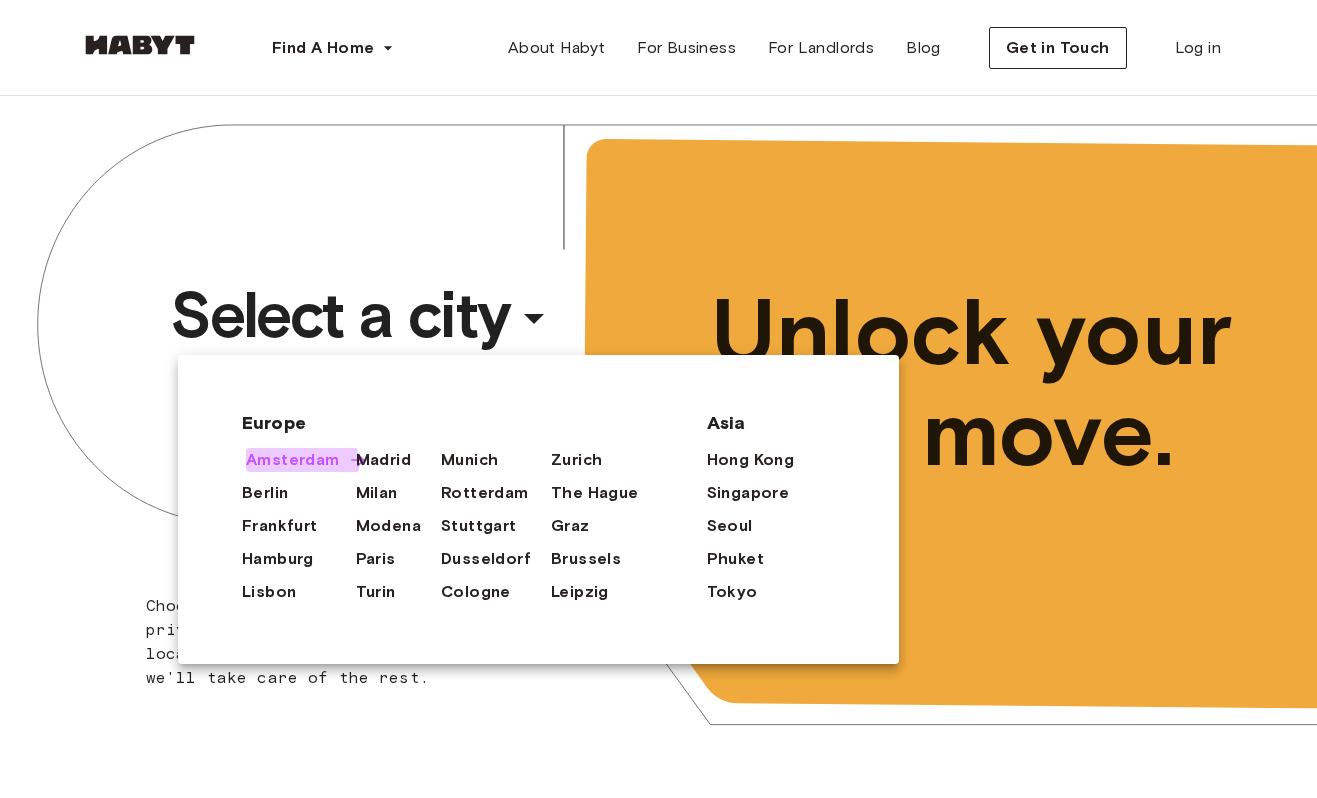 click on "Amsterdam" at bounding box center (293, 460) 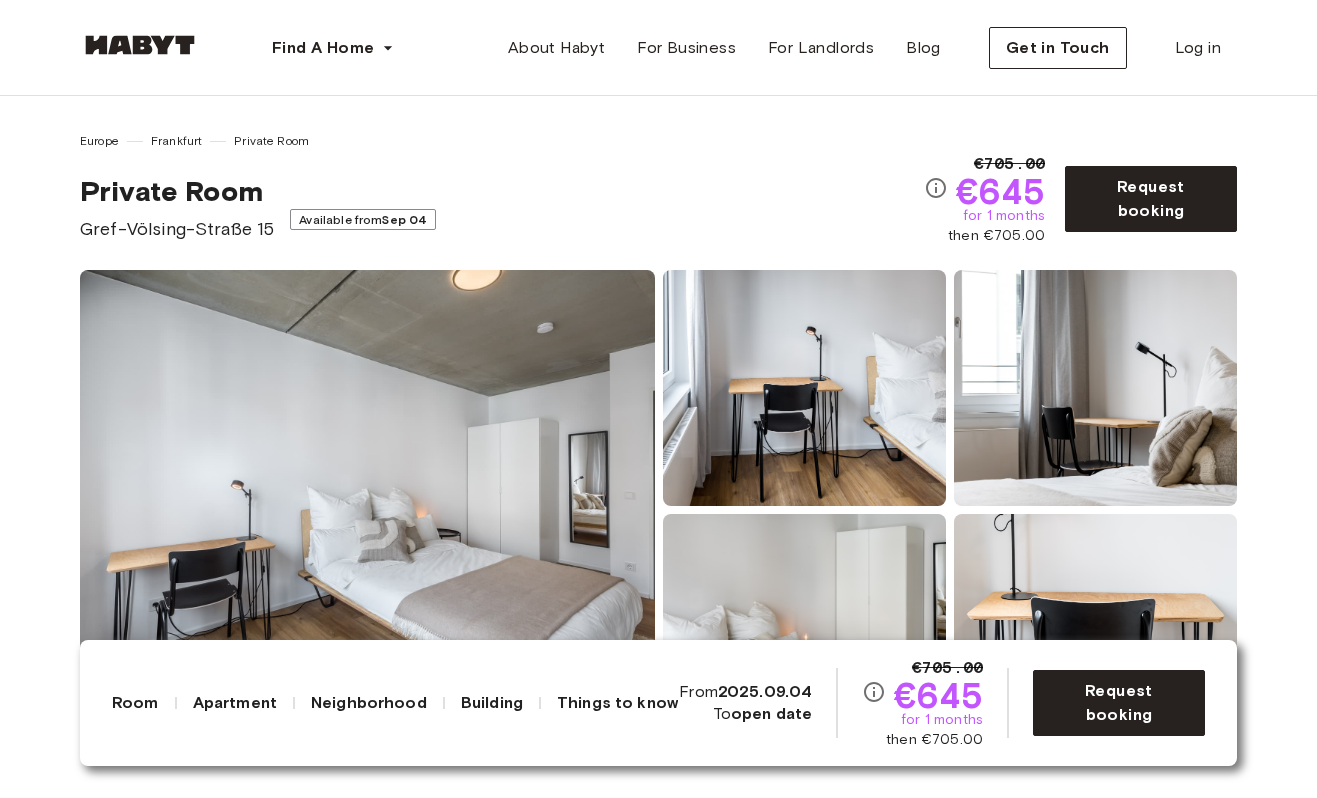 scroll, scrollTop: 0, scrollLeft: 0, axis: both 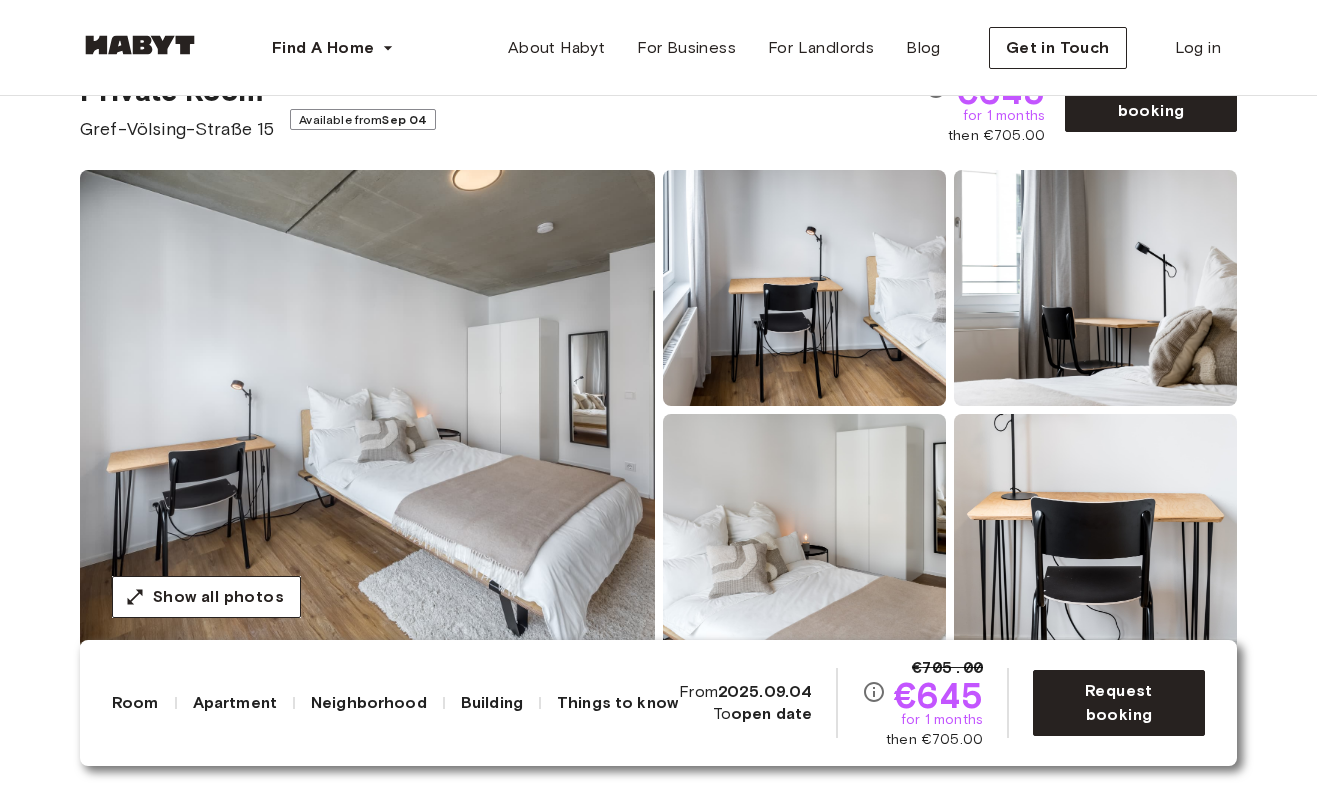 click at bounding box center (367, 410) 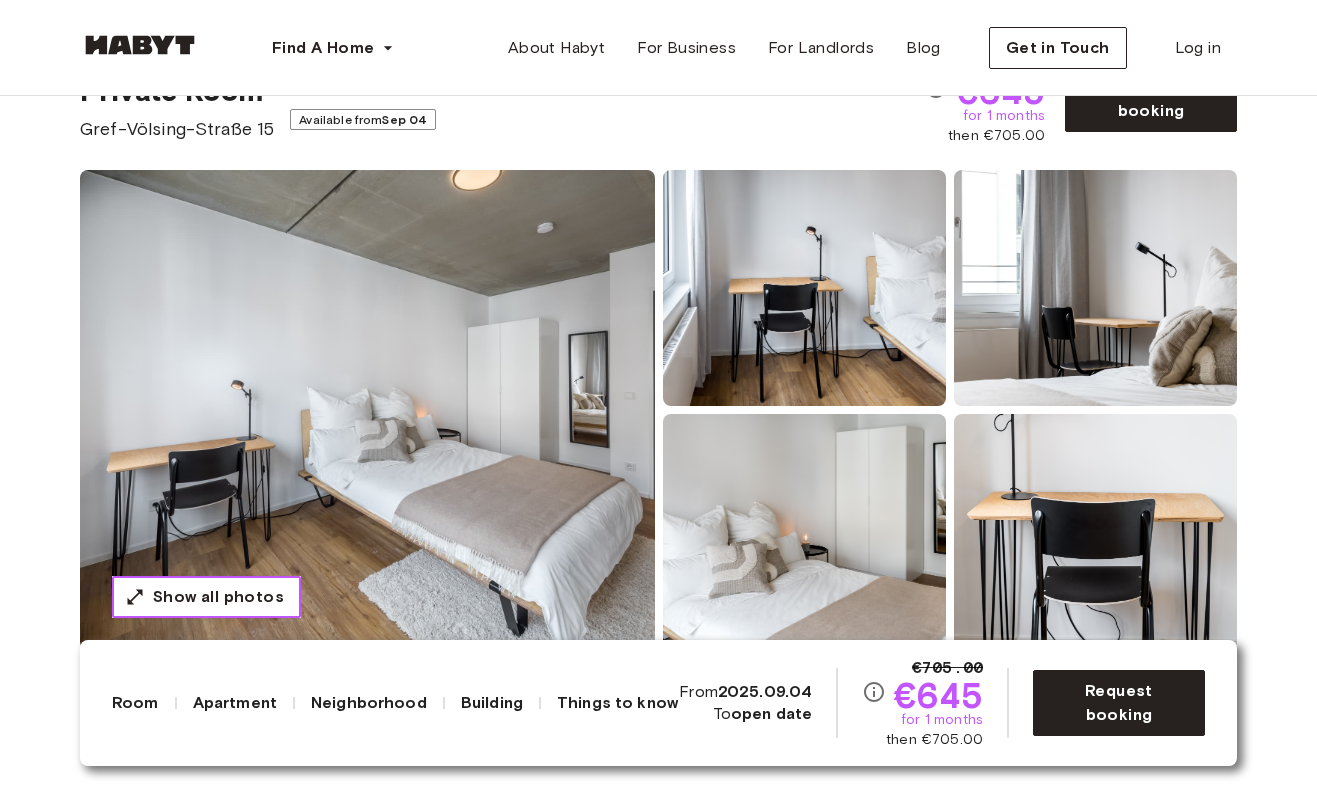 click on "Show all photos" at bounding box center (206, 597) 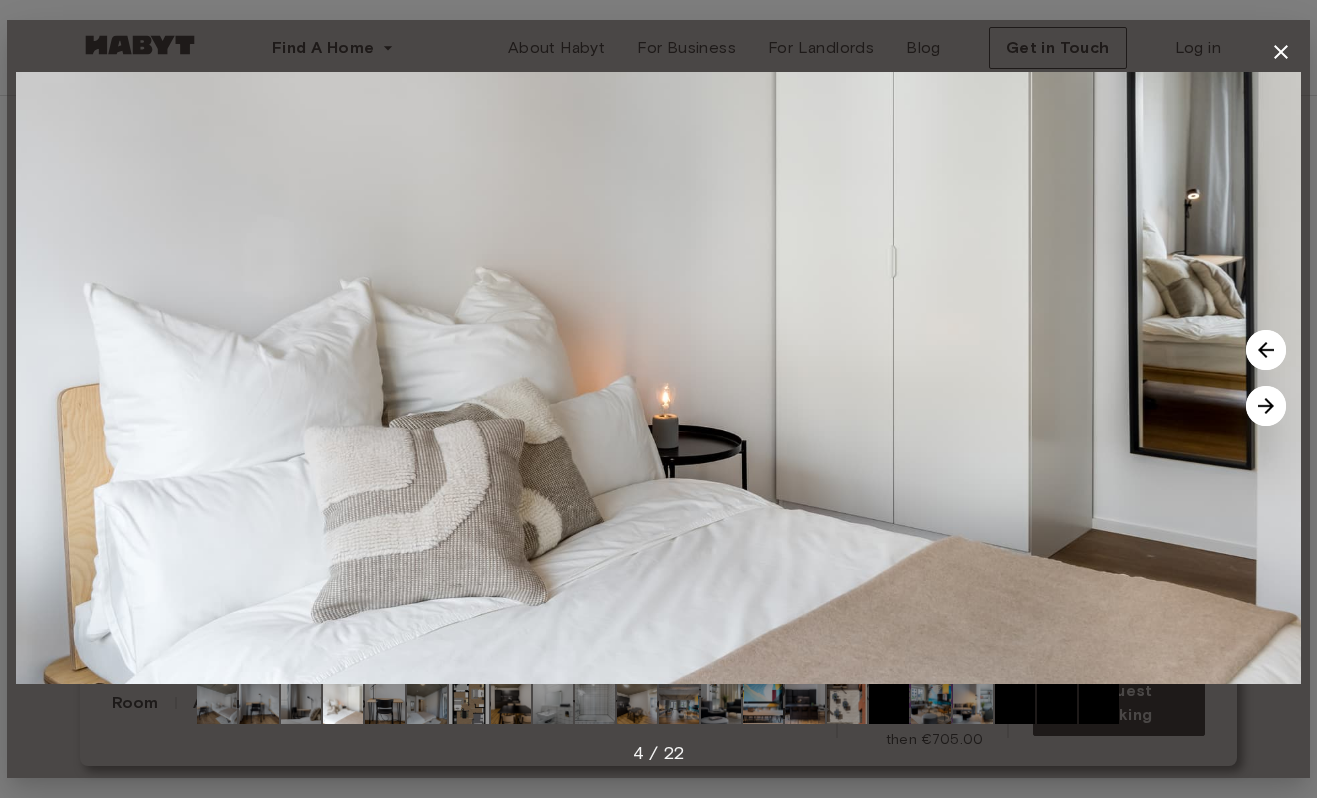 click 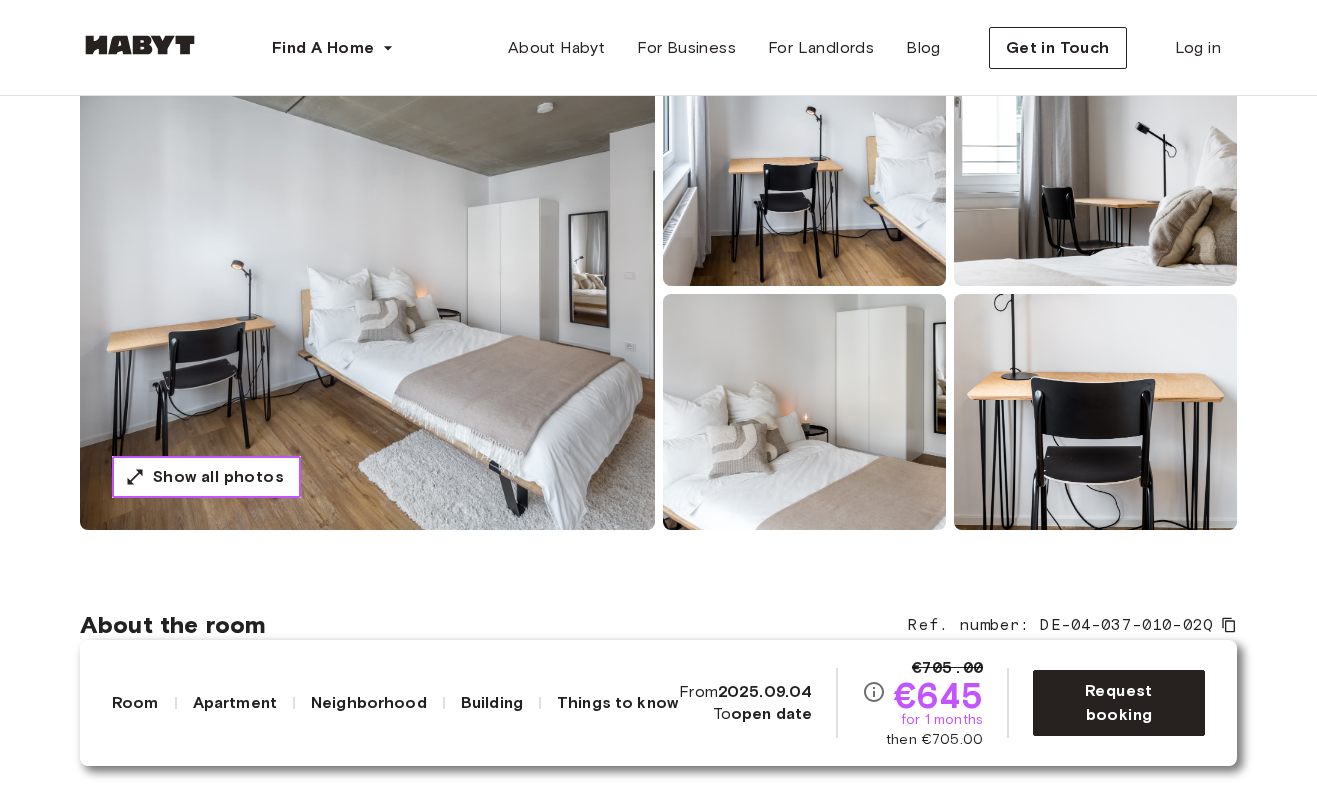 scroll, scrollTop: 0, scrollLeft: 0, axis: both 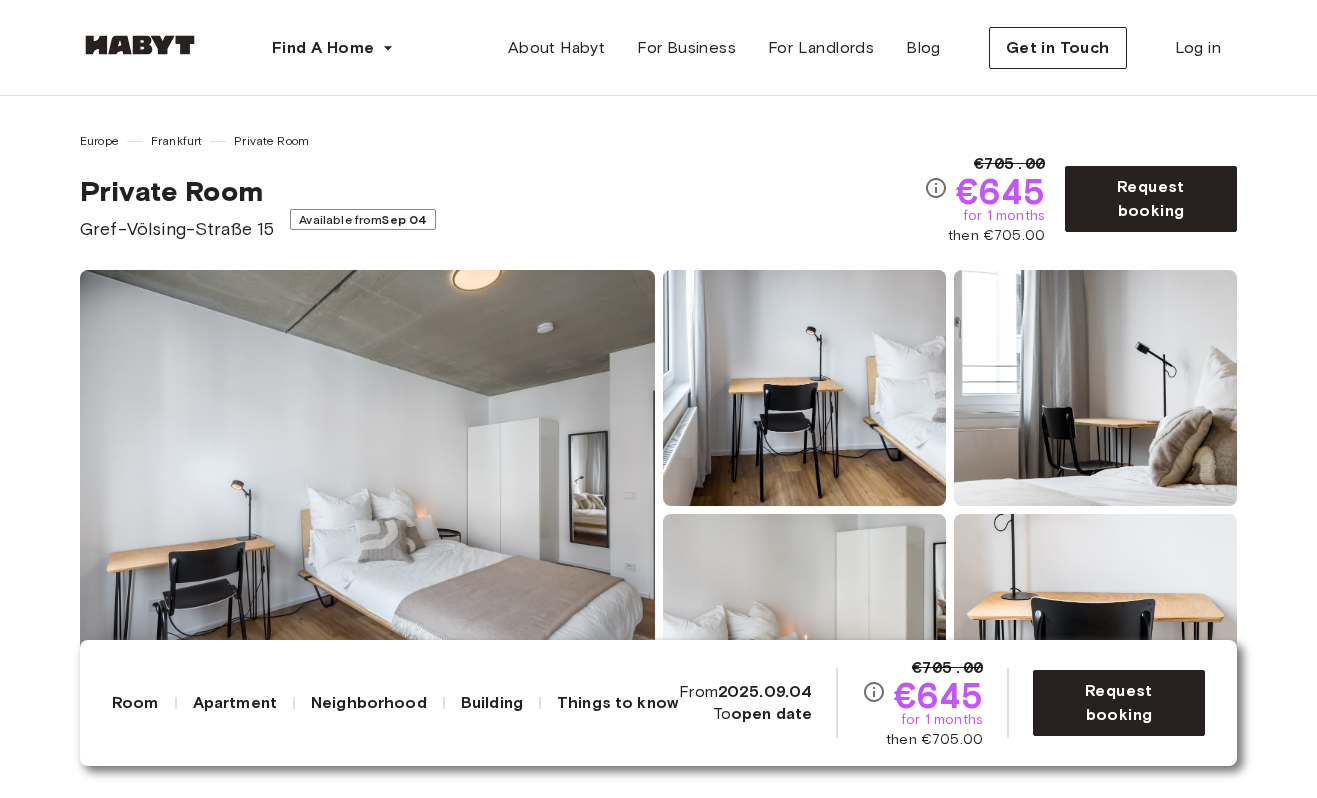 type 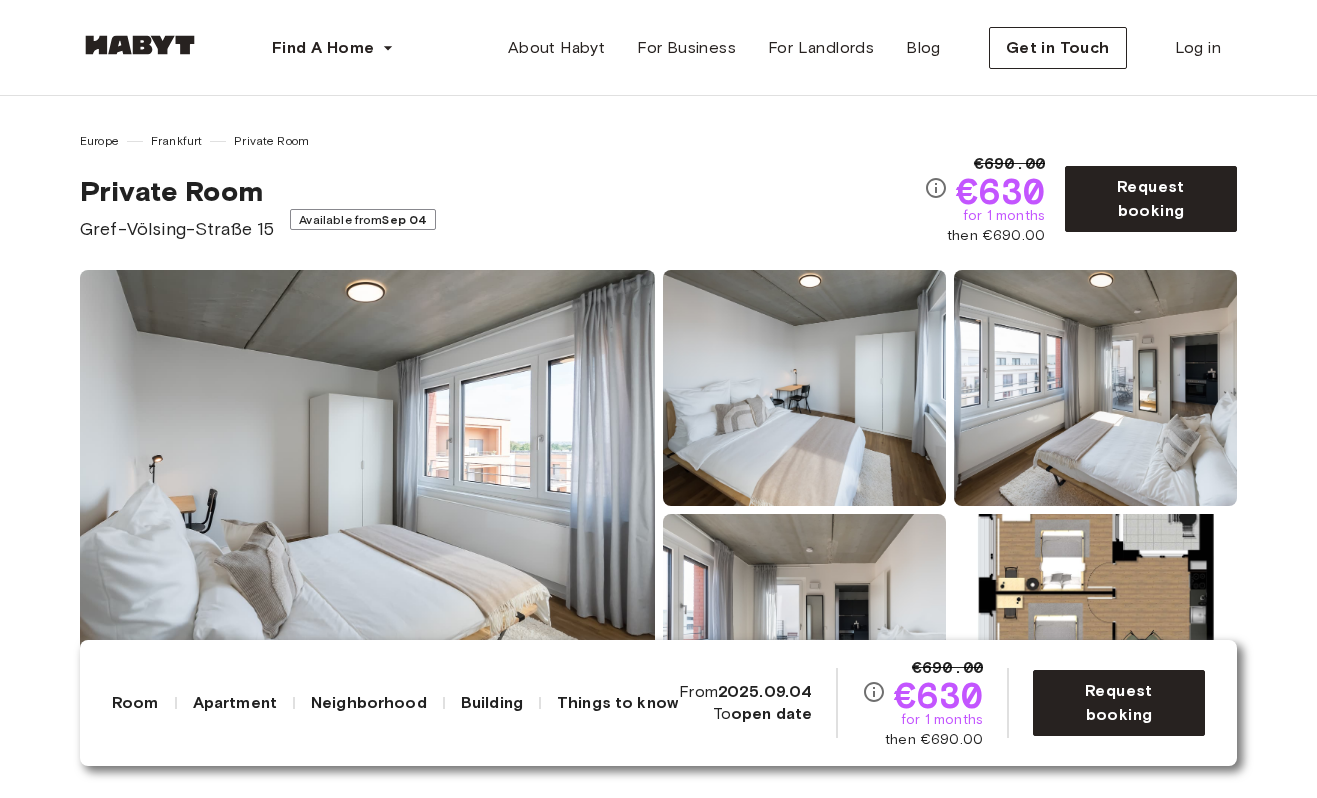 scroll, scrollTop: 0, scrollLeft: 0, axis: both 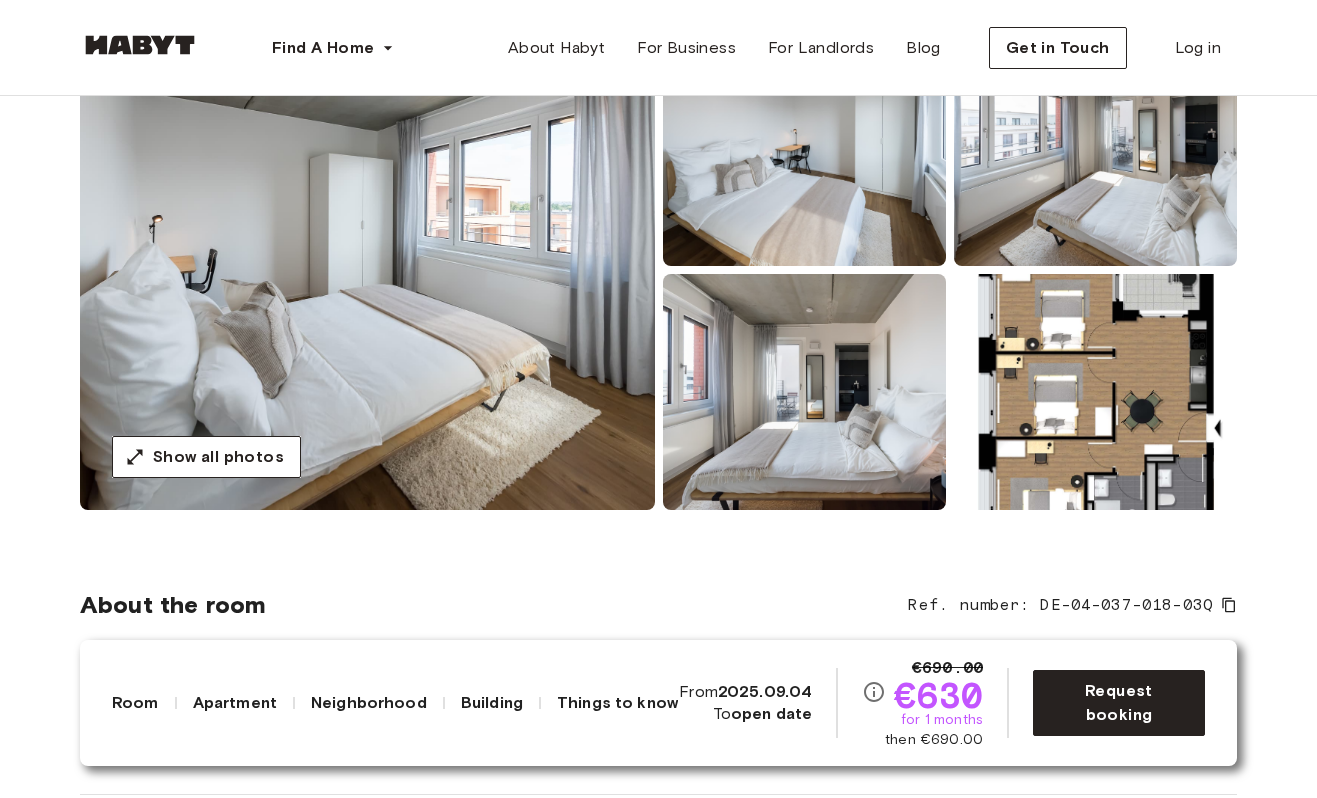 click at bounding box center (1095, 392) 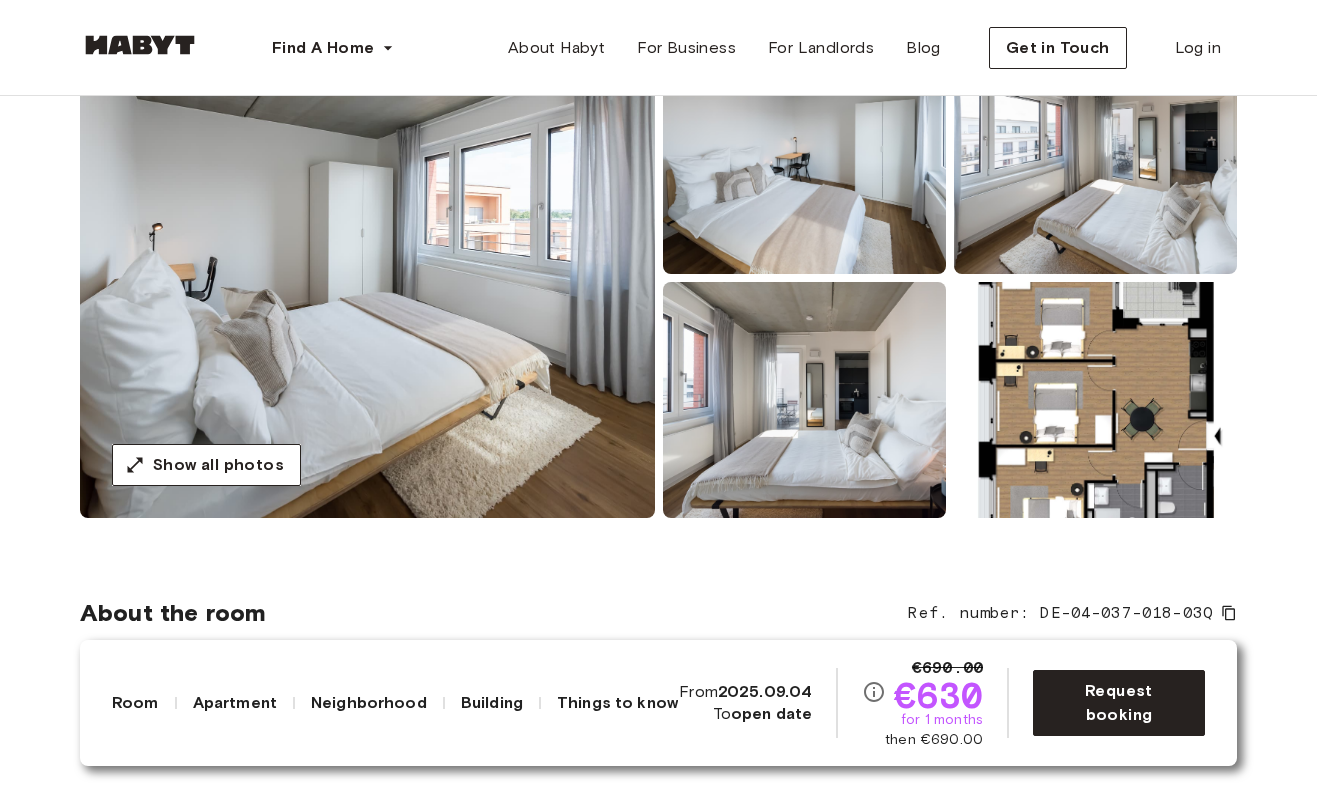 scroll, scrollTop: 221, scrollLeft: 0, axis: vertical 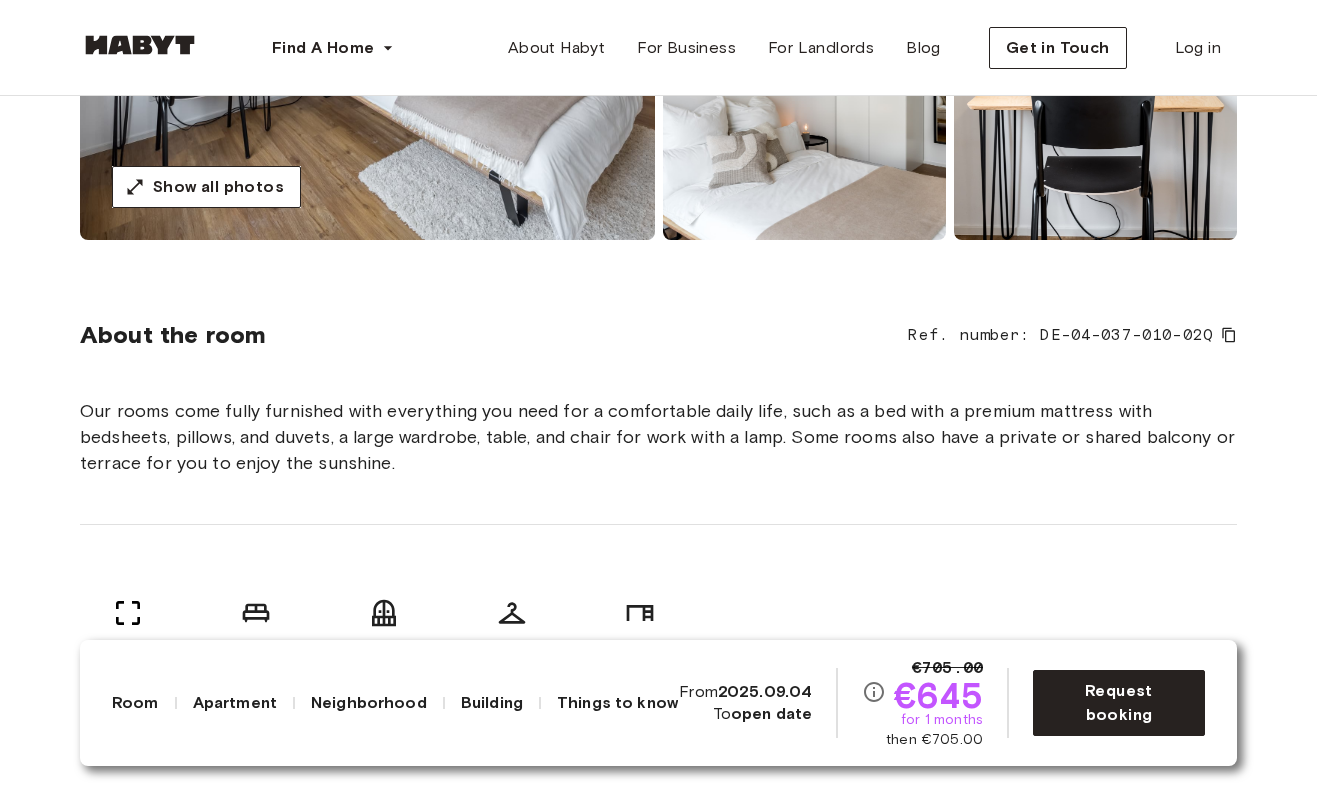 click at bounding box center (1095, 122) 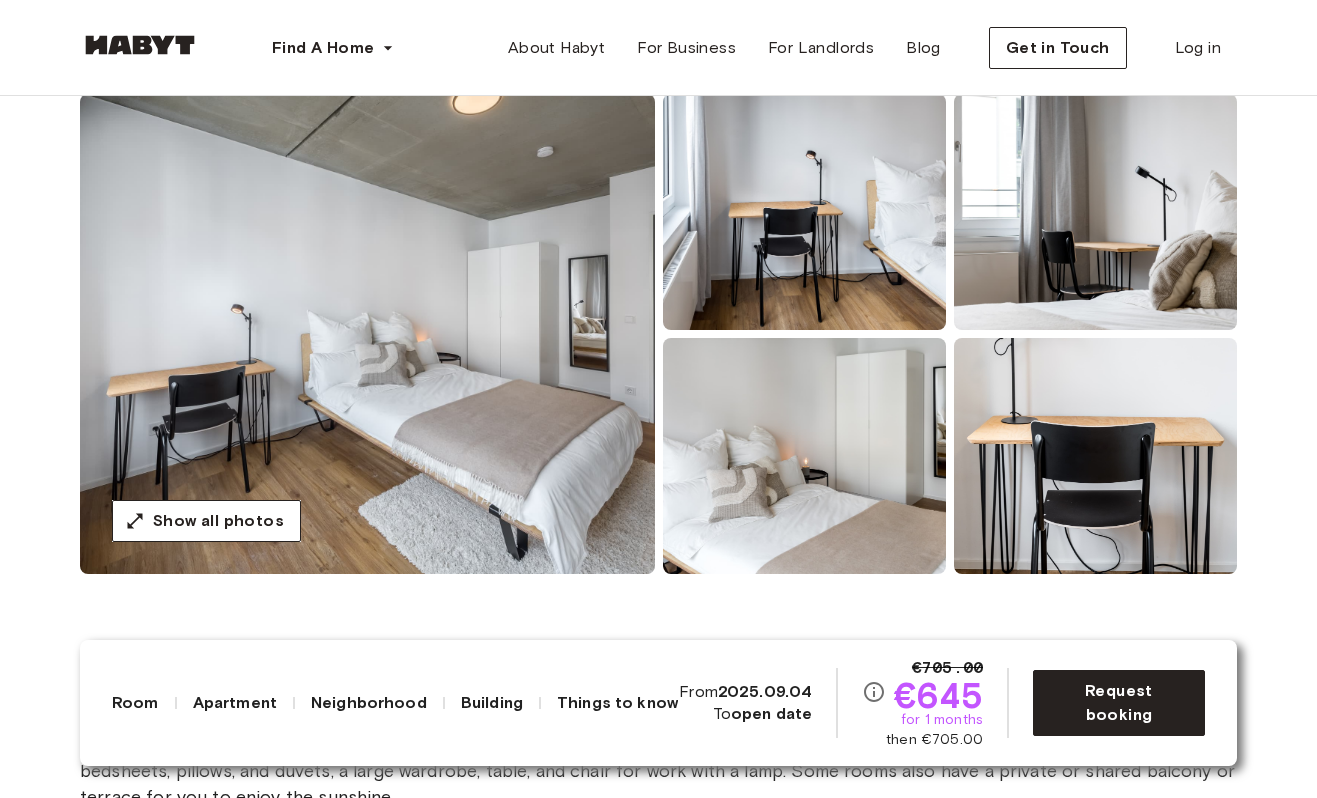 scroll, scrollTop: 165, scrollLeft: 0, axis: vertical 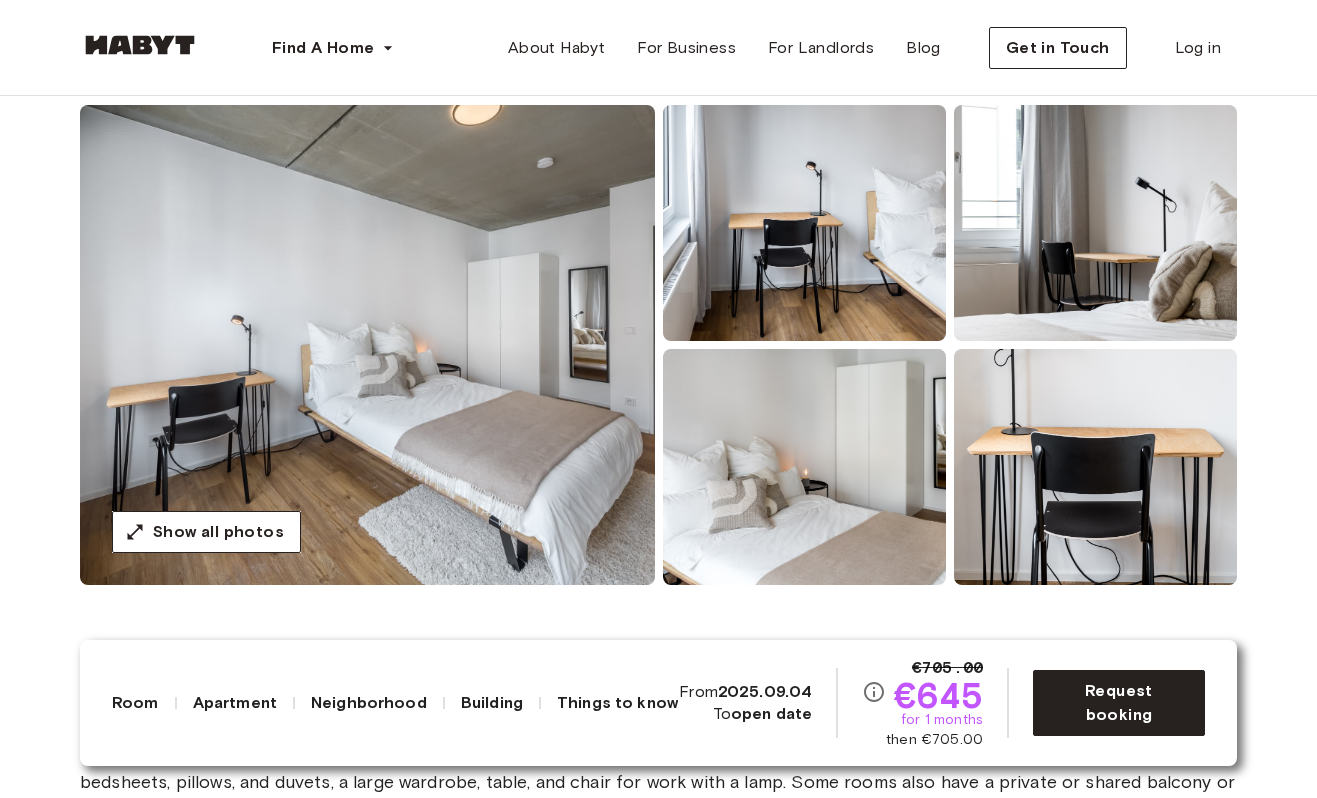 click at bounding box center (367, 345) 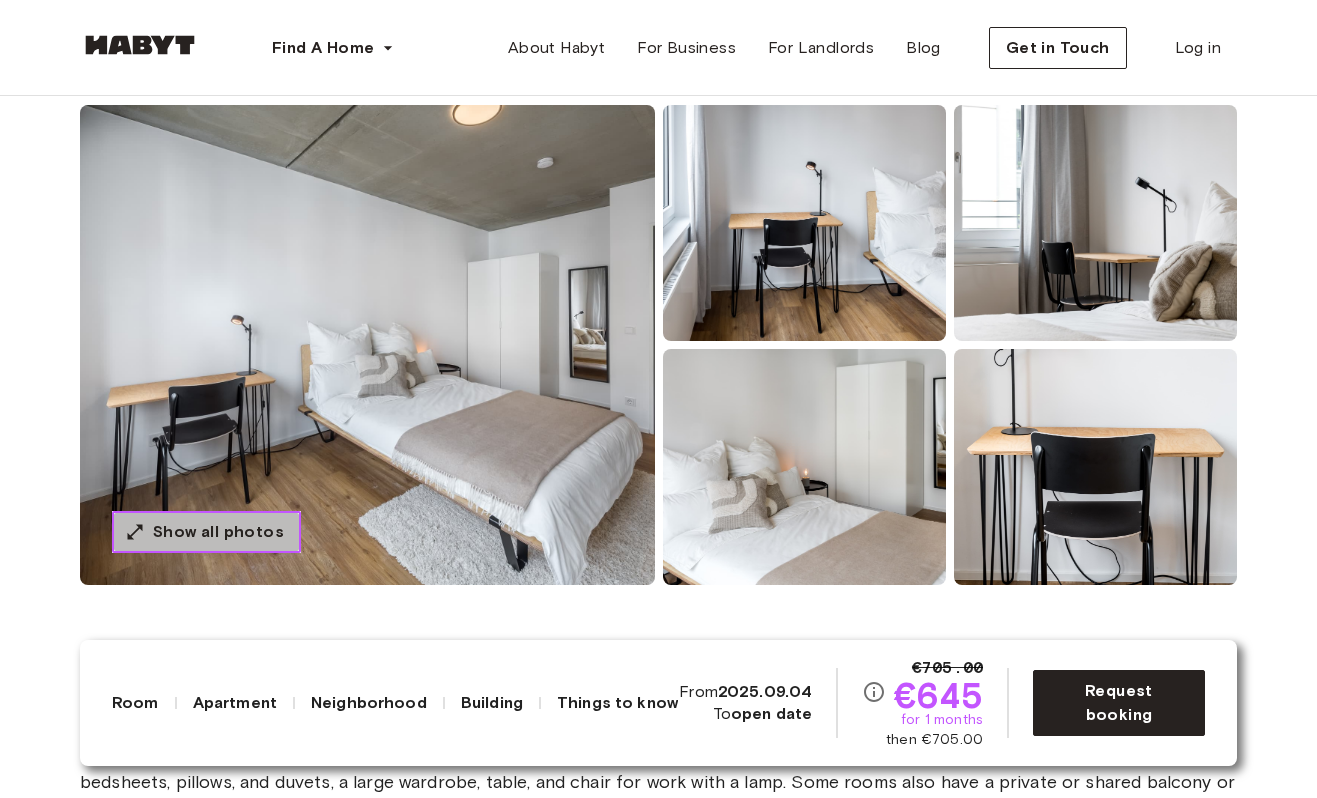 click on "Show all photos" at bounding box center [218, 532] 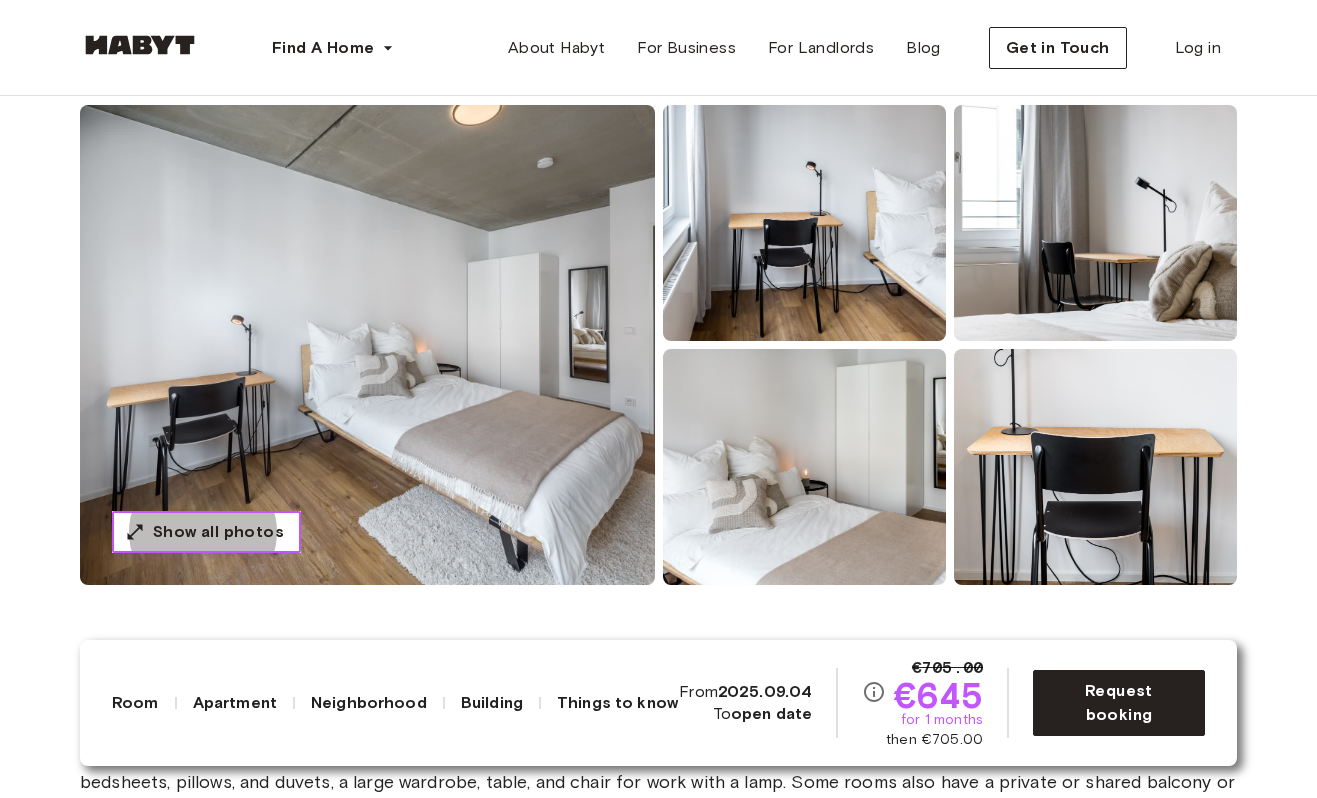type 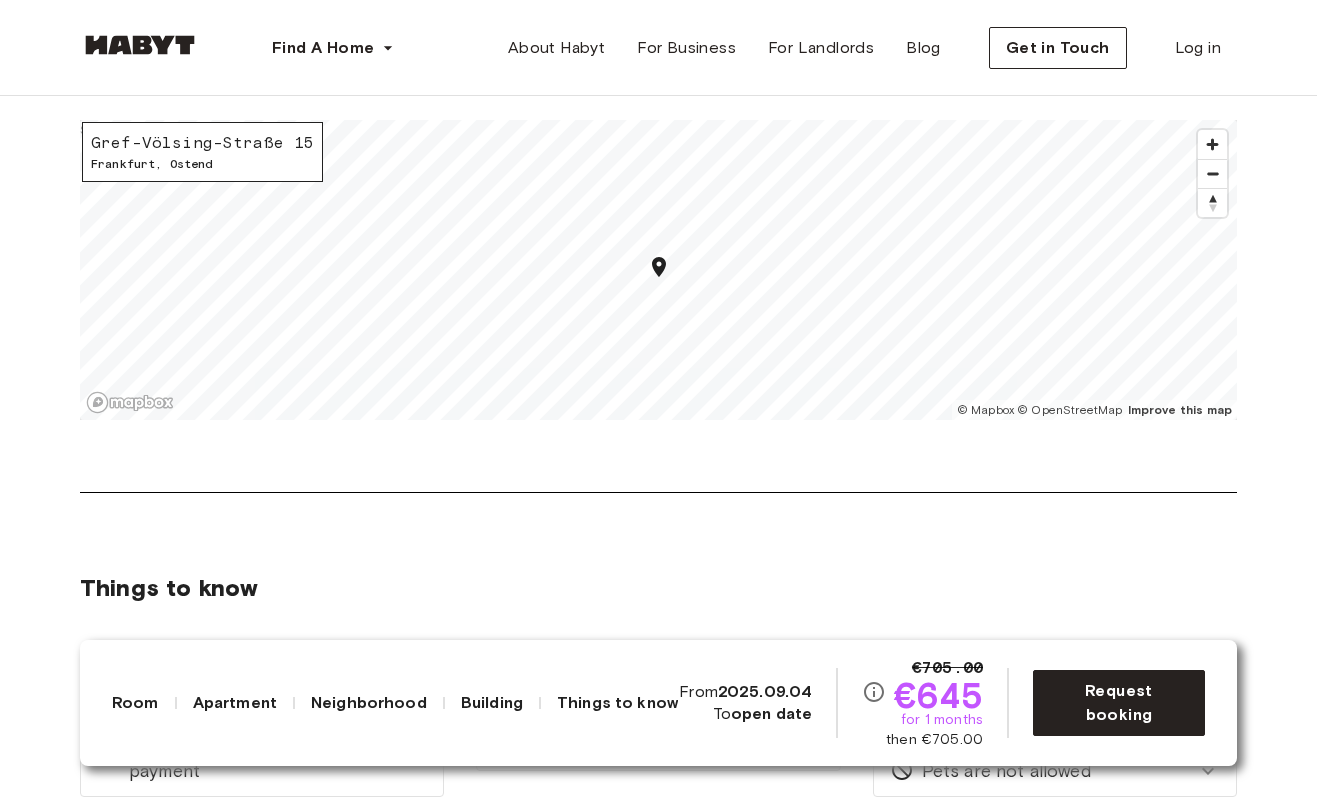 scroll, scrollTop: 3005, scrollLeft: 0, axis: vertical 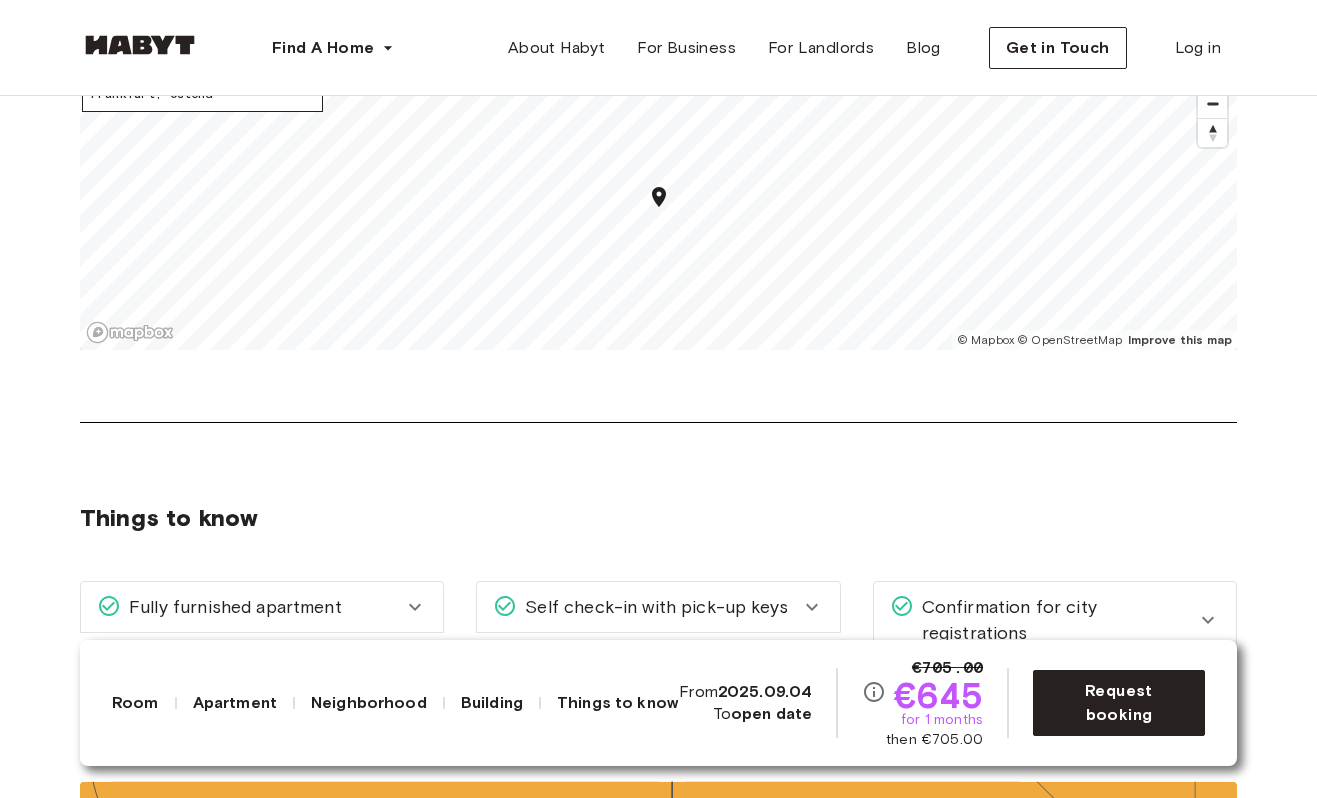 click 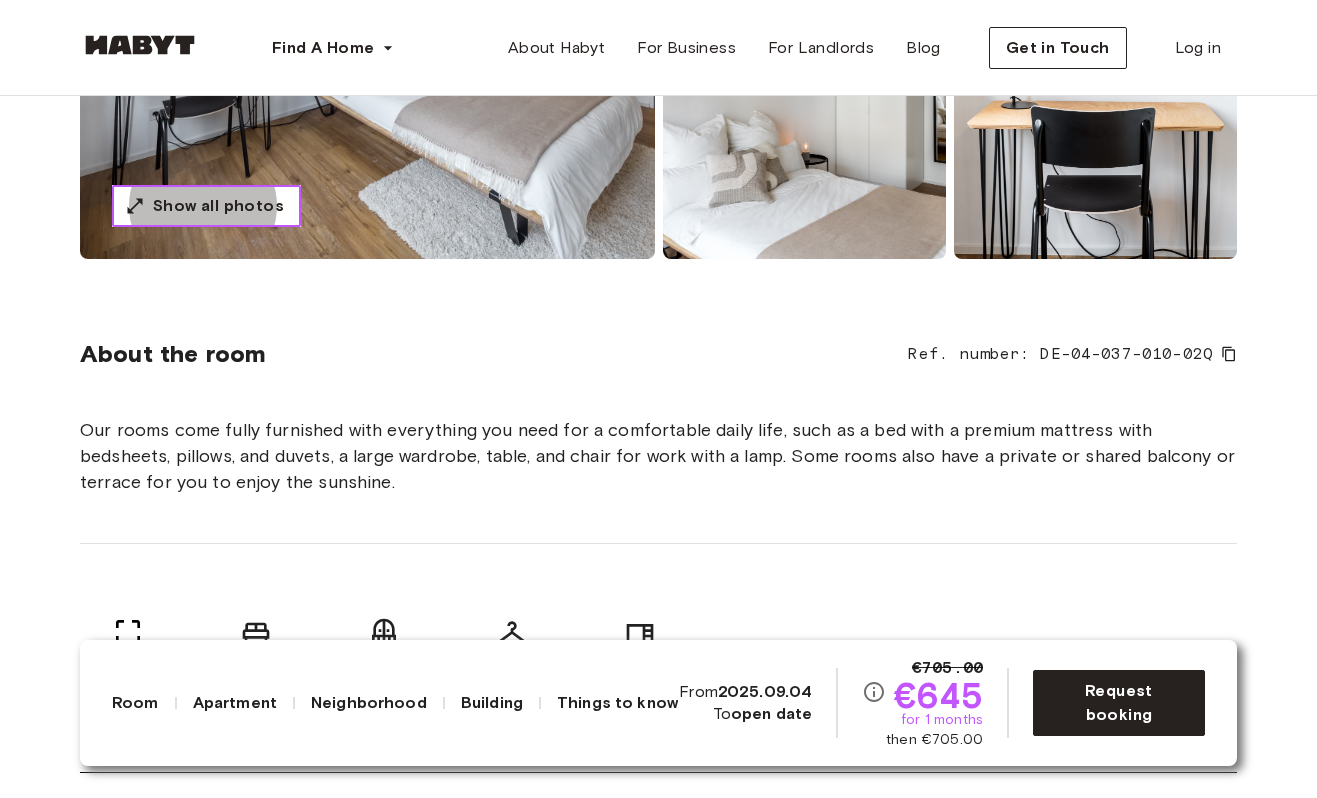 scroll, scrollTop: 0, scrollLeft: 0, axis: both 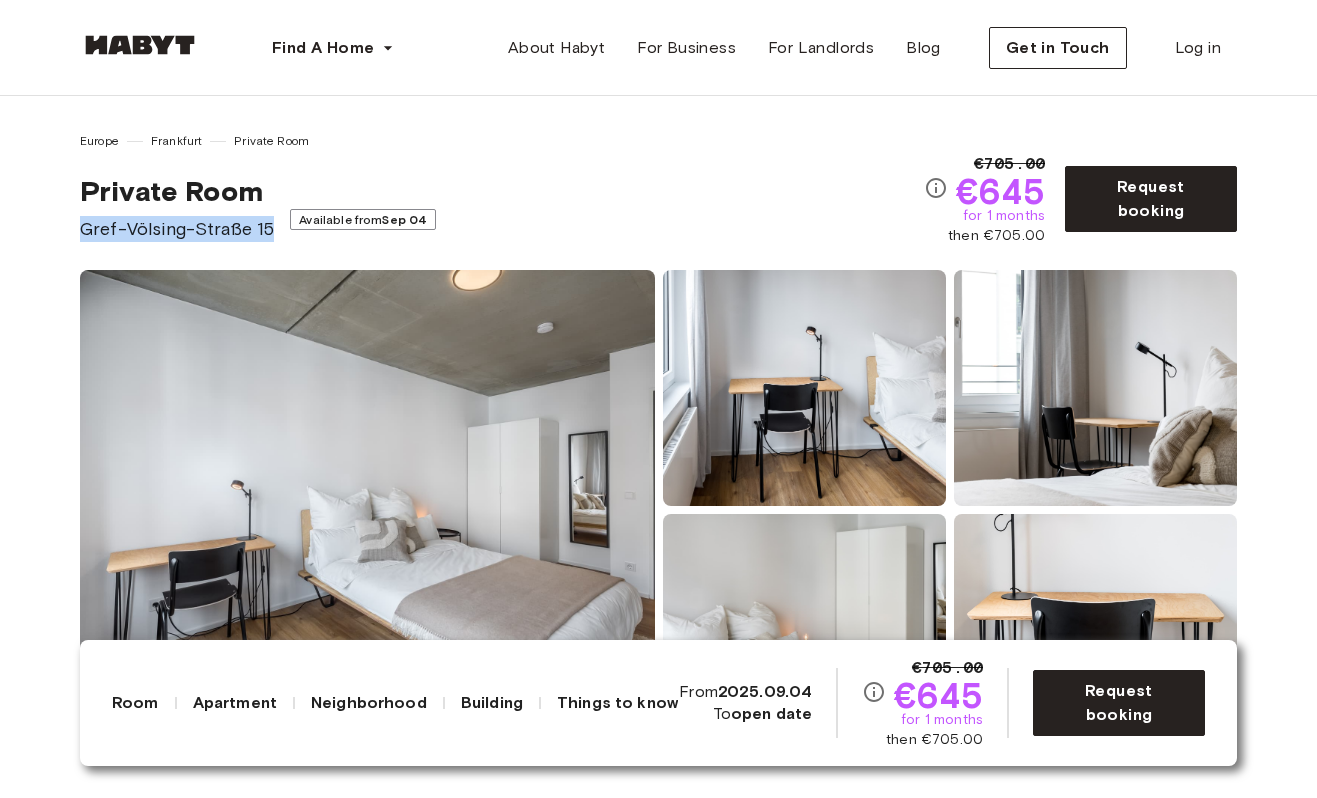 copy on "Gref-Völsing-Straße 15" 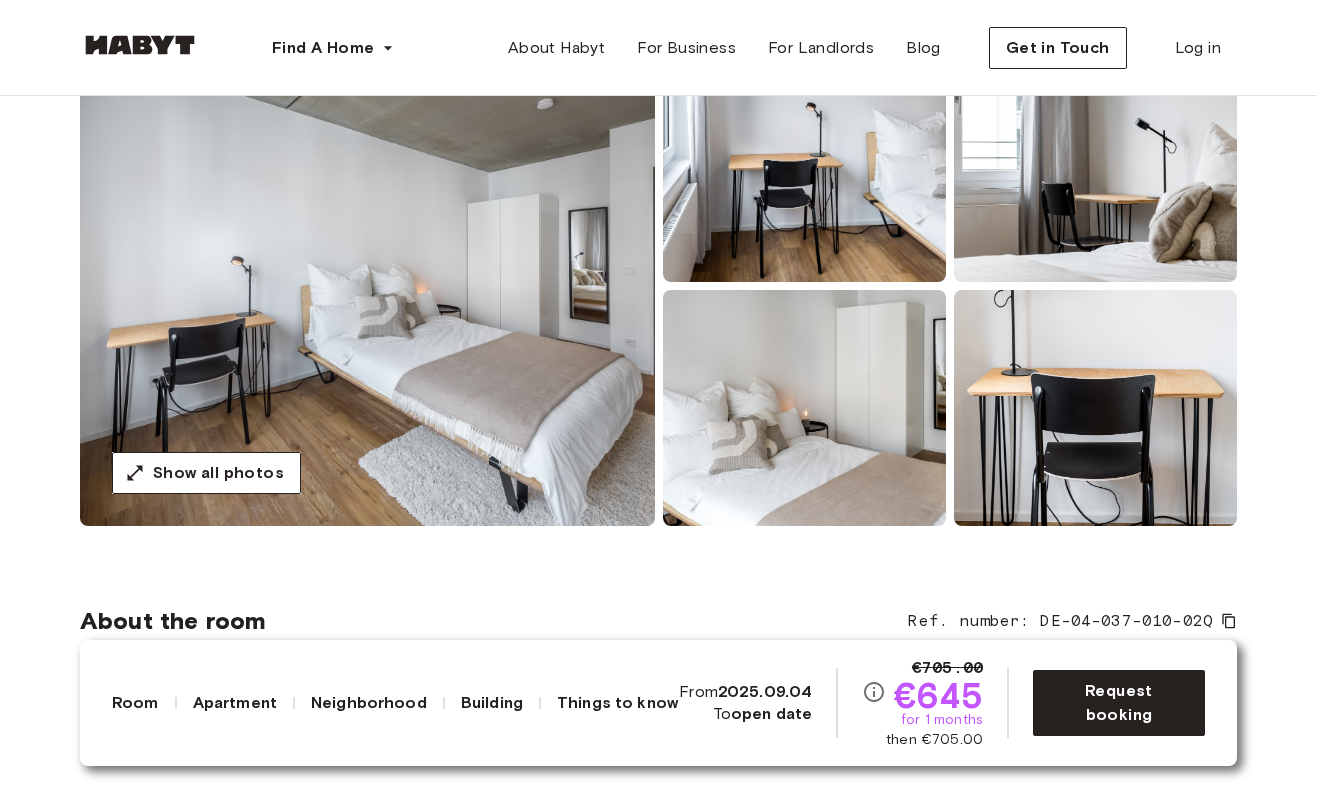 scroll, scrollTop: 226, scrollLeft: 0, axis: vertical 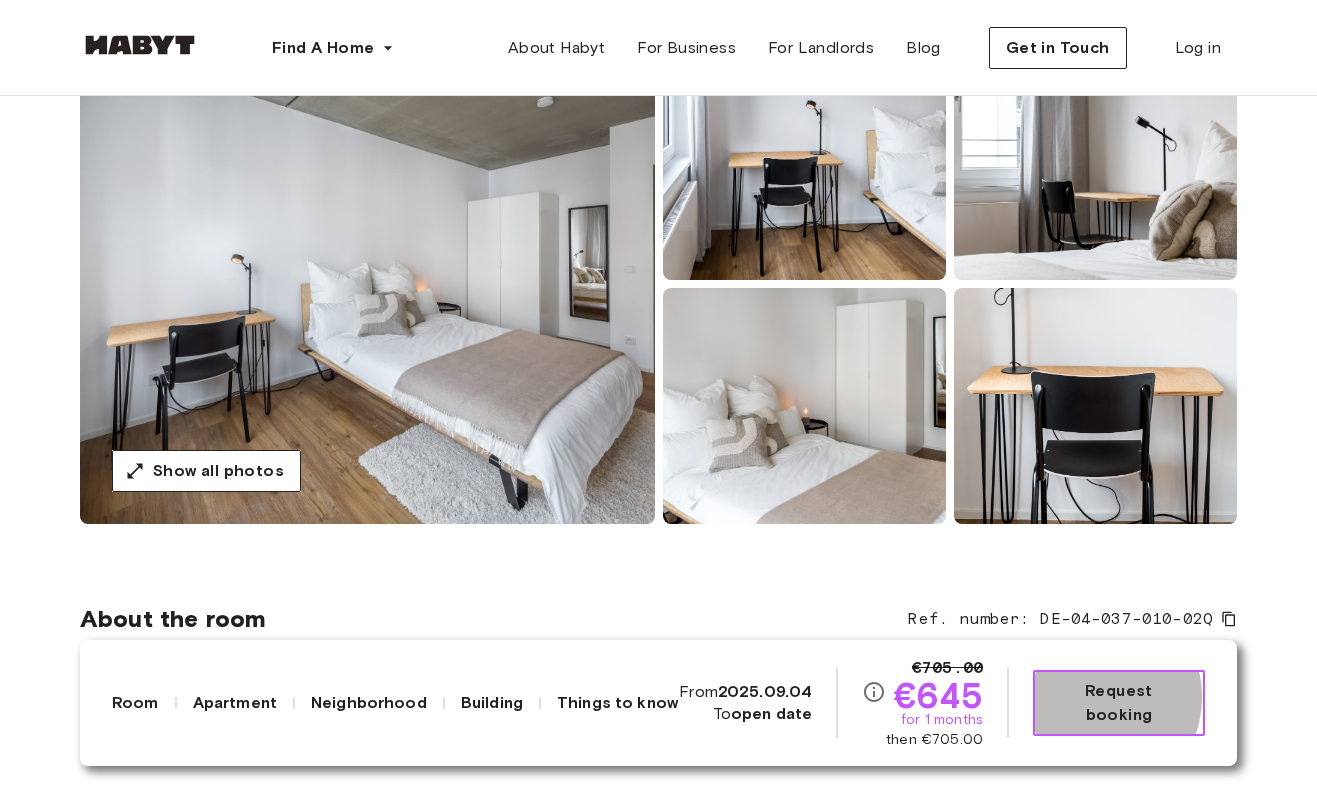 click on "Request booking" at bounding box center (1119, 703) 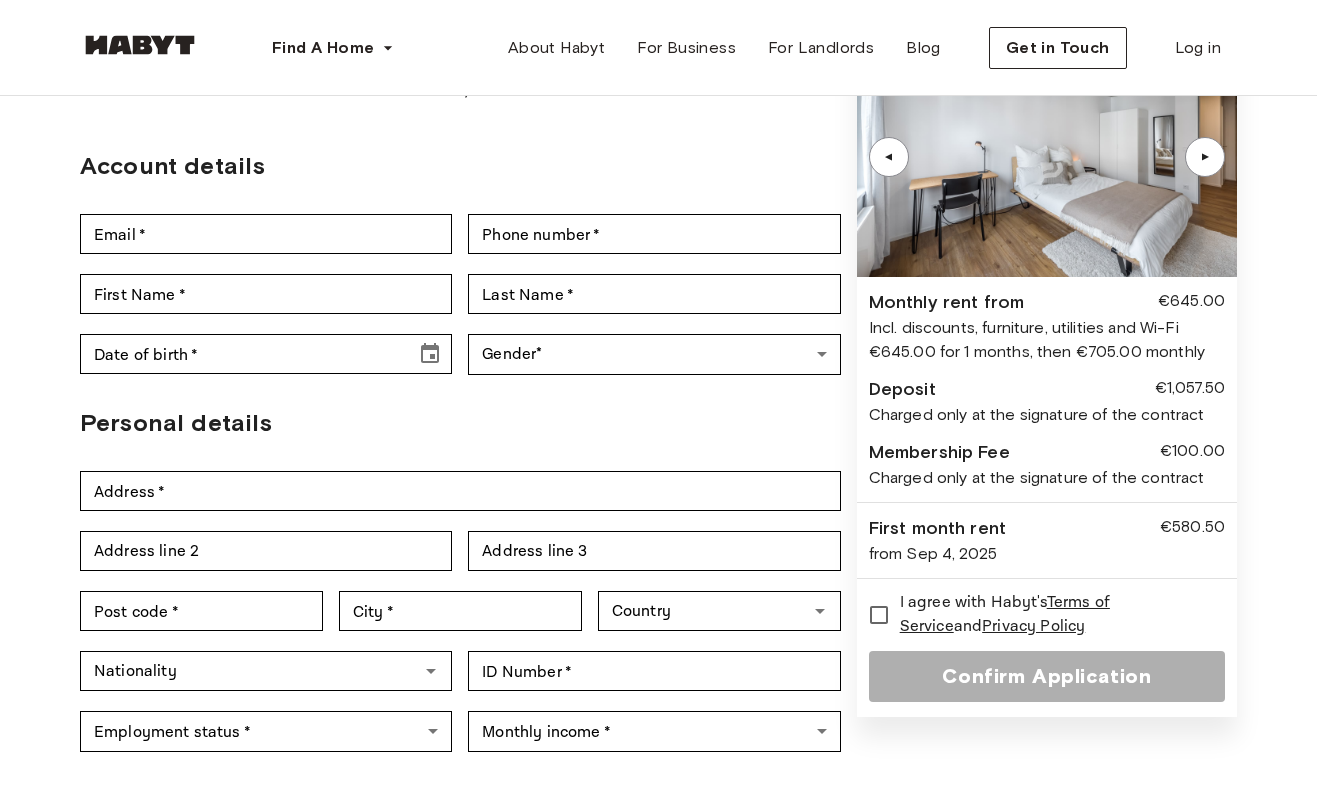 scroll, scrollTop: 128, scrollLeft: 0, axis: vertical 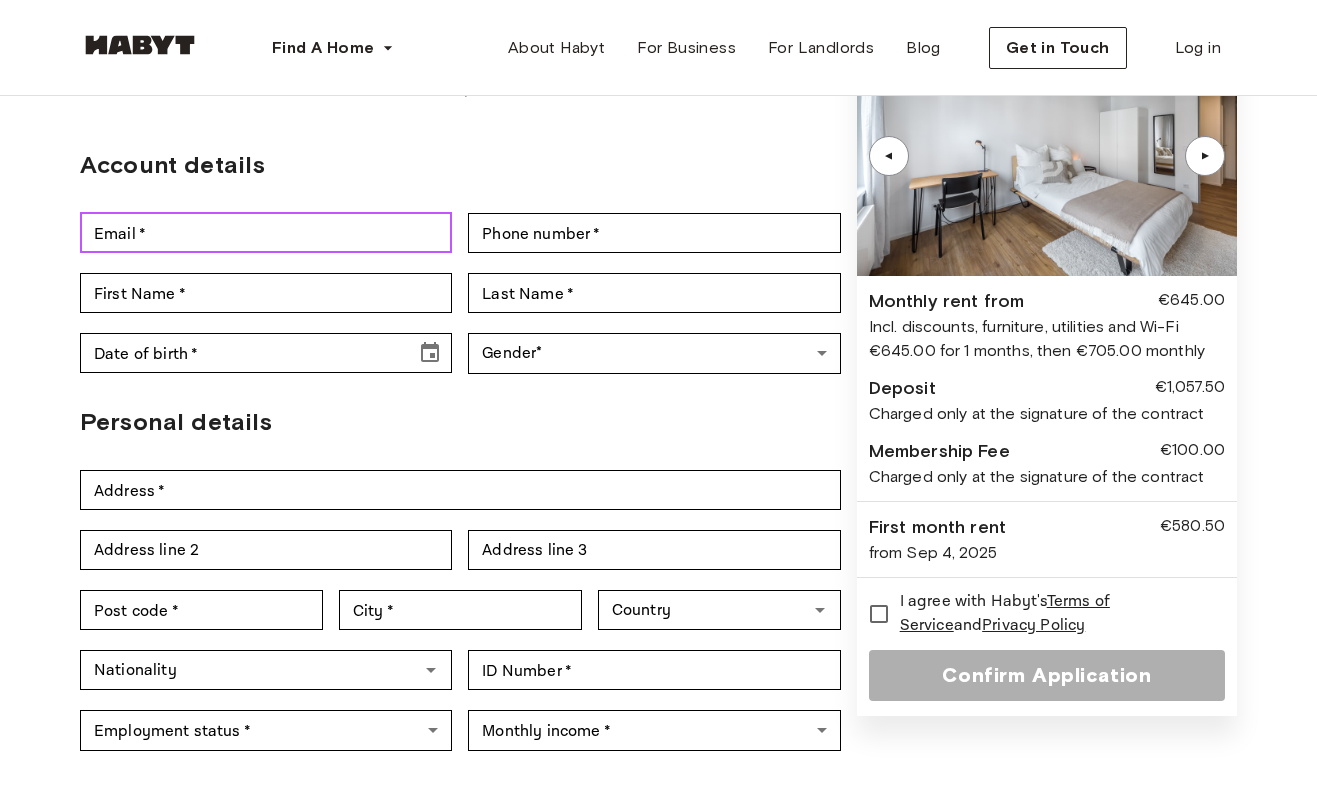 click on "Email   *" at bounding box center [266, 233] 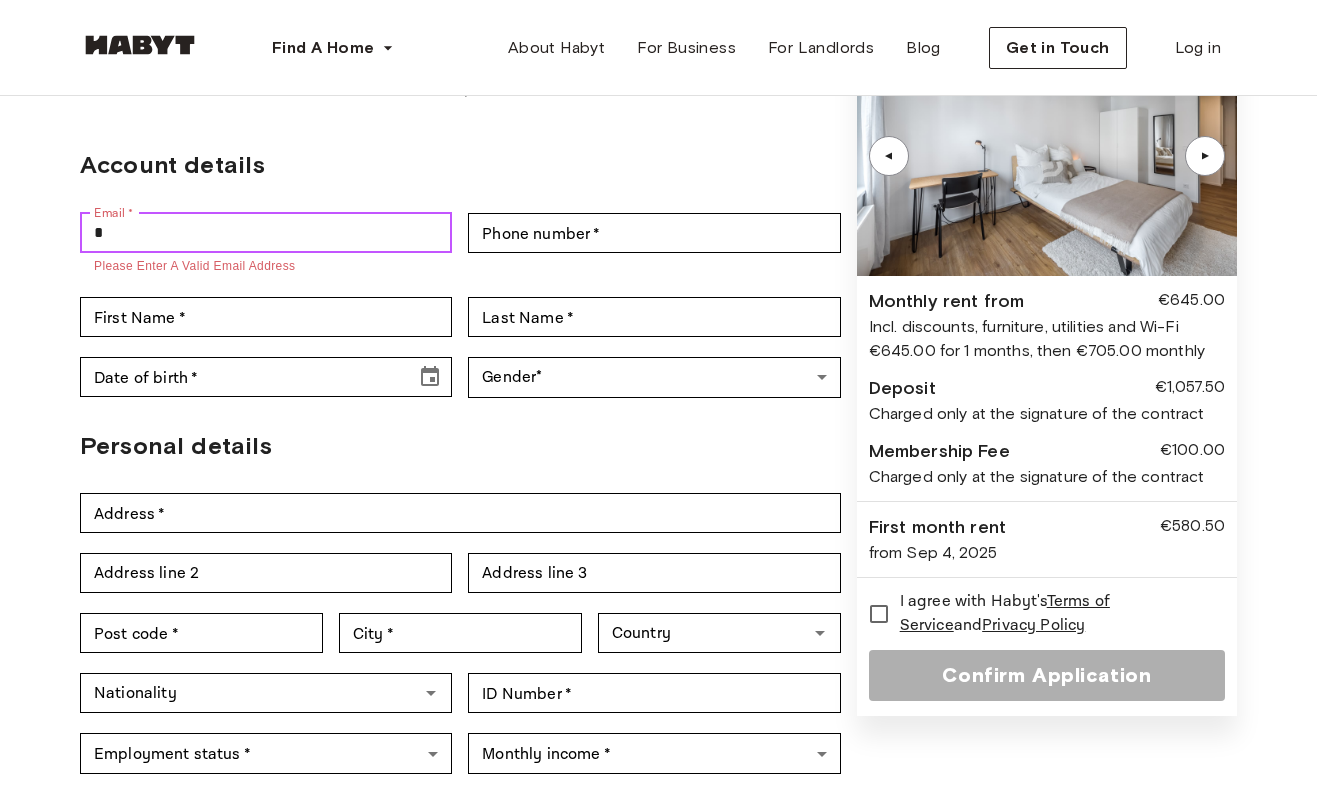 type on "**********" 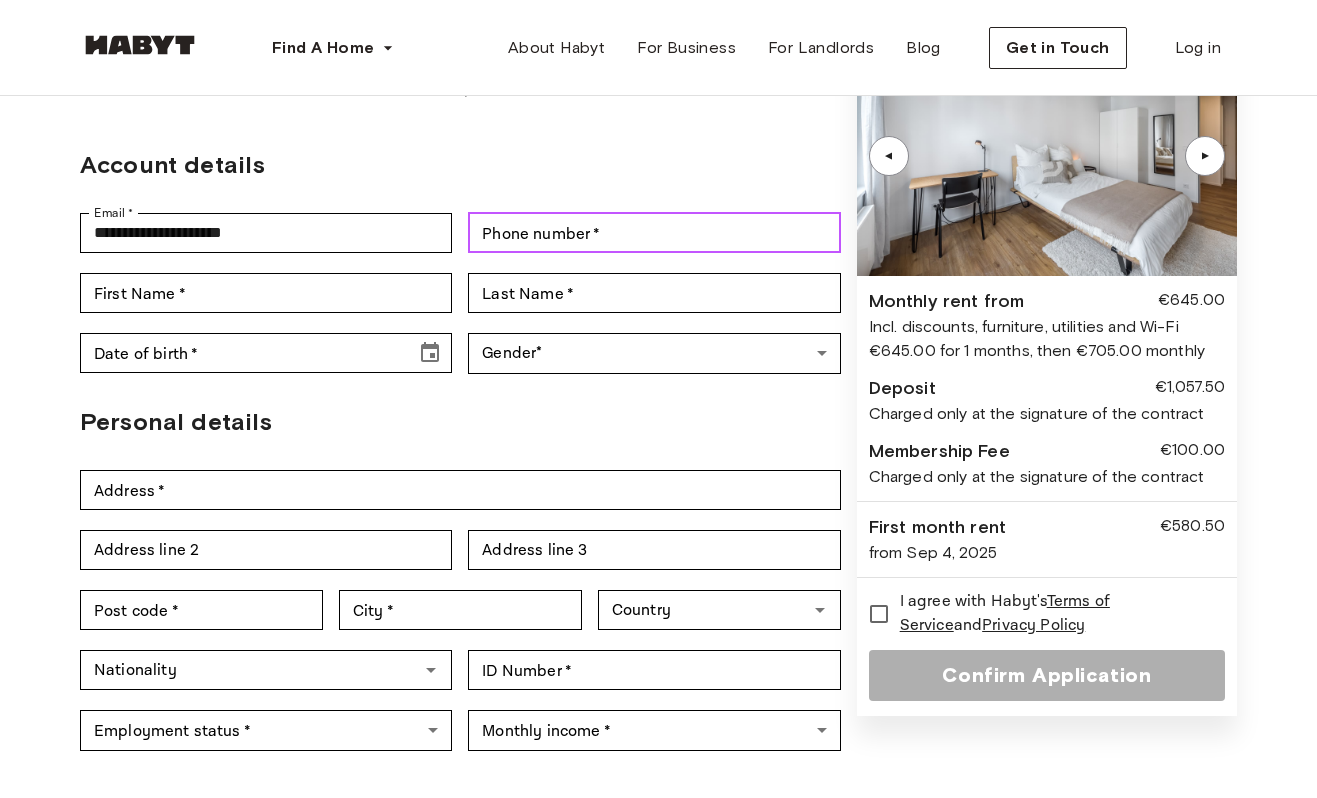 click on "Phone number   * Phone number   *" at bounding box center [654, 233] 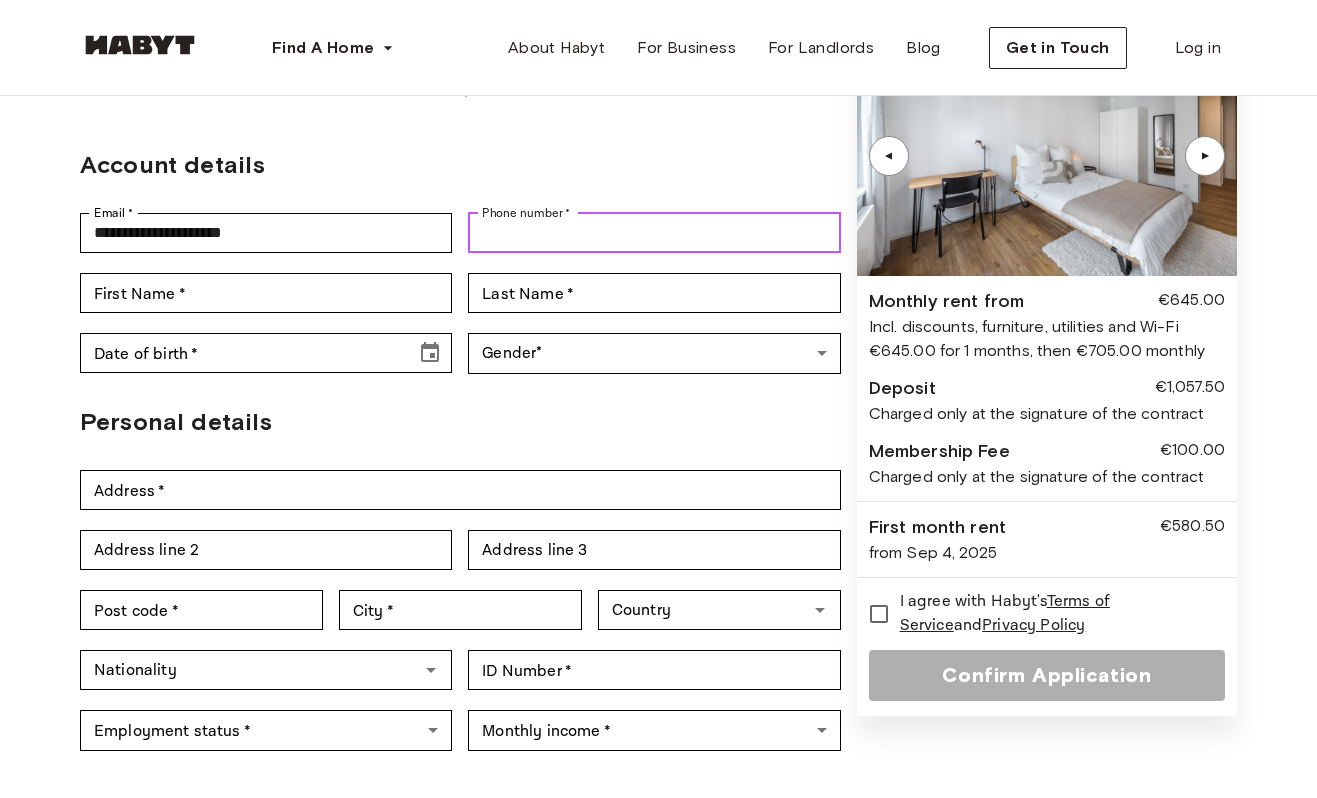 type on "**********" 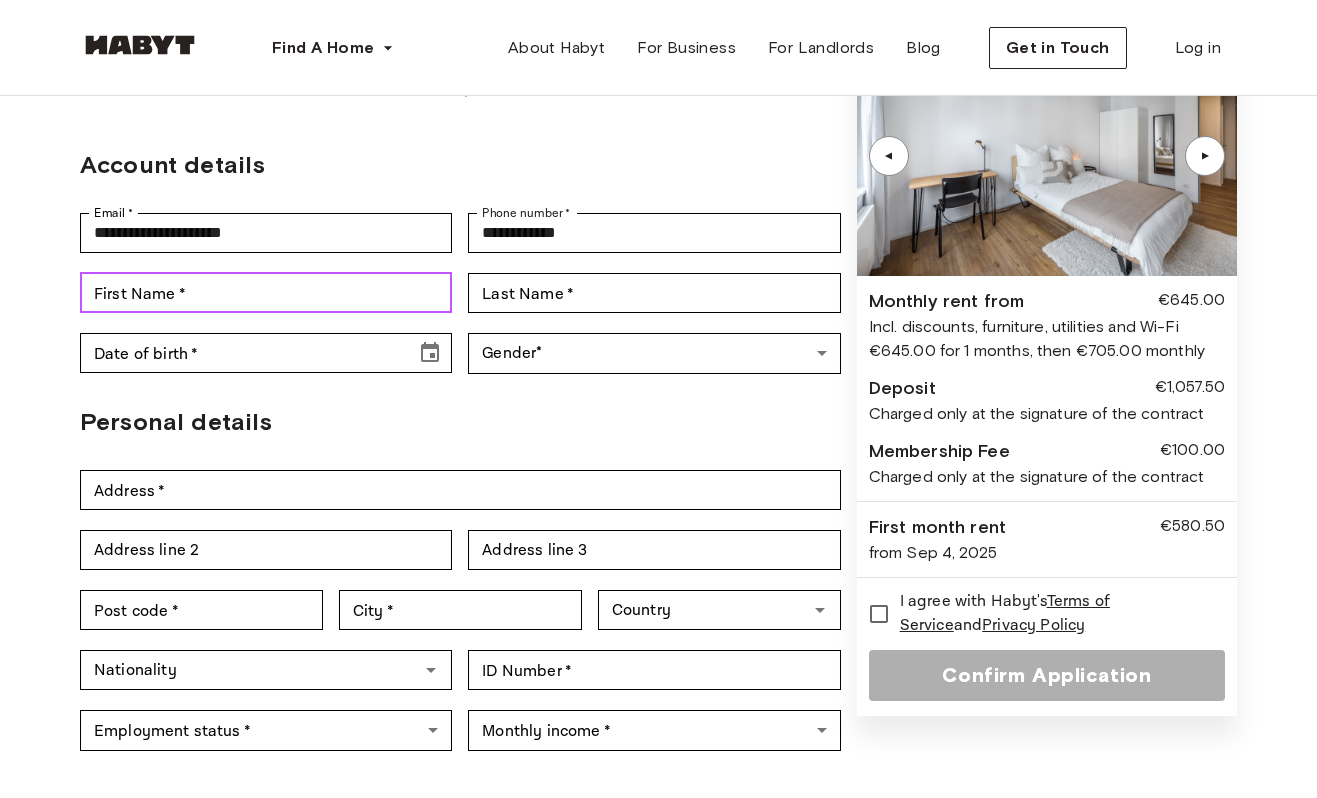 click on "First Name   *" at bounding box center [266, 293] 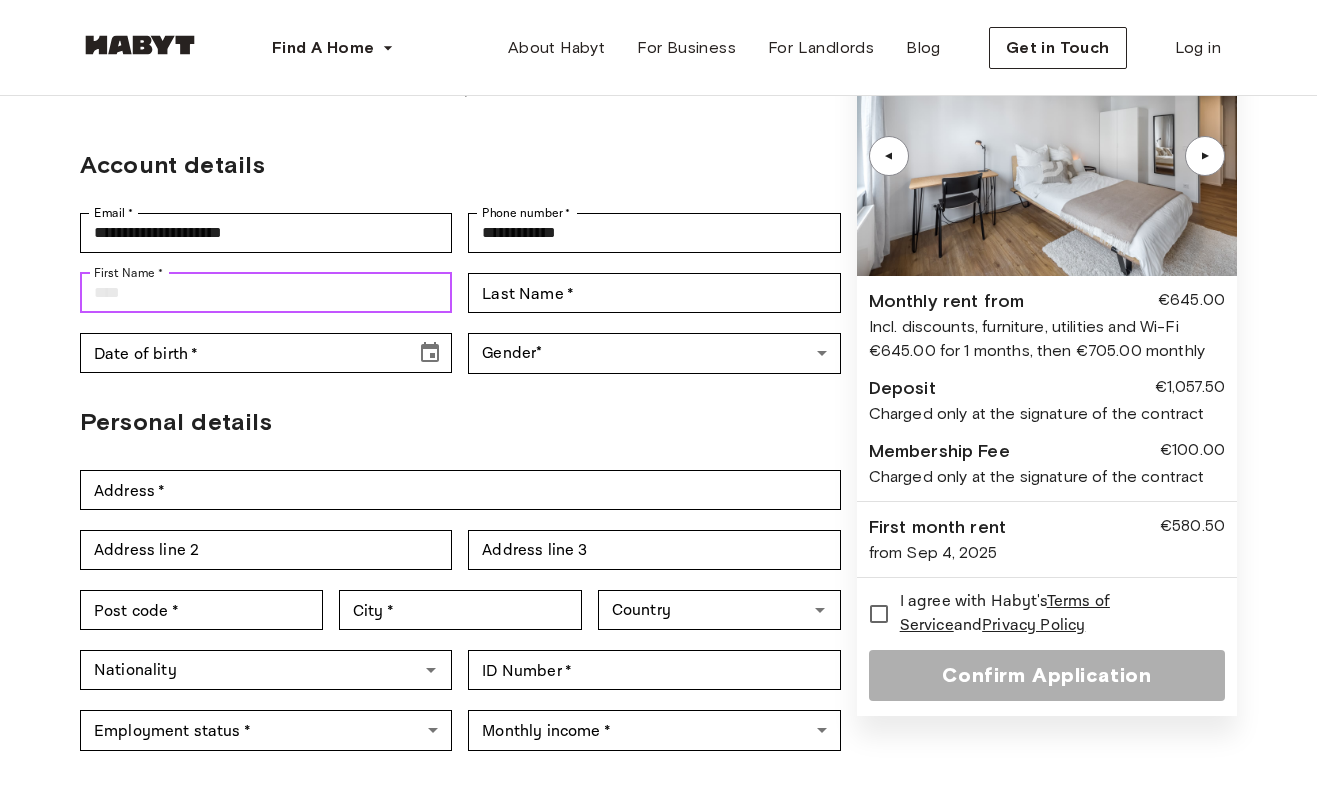 type on "***" 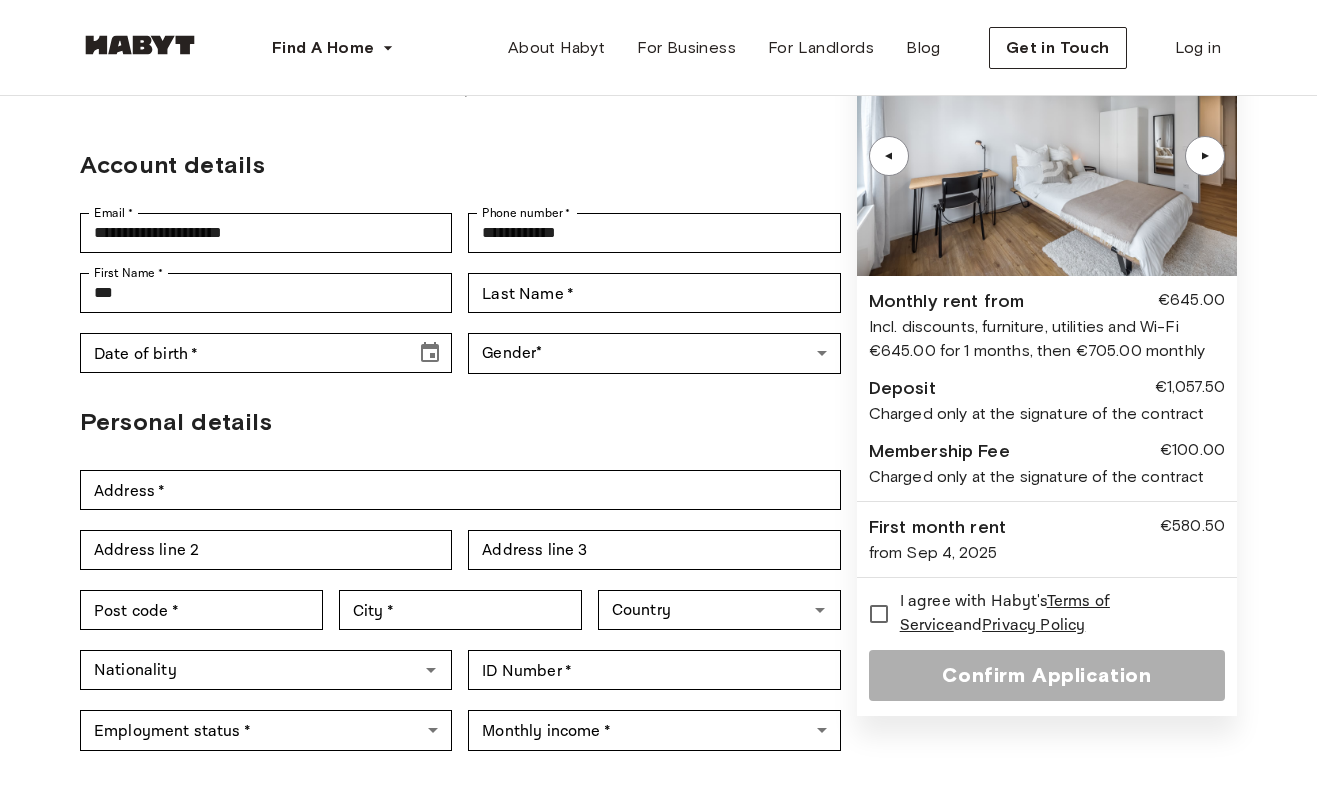 click on "First Name   * *** First Name   * Last Name   * Last Name   *" at bounding box center (460, 293) 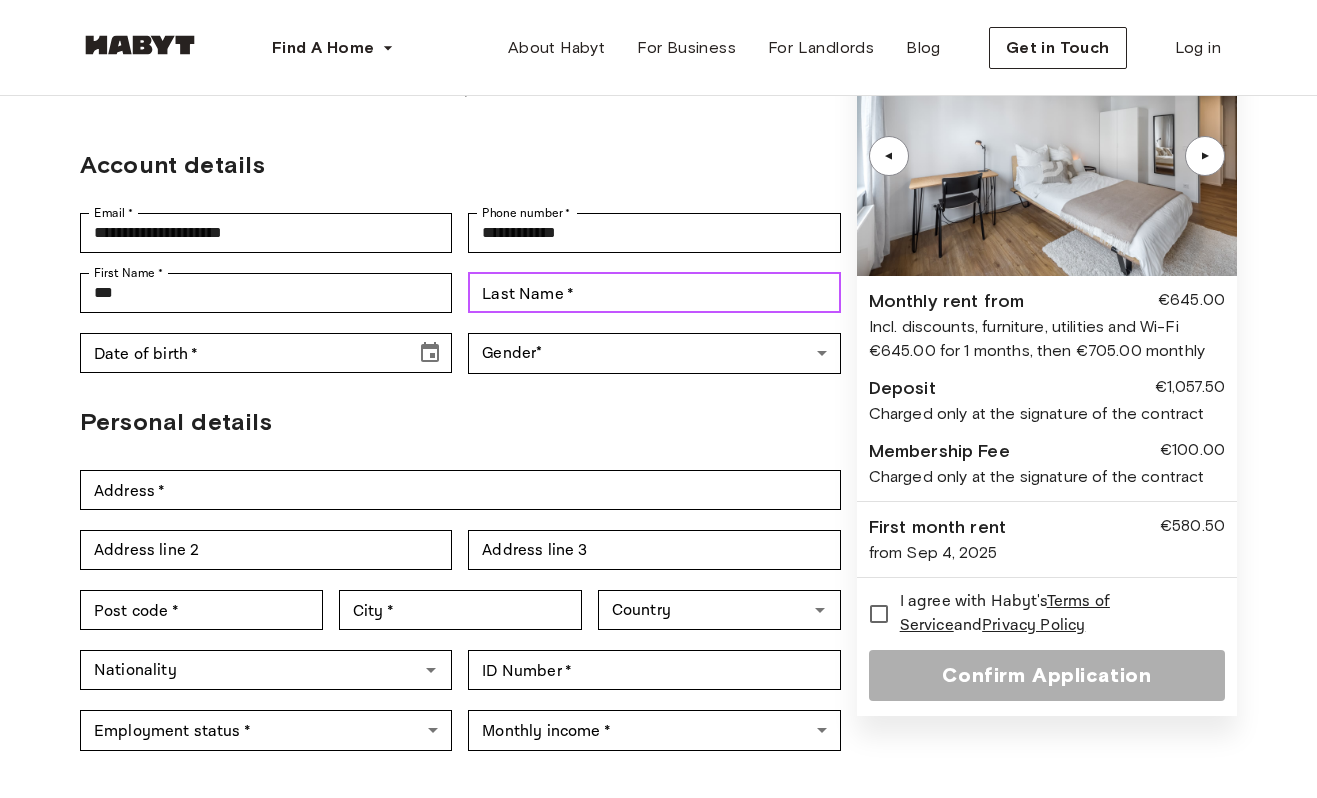 click on "Last Name   *" at bounding box center [654, 293] 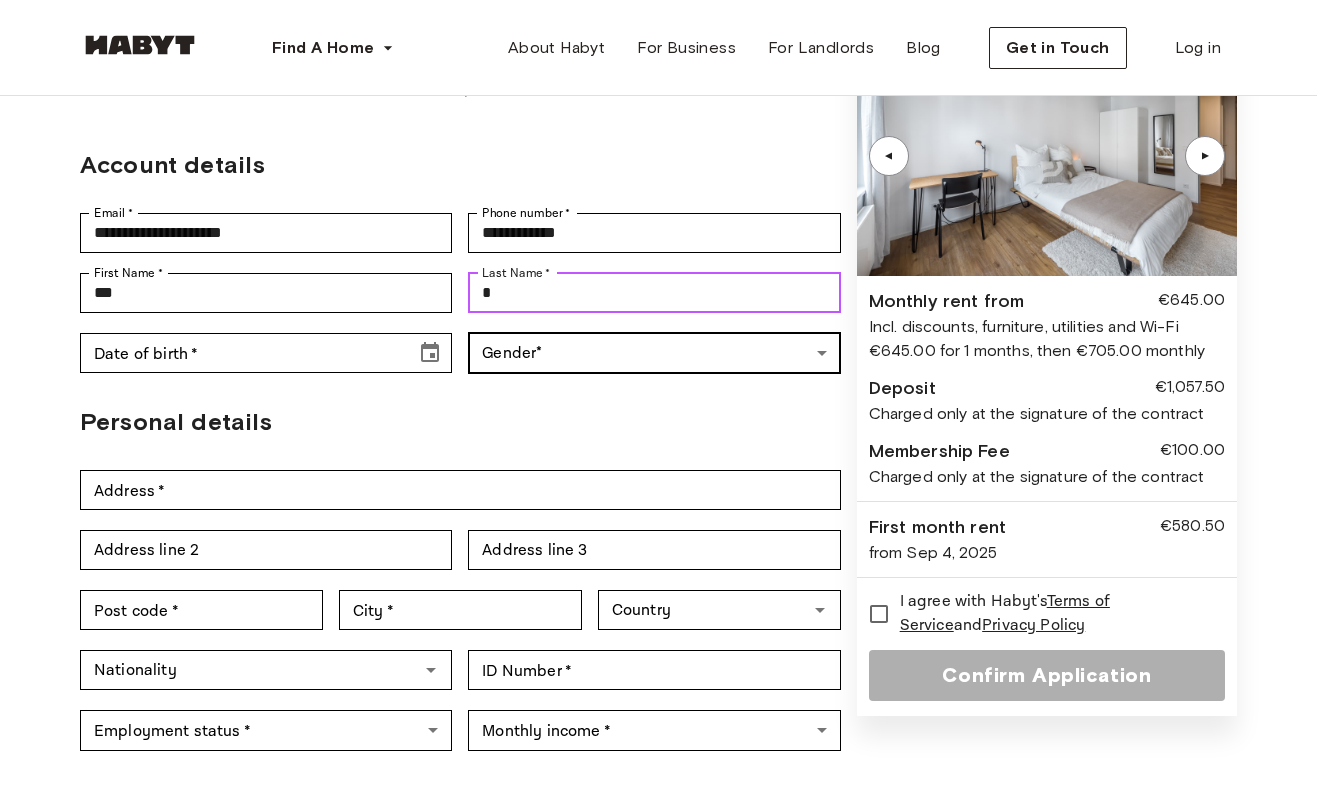 type on "*********" 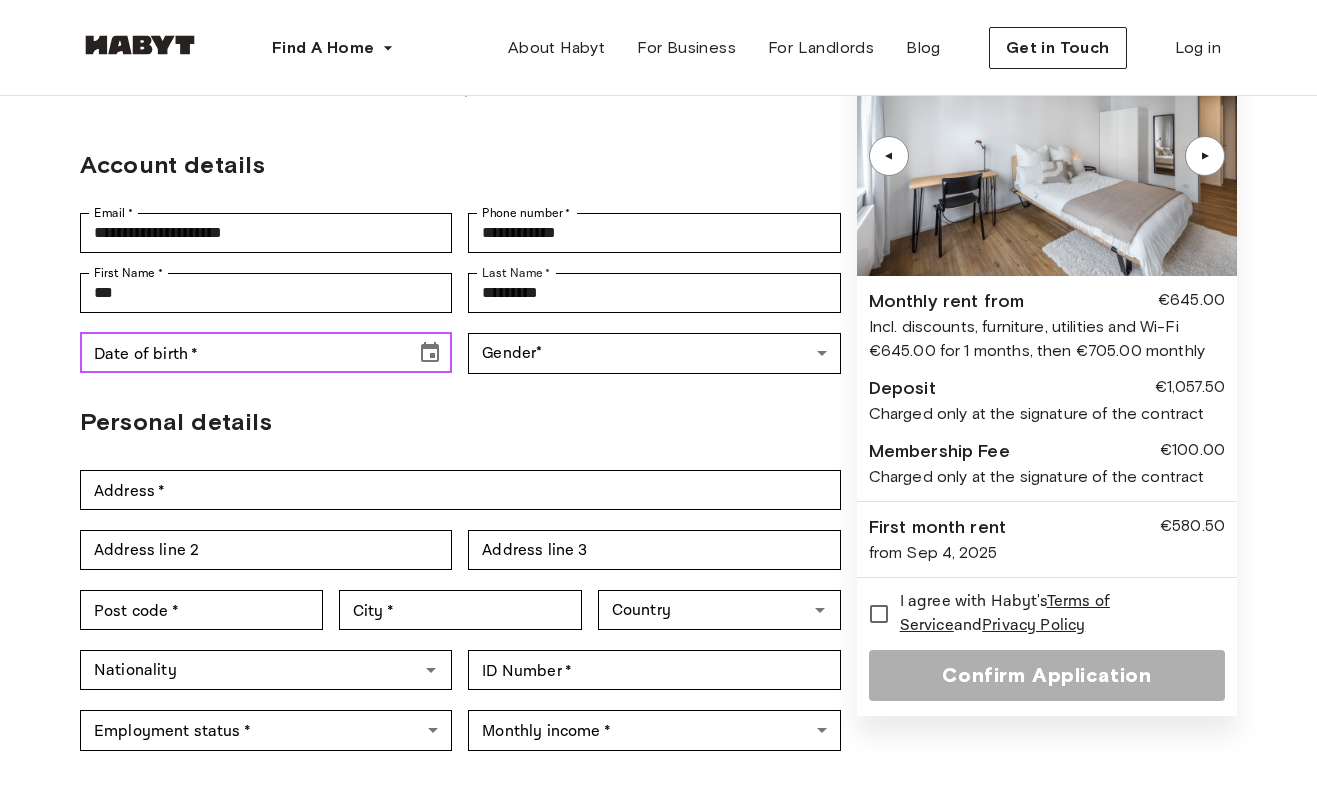 click on "Date of birth   *" at bounding box center (241, 353) 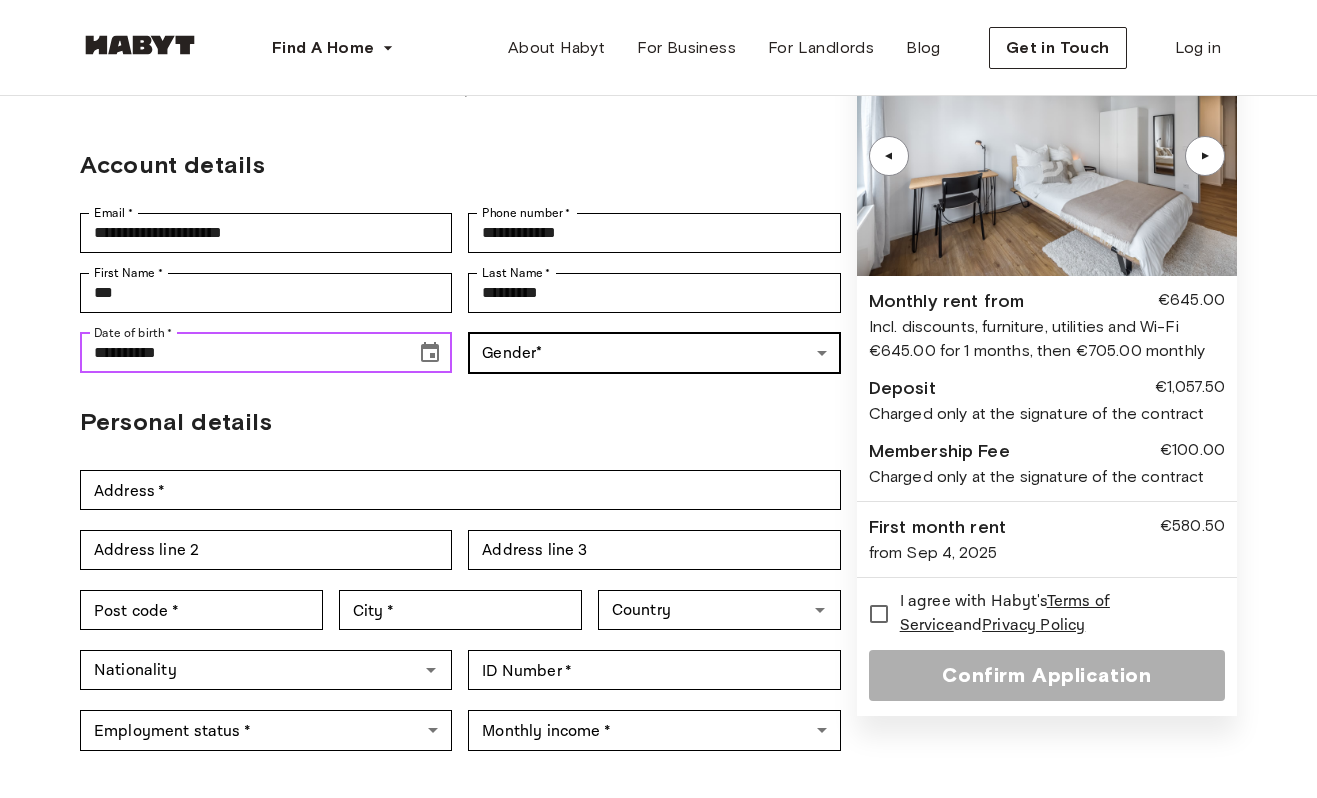 type on "**********" 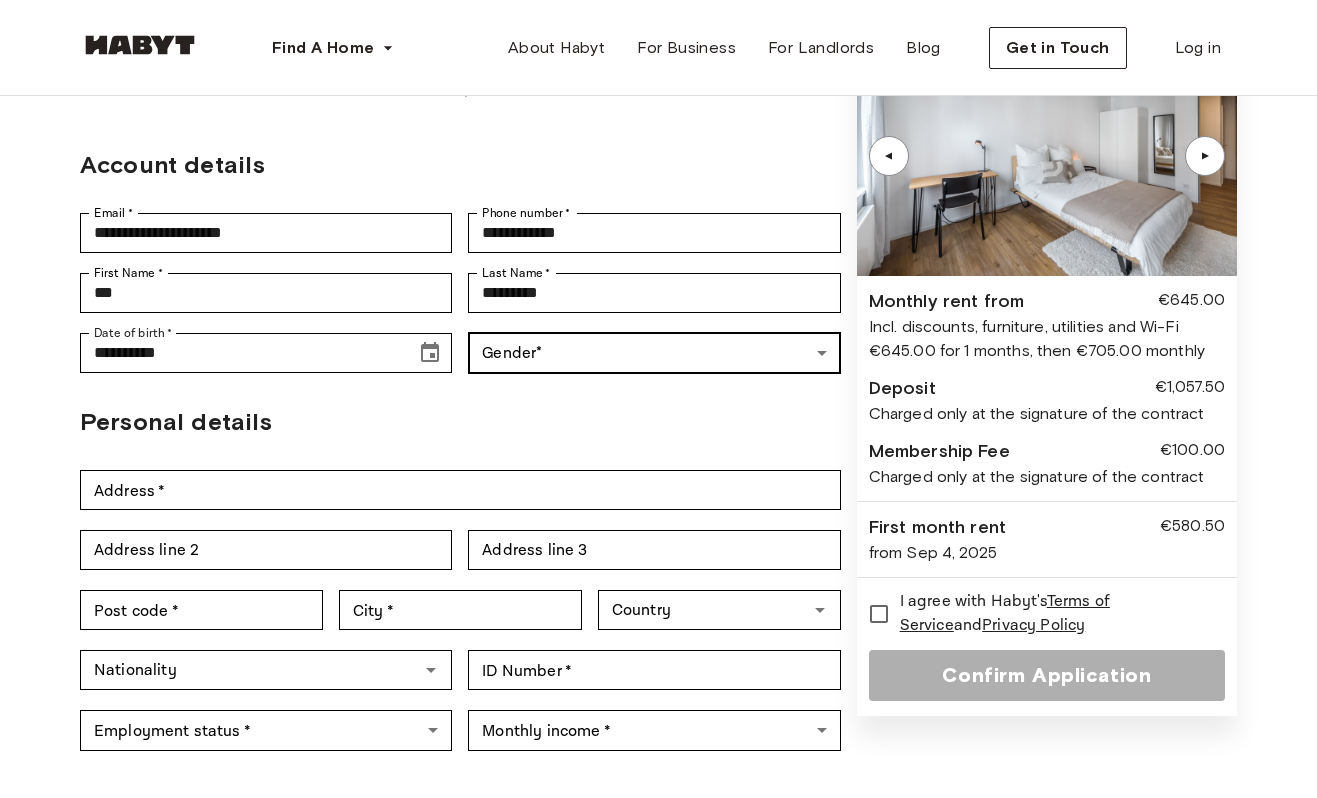click on "**********" at bounding box center [658, 783] 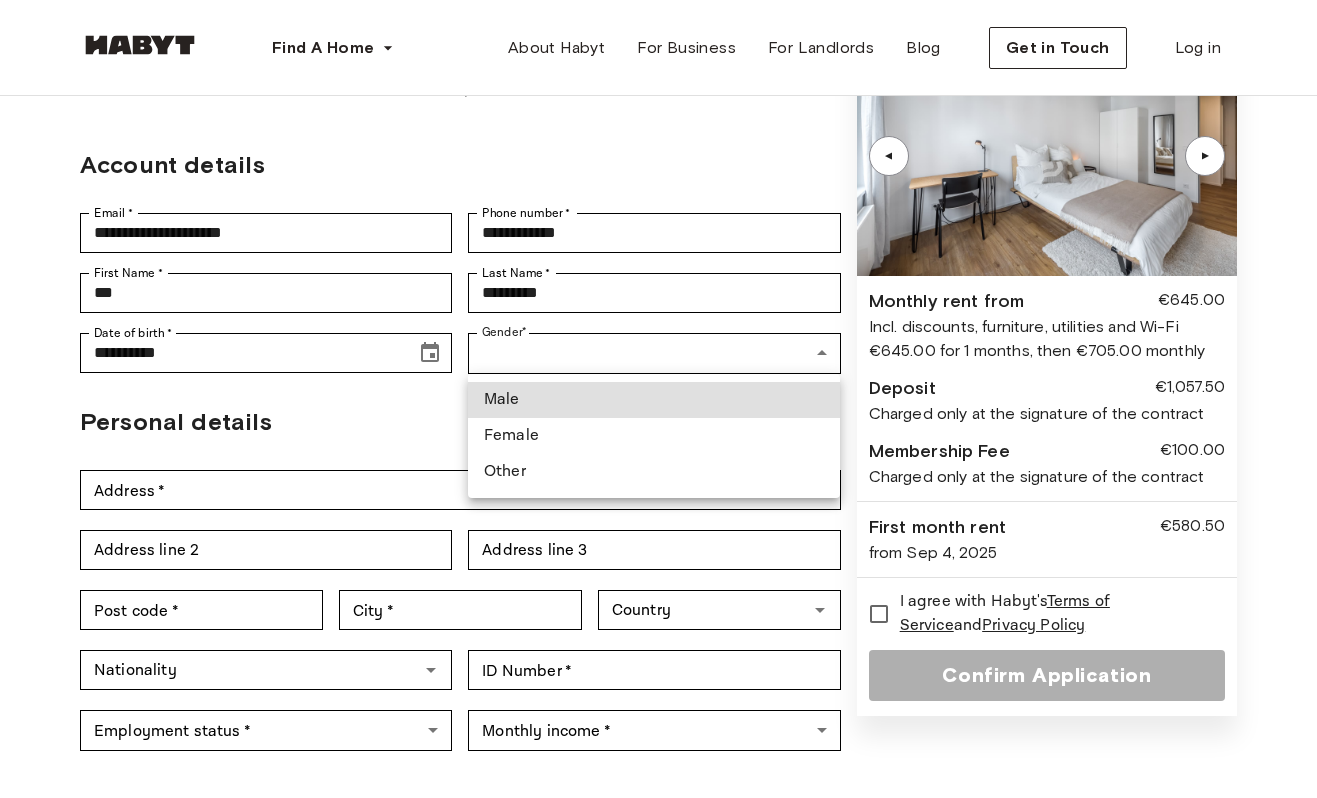 click on "Male" at bounding box center [654, 400] 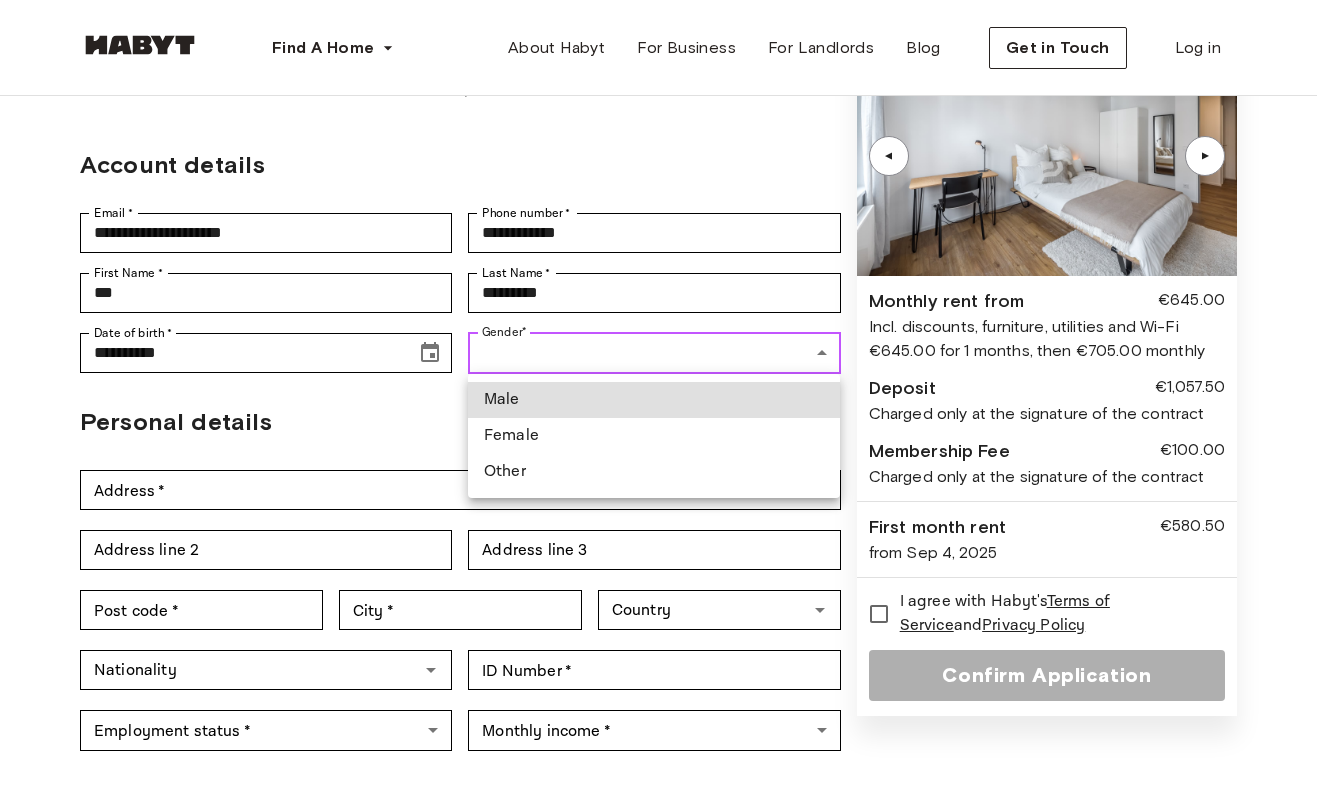 type on "****" 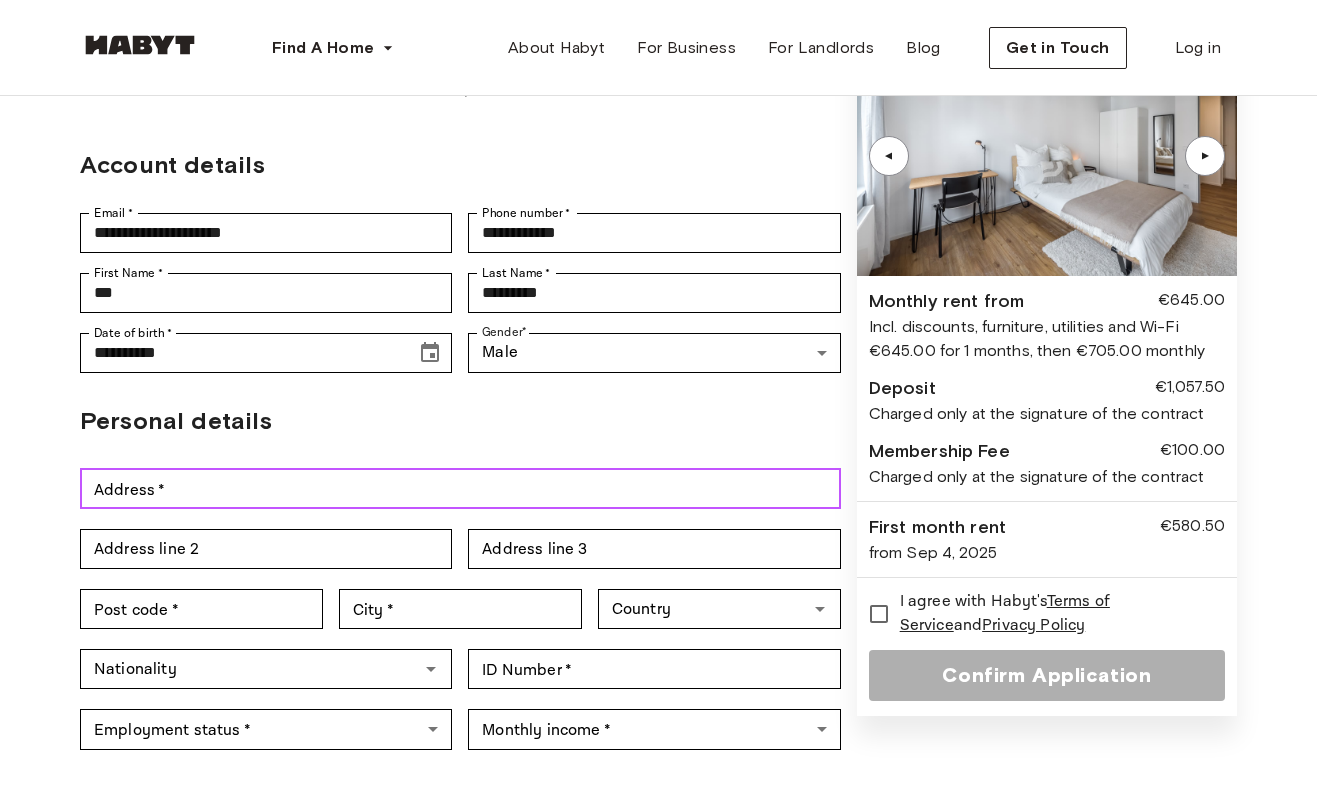 click on "Address   *" at bounding box center (460, 489) 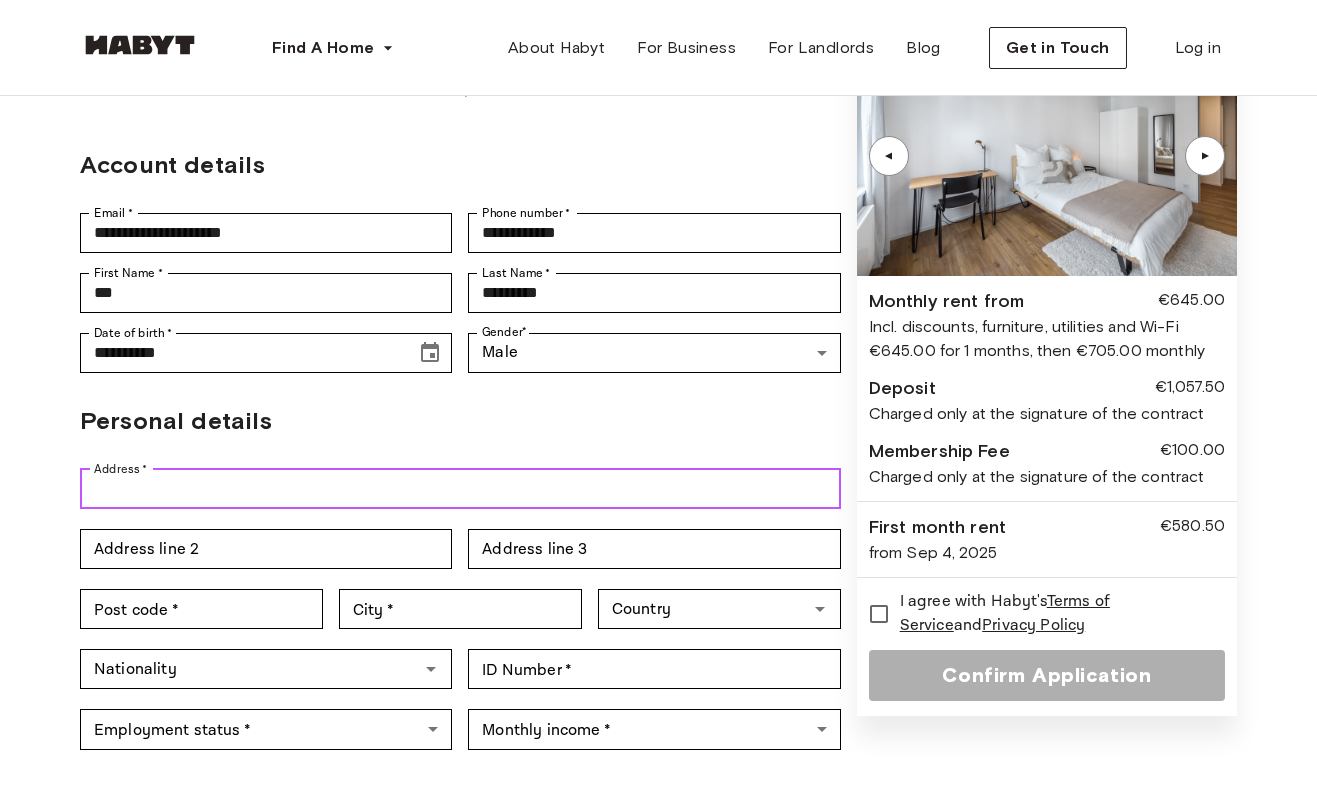 type on "*" 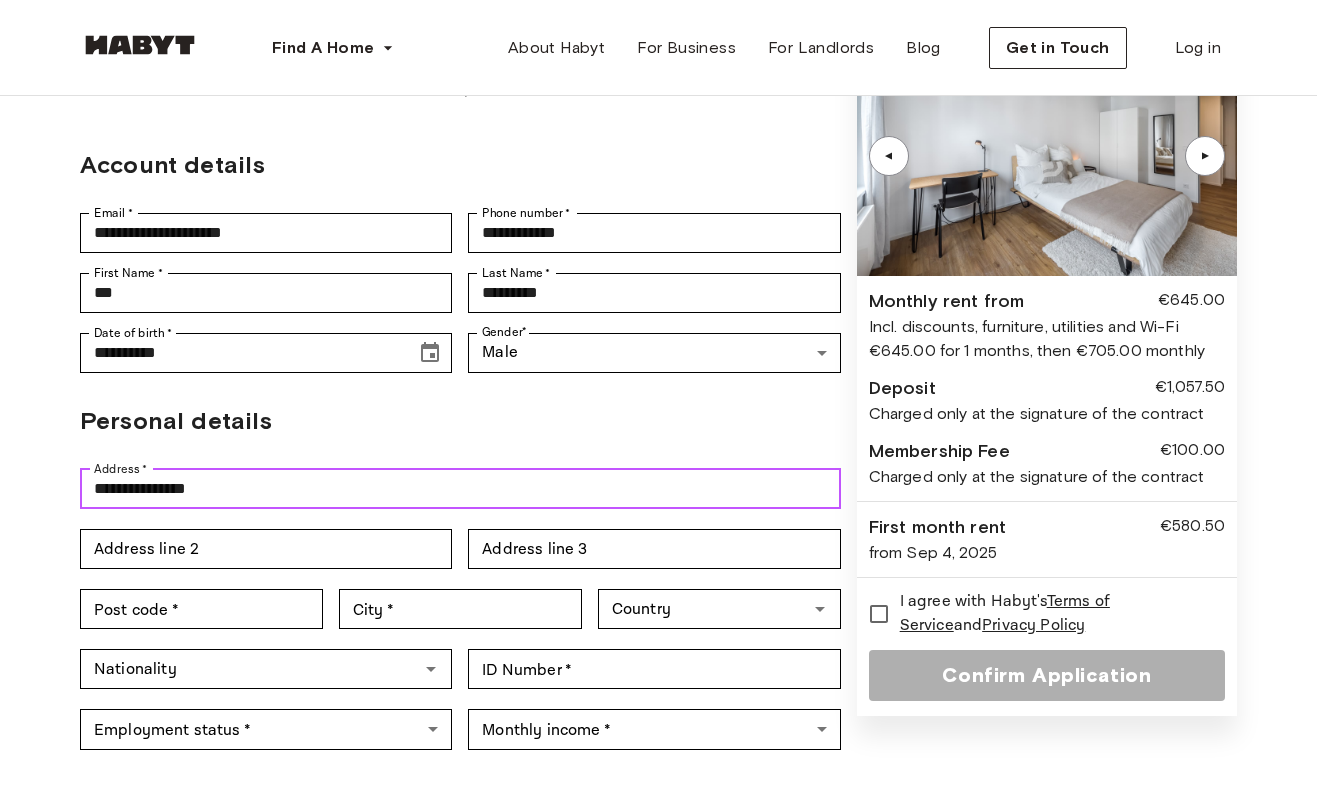click on "**********" at bounding box center [460, 489] 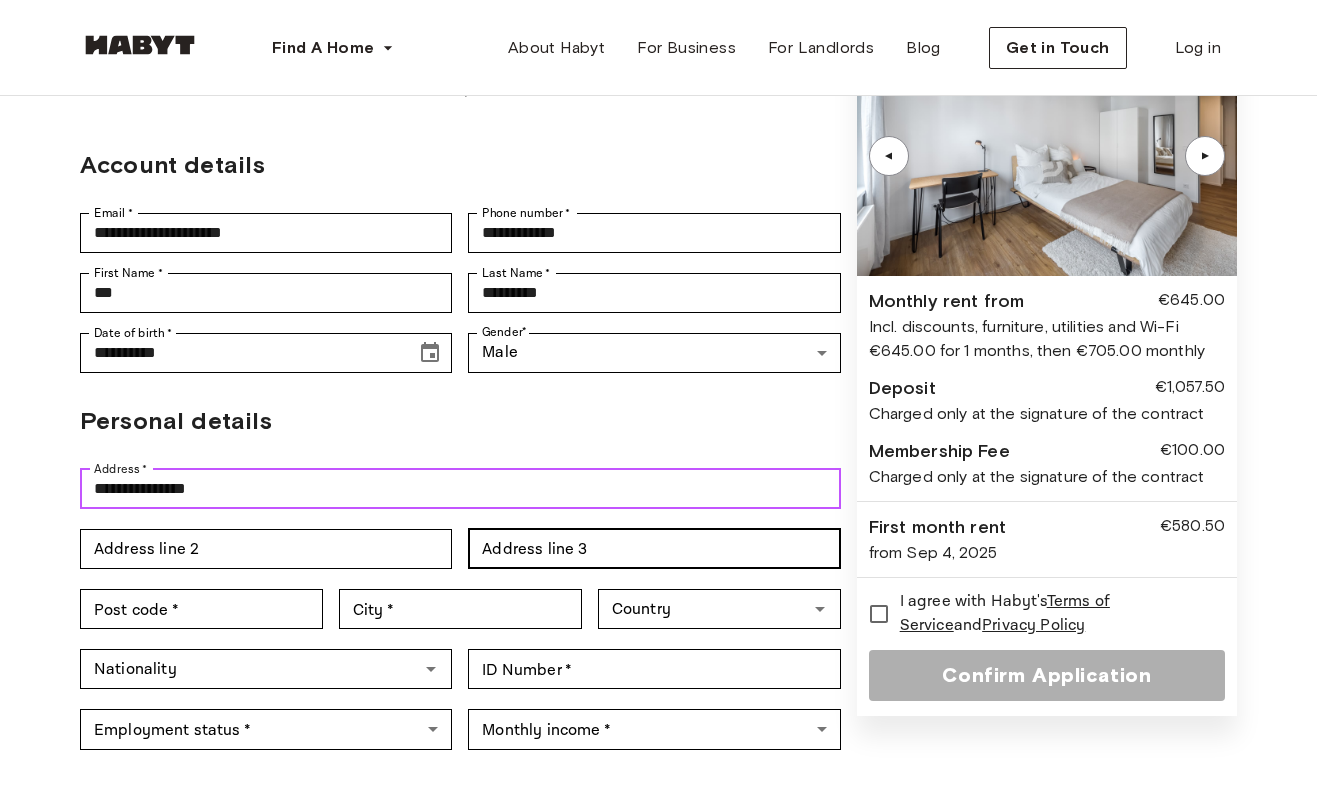 type on "**********" 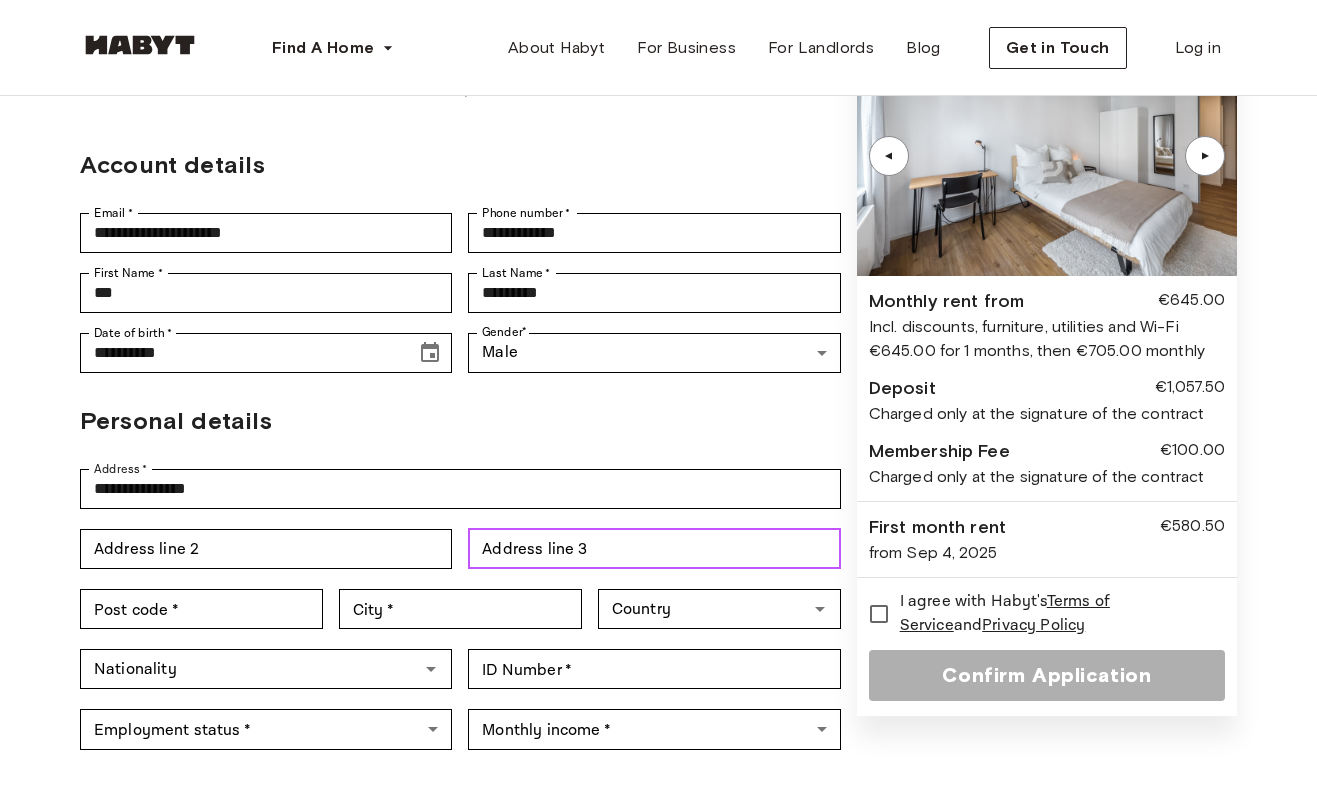 click on "Address line 3" at bounding box center (654, 549) 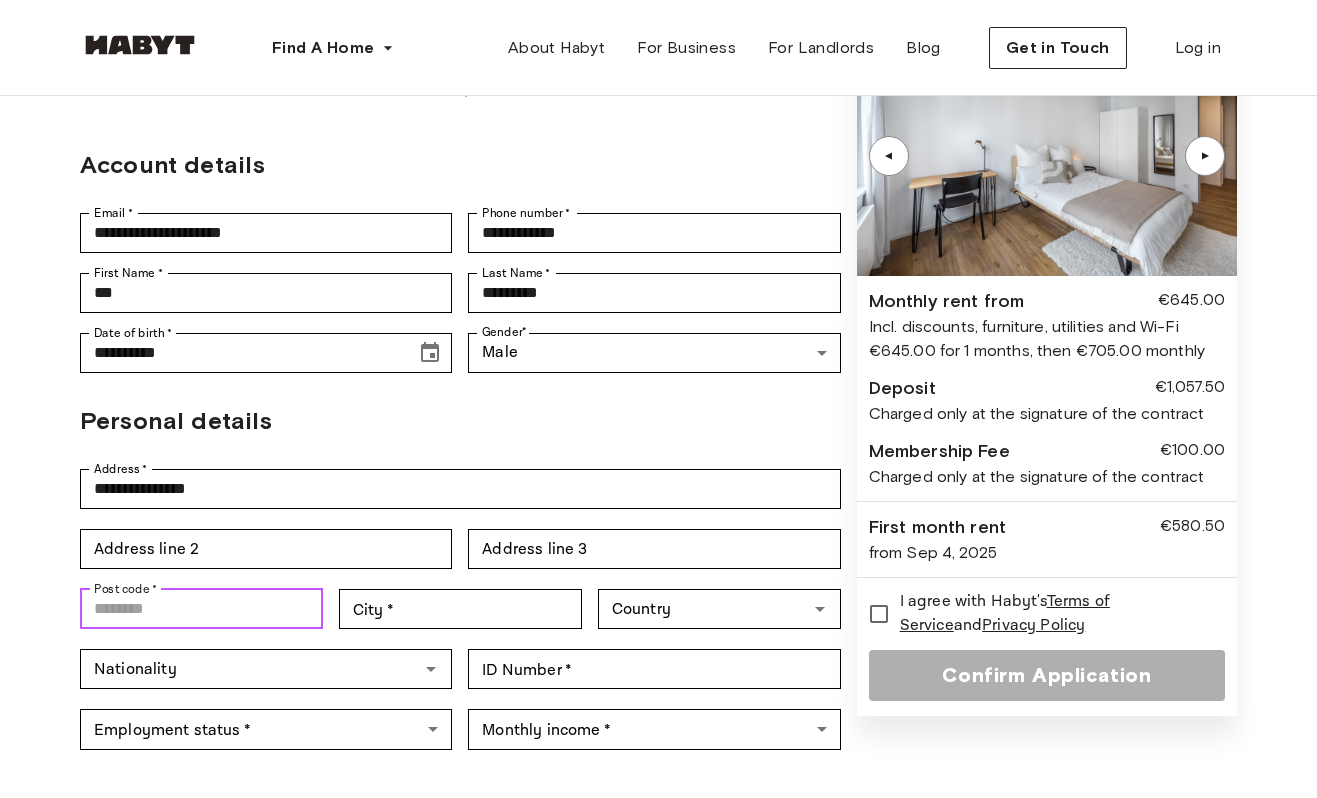 click on "Post code   *" at bounding box center (201, 609) 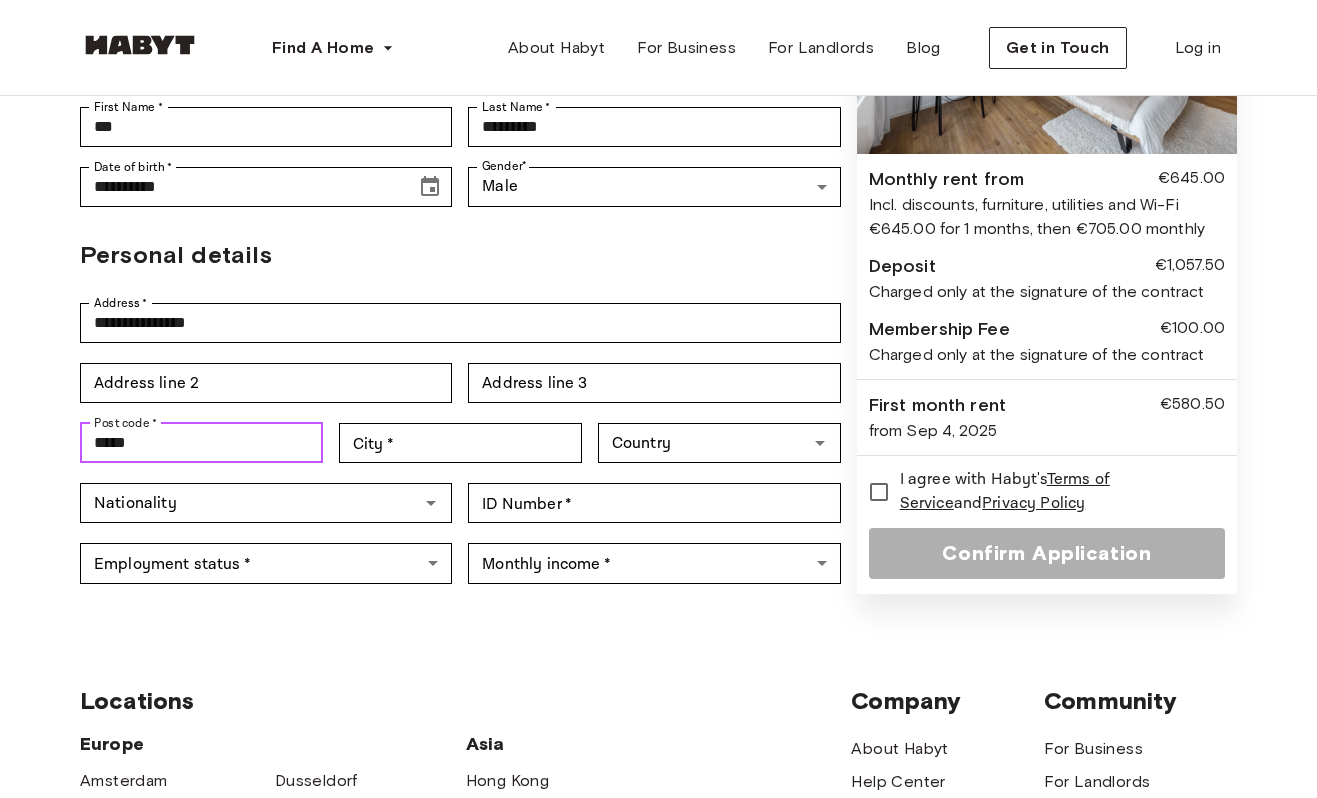 scroll, scrollTop: 301, scrollLeft: 0, axis: vertical 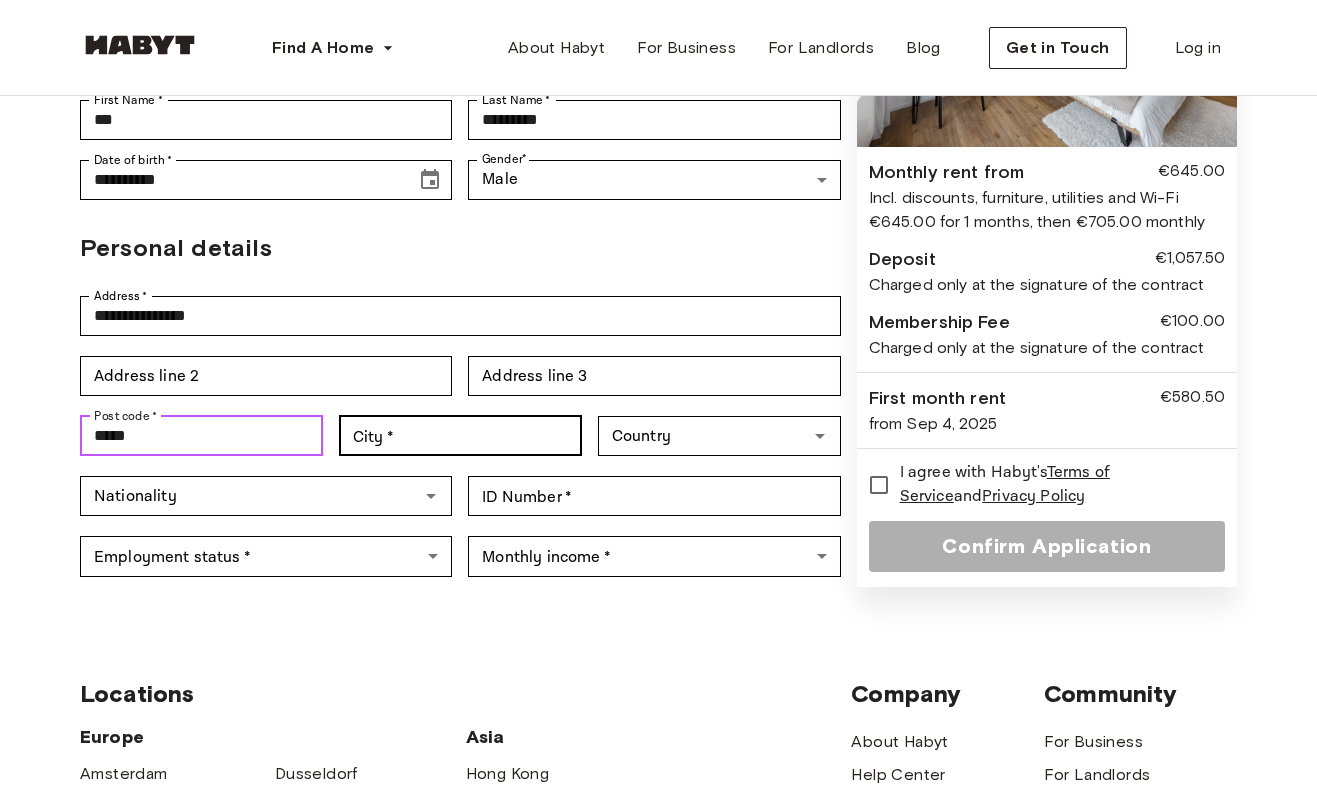 type on "*****" 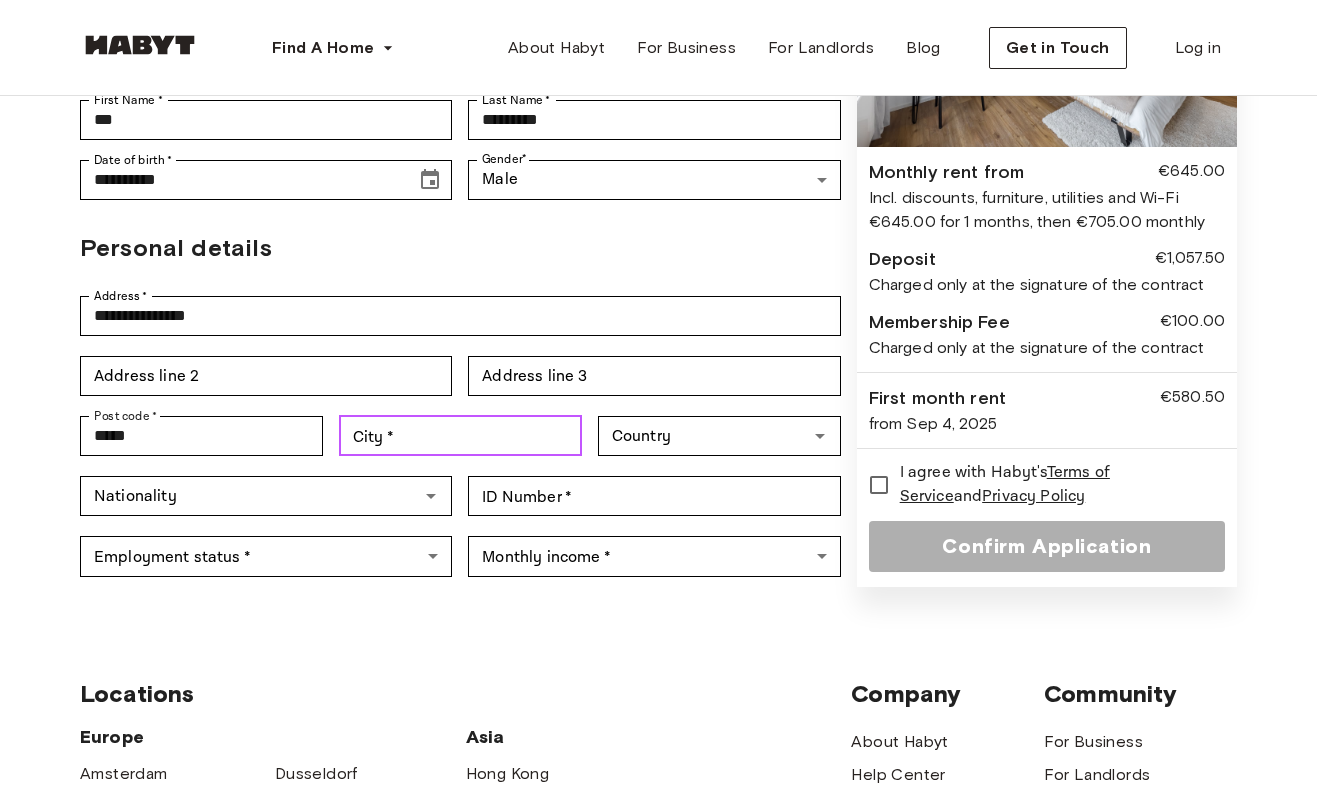click on "City   *" at bounding box center [460, 436] 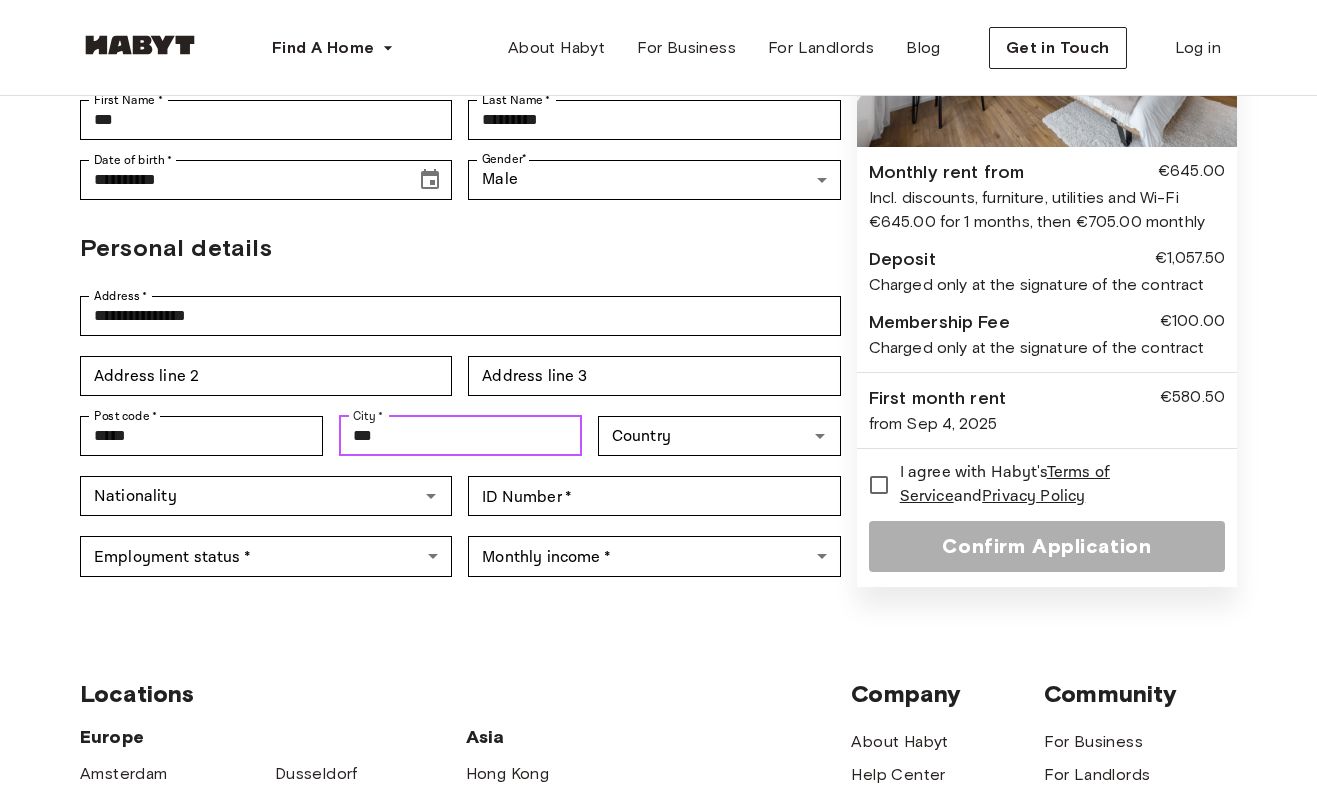 type on "*********" 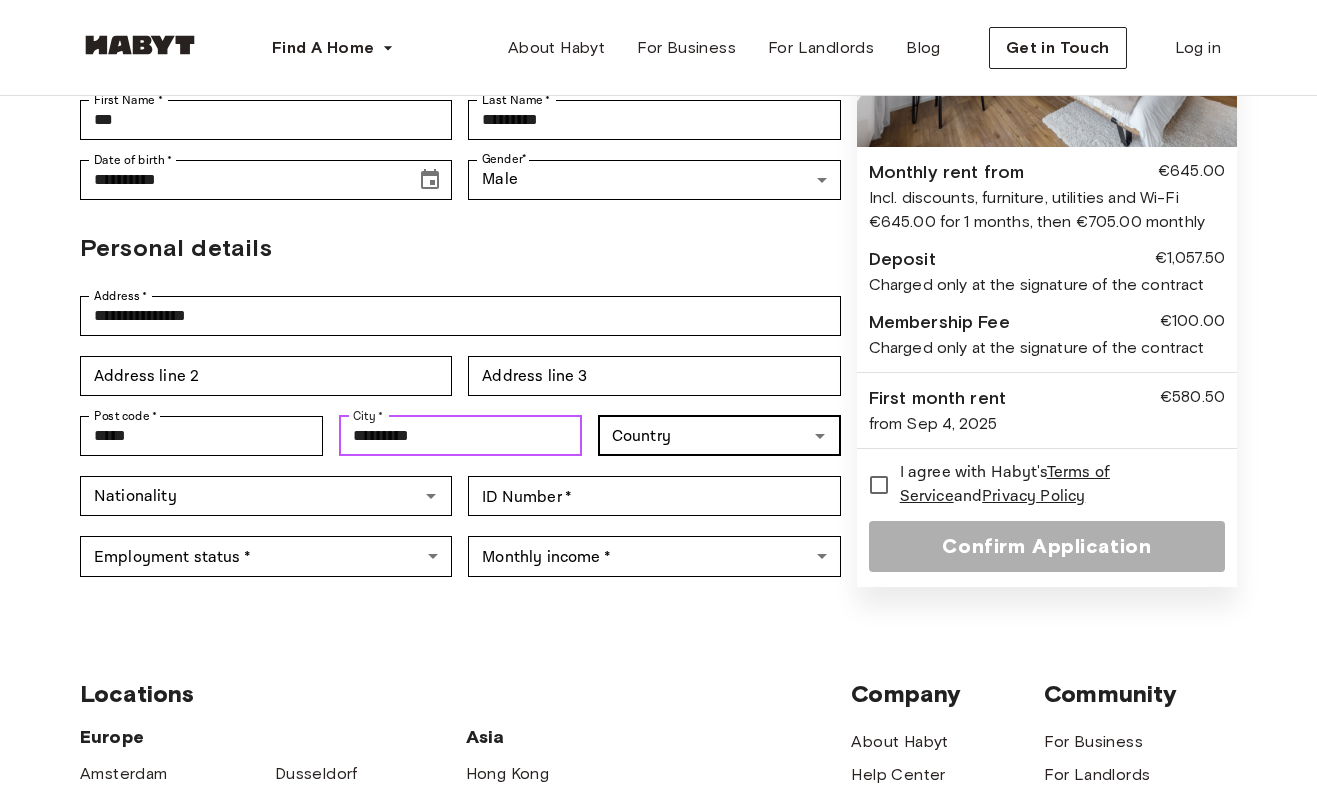 click on "Country" at bounding box center (719, 436) 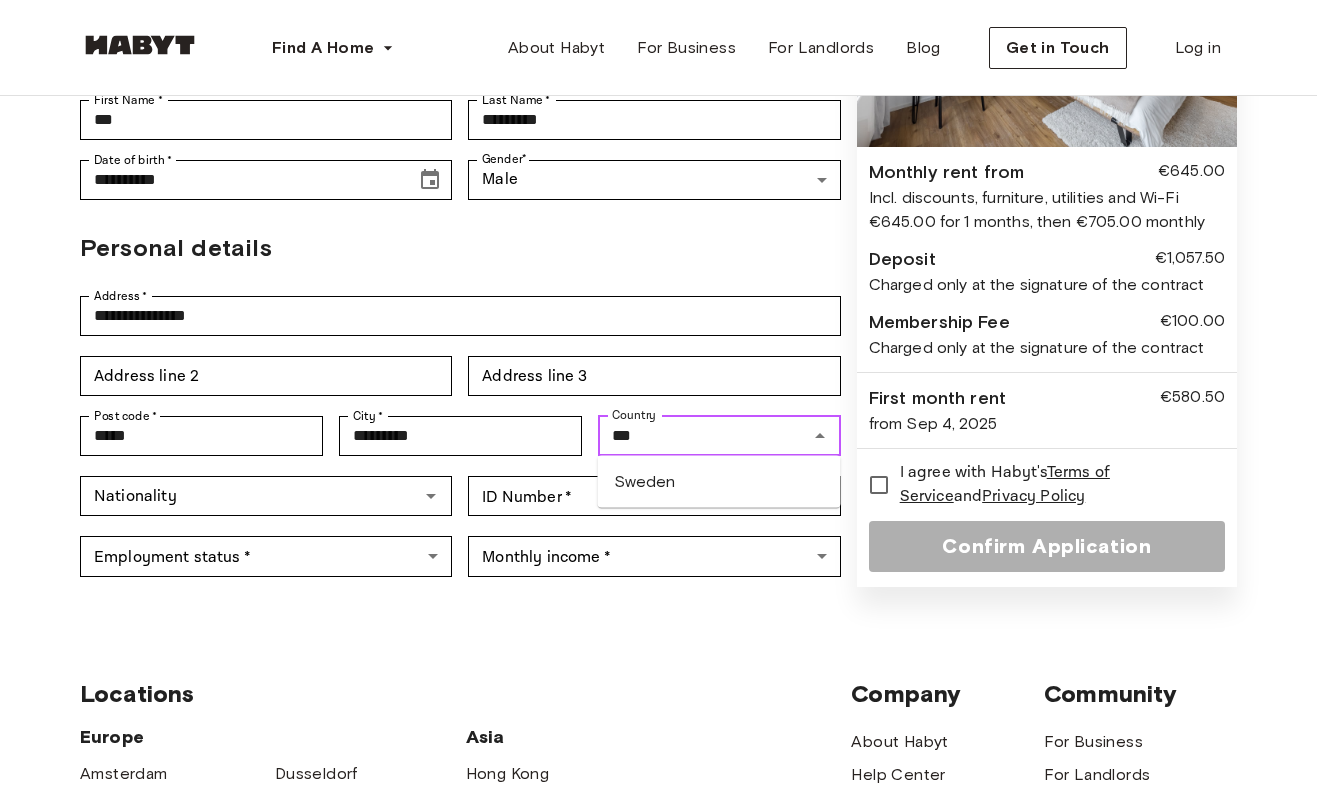 click on "Sweden" at bounding box center [719, 482] 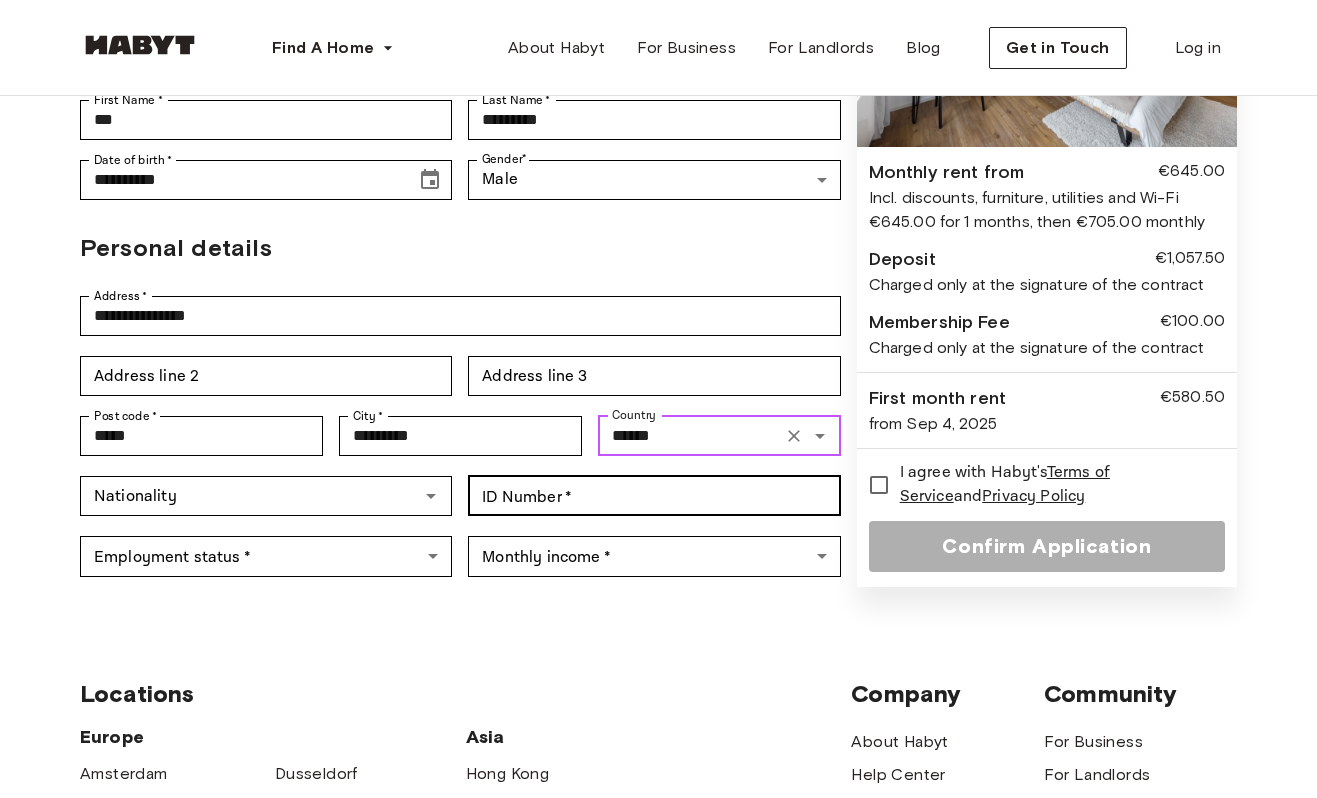 type on "******" 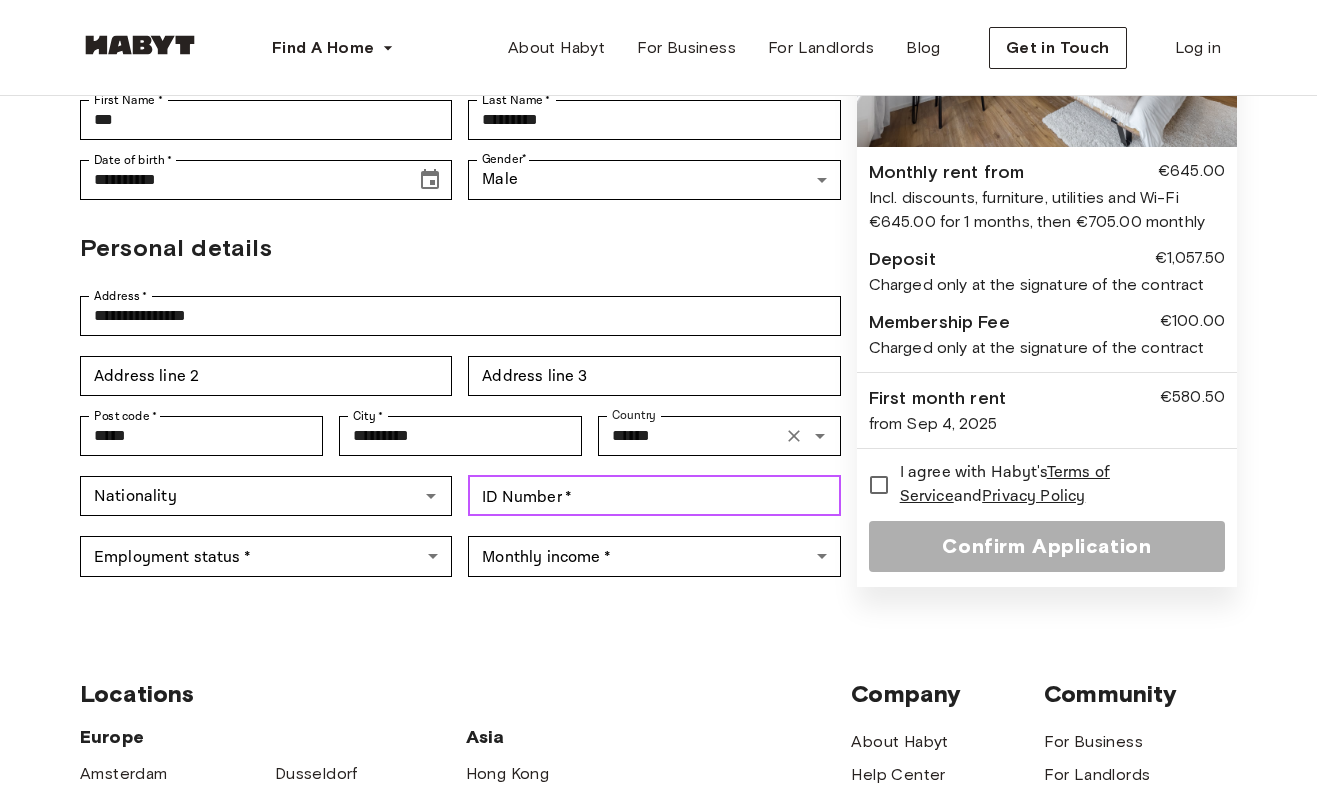 click on "ID Number   *" at bounding box center [654, 496] 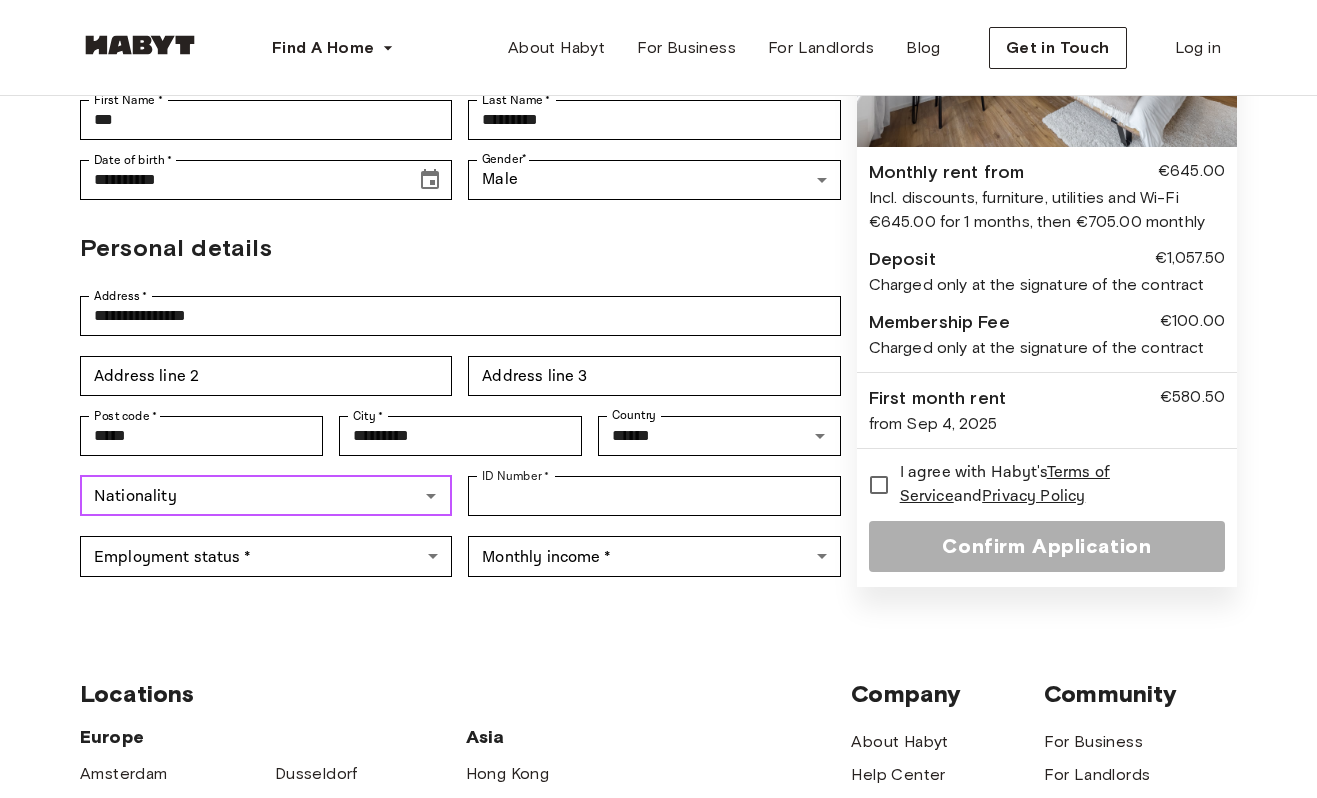 click on "Nationality" at bounding box center [249, 496] 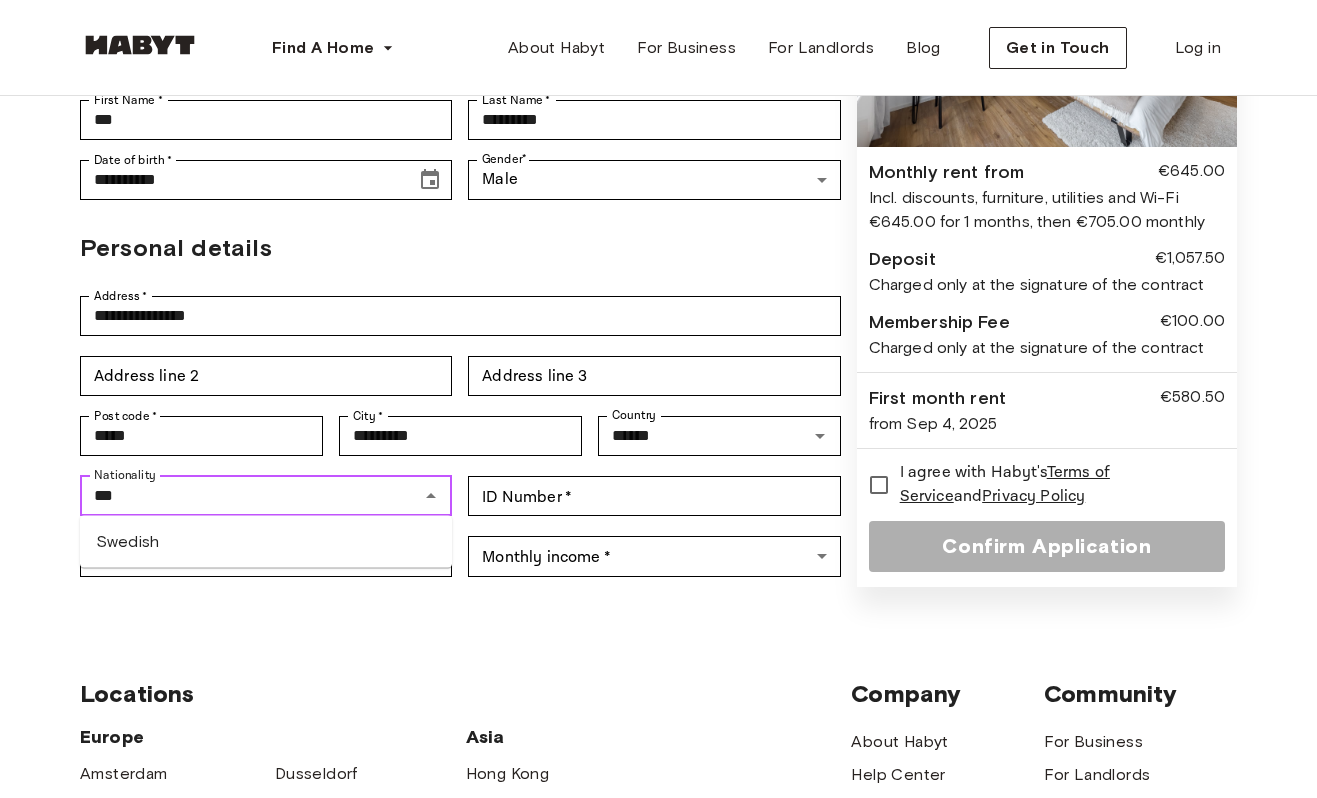 click on "Swedish" at bounding box center [266, 542] 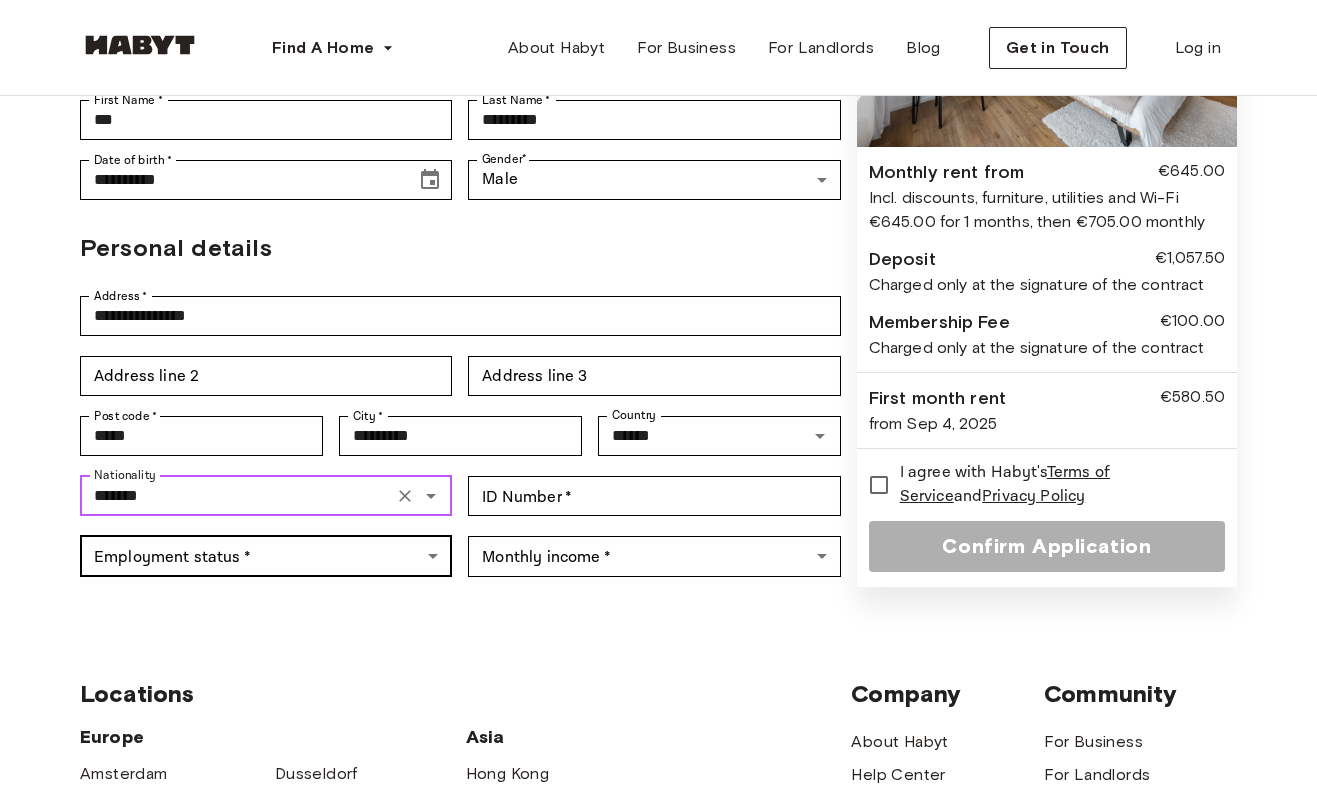 type on "*******" 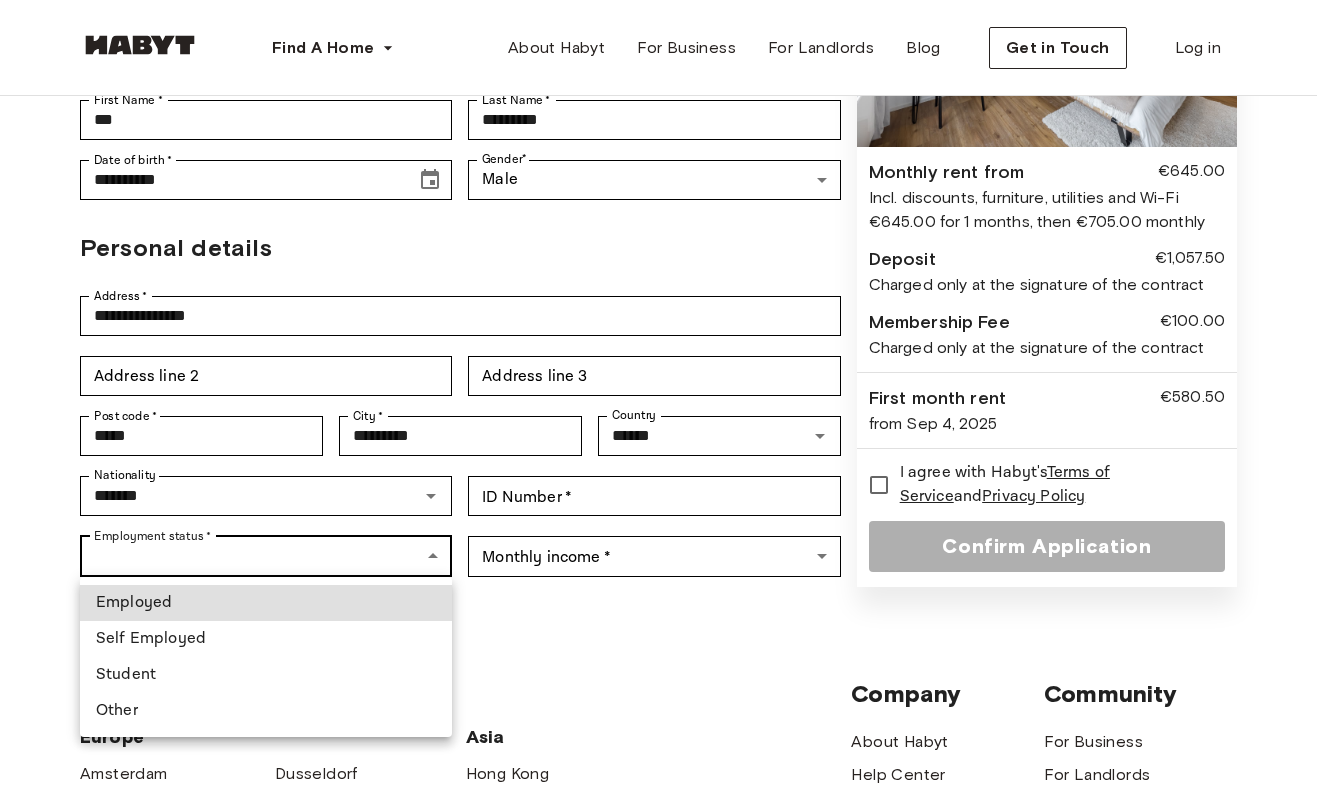 click on "**********" at bounding box center [658, 609] 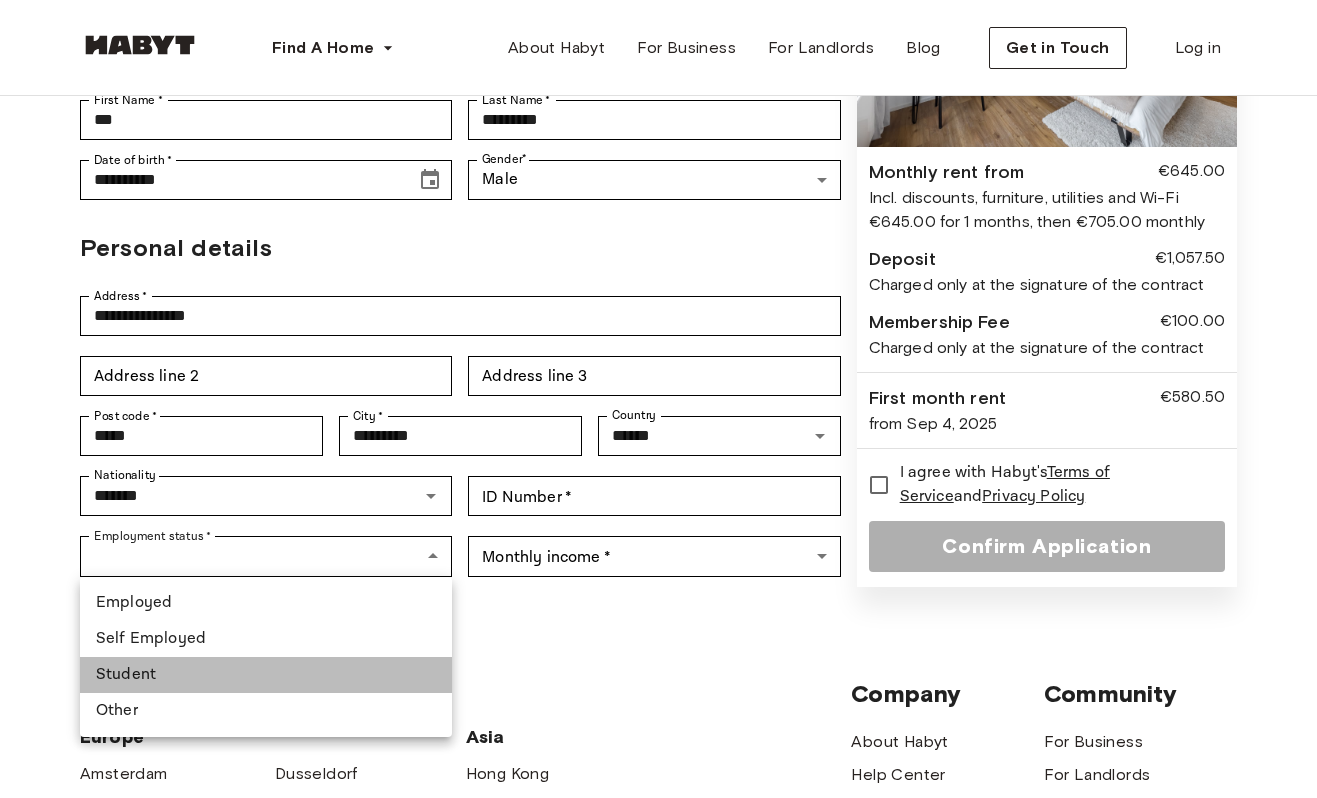 click on "Student" at bounding box center (266, 675) 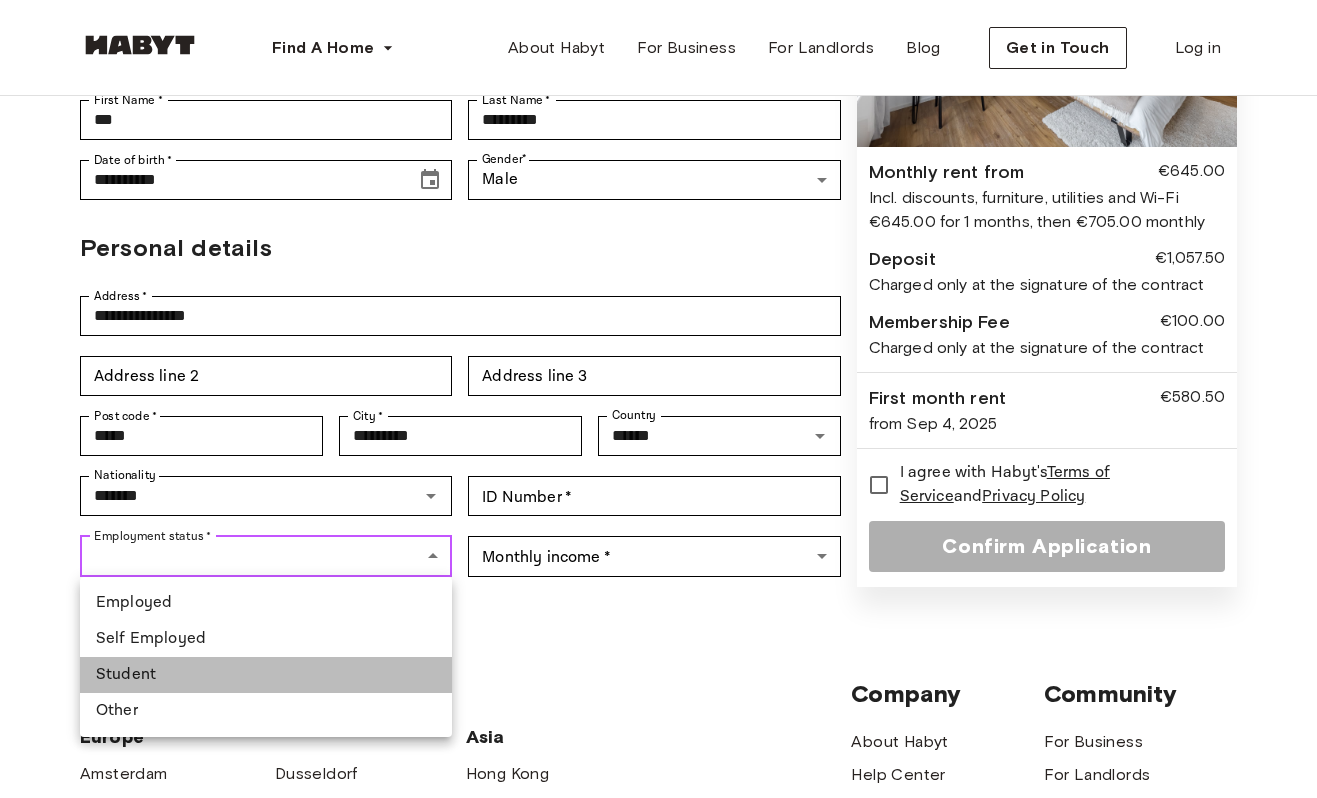 type on "*******" 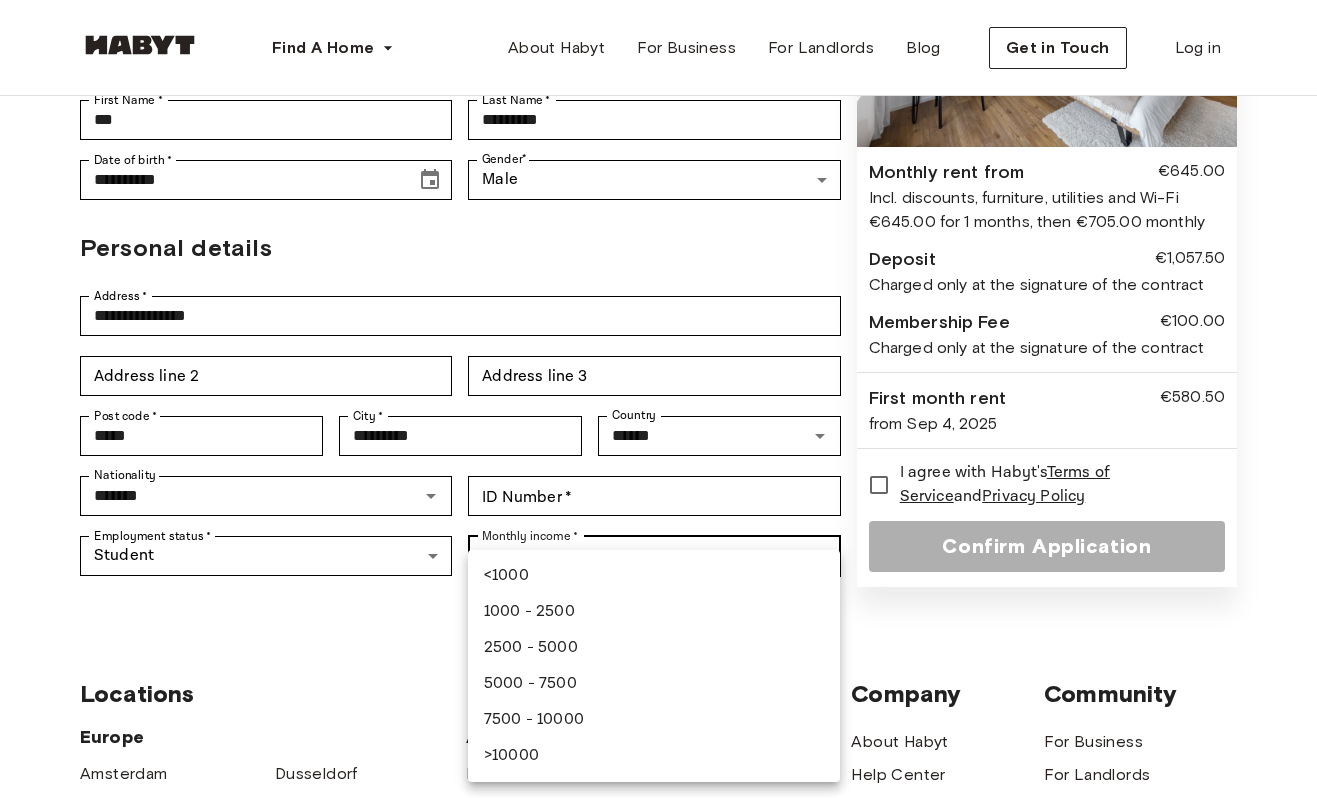 click on "**********" at bounding box center (658, 609) 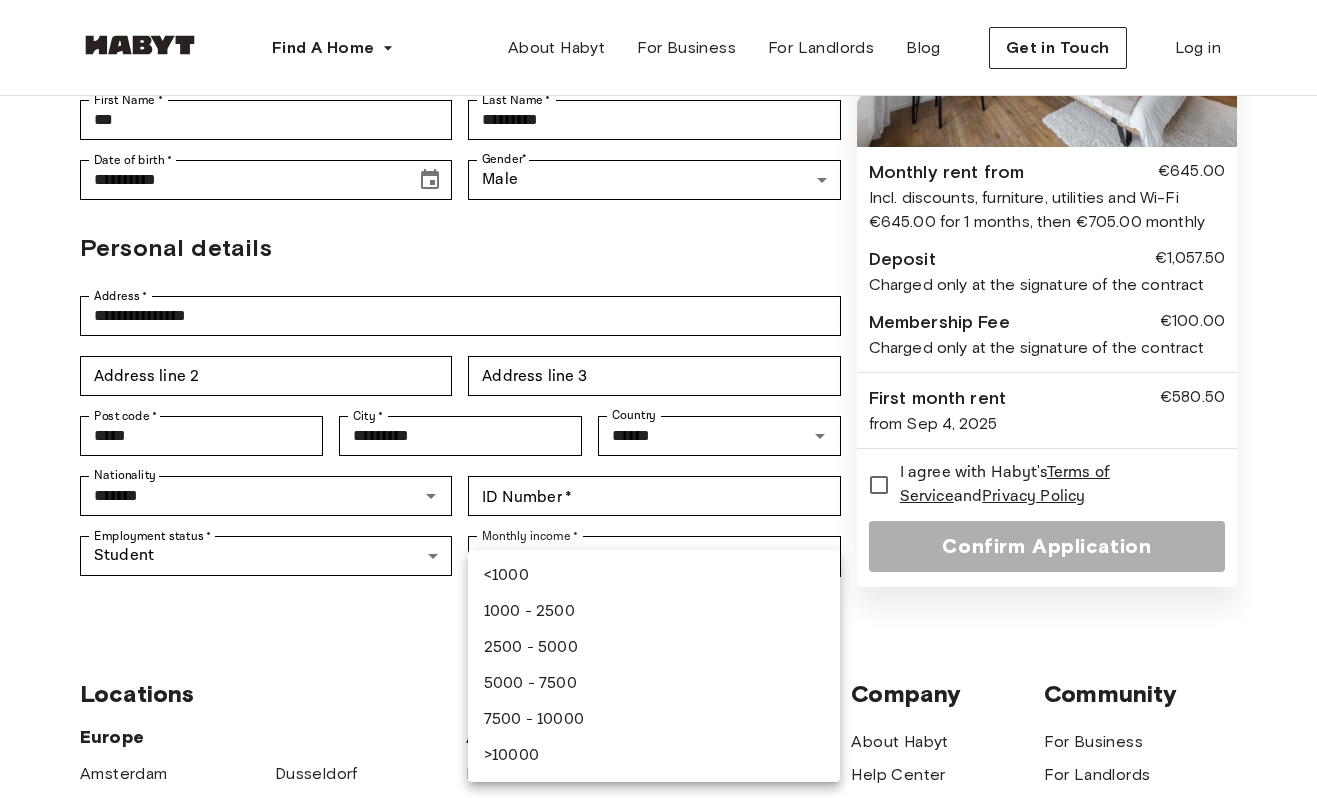 click on "1000 - 2500" at bounding box center (654, 612) 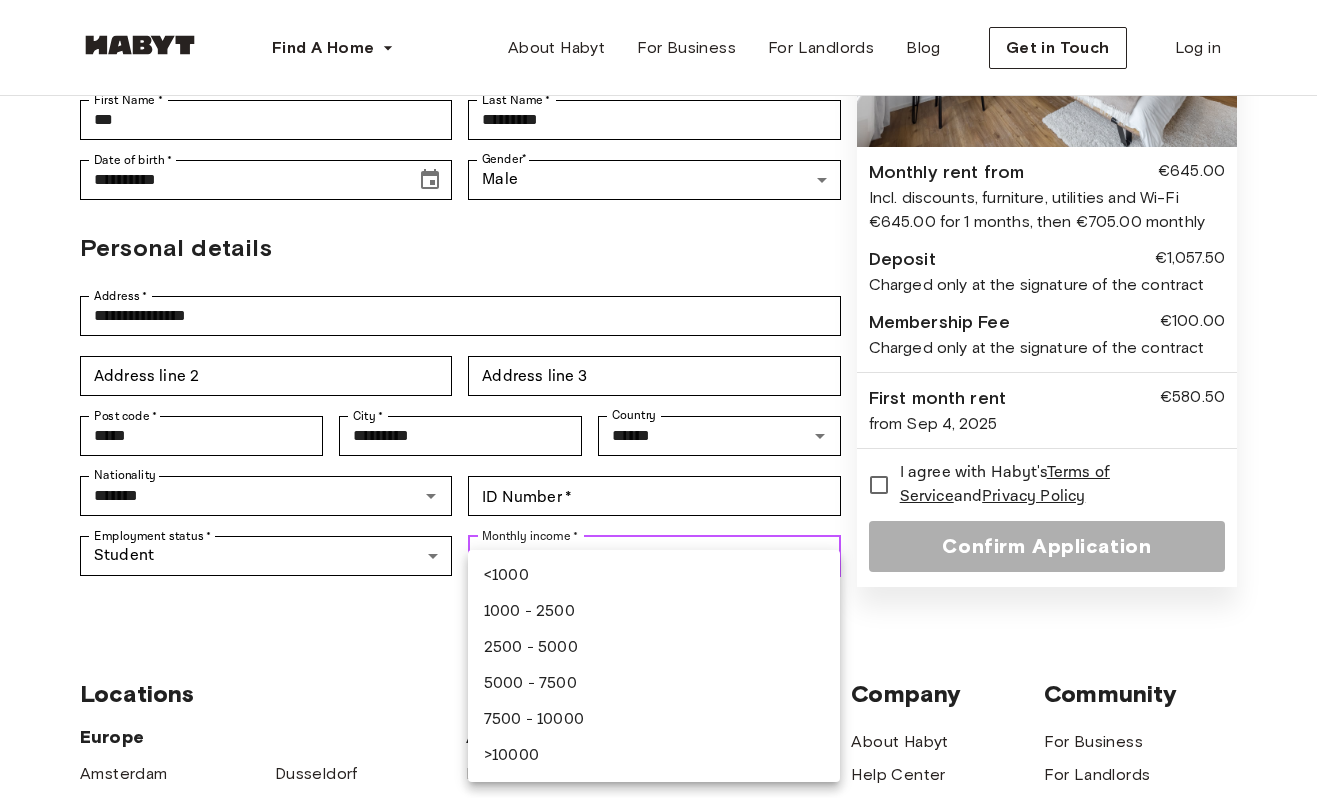 type on "**********" 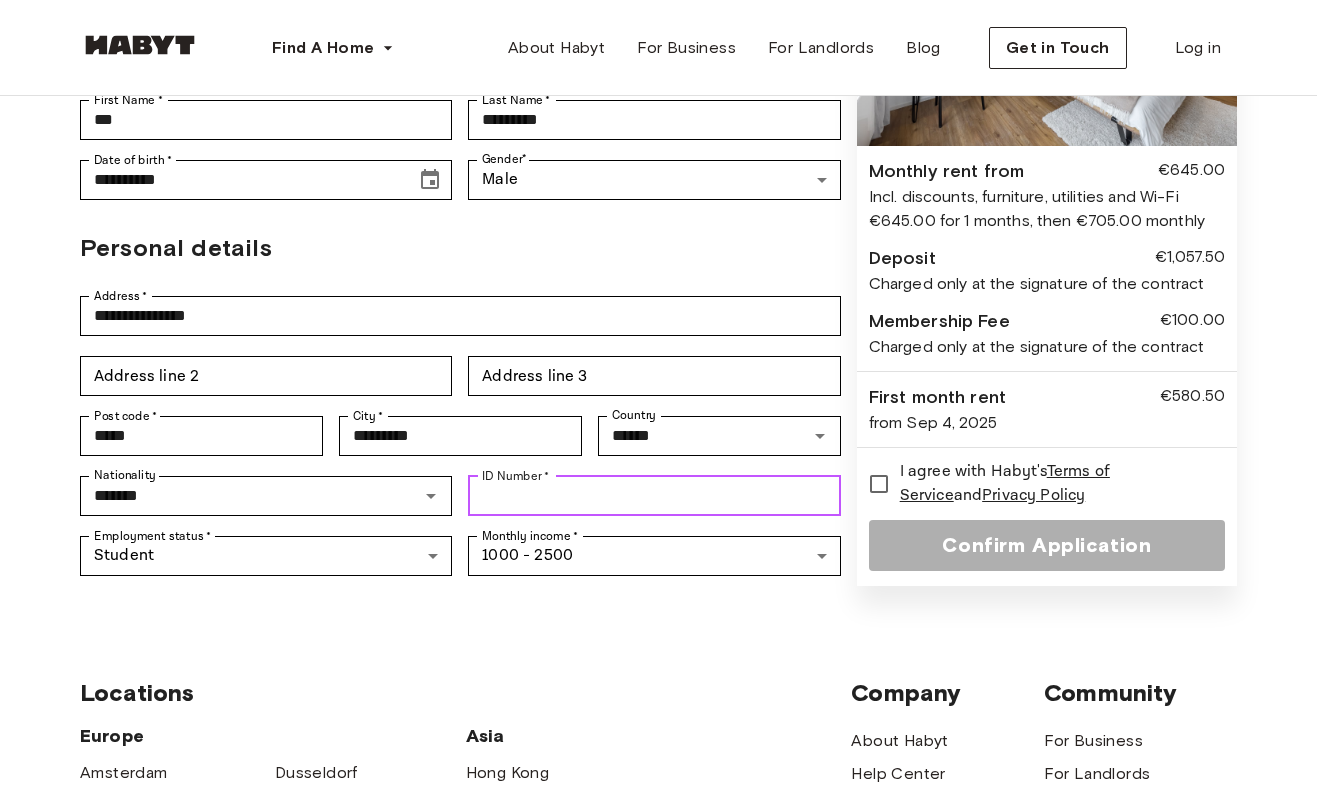 click on "ID Number   *" at bounding box center [654, 496] 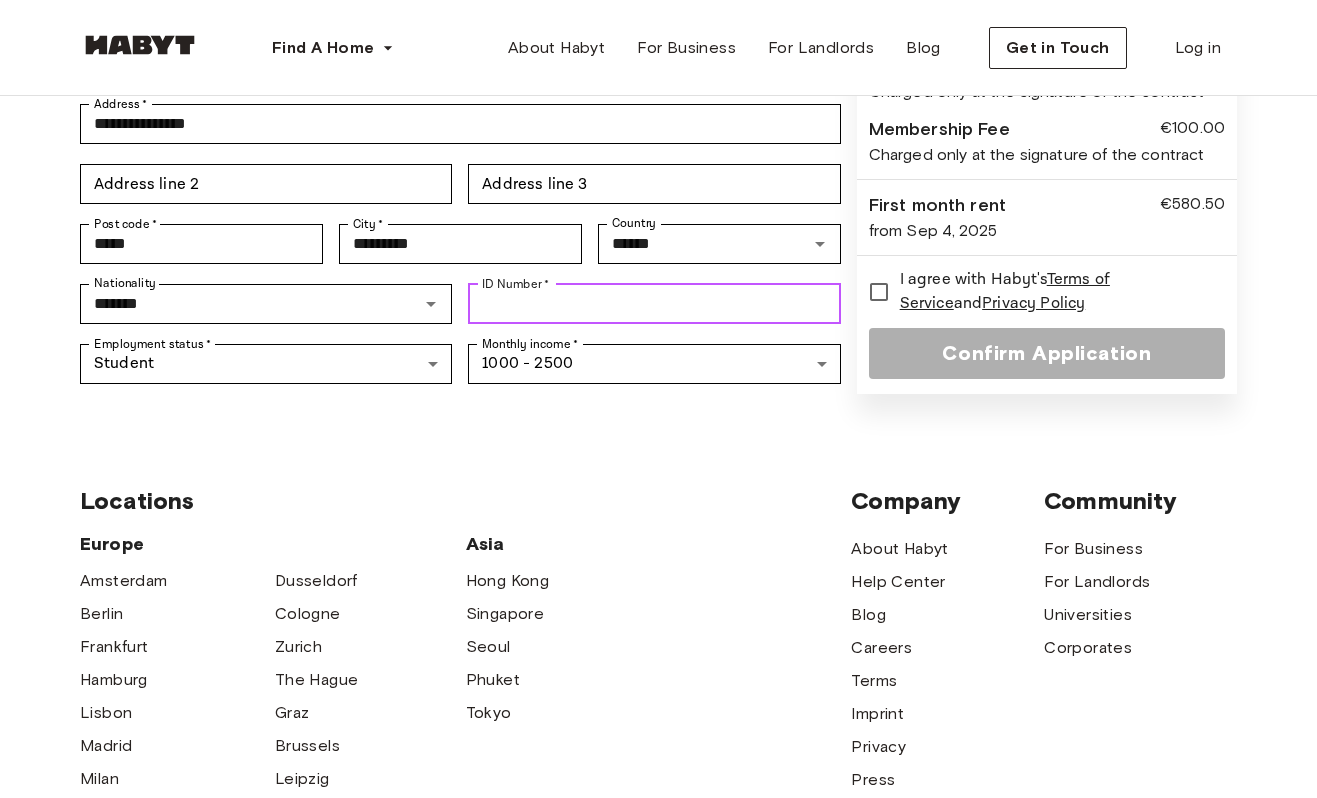 scroll, scrollTop: 495, scrollLeft: 0, axis: vertical 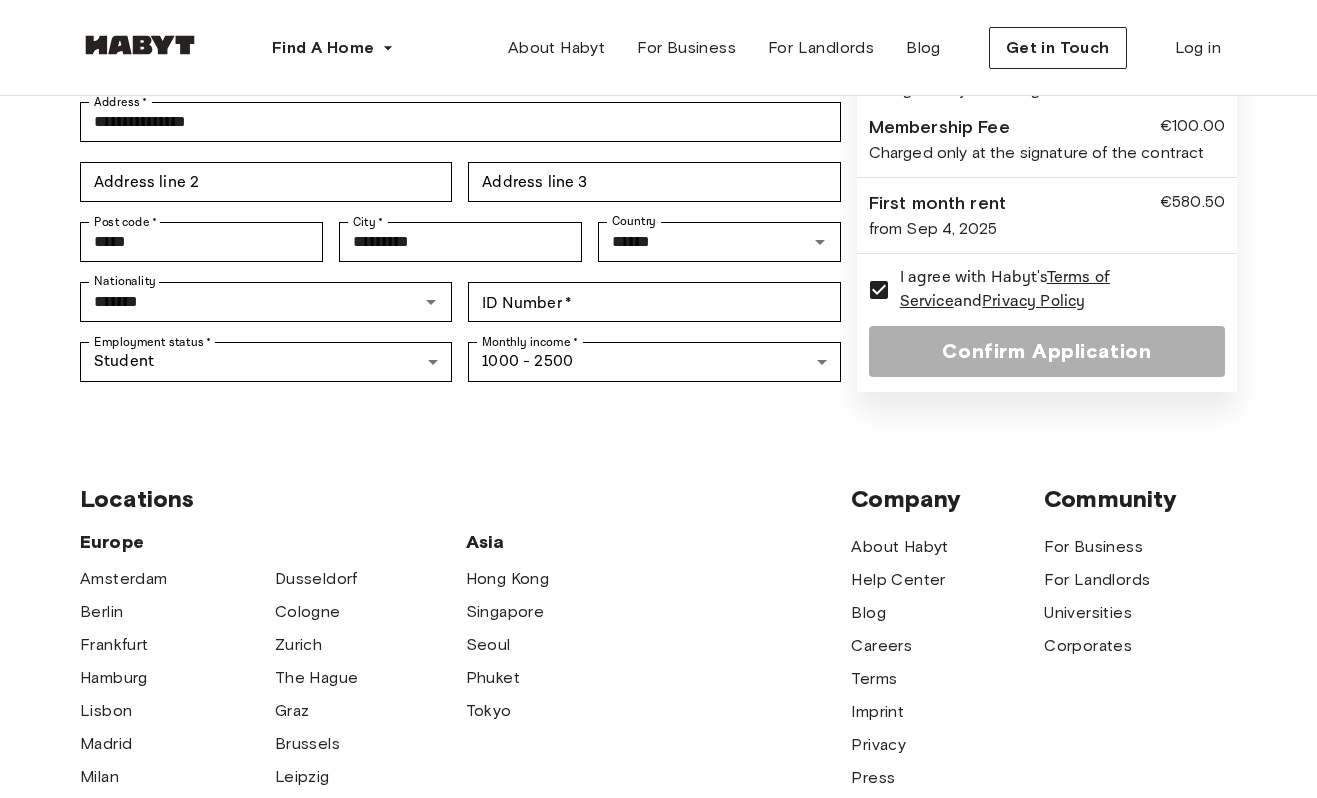 click on "Nationality ******* Nationality ID Number   * ID Number   *" at bounding box center (460, 302) 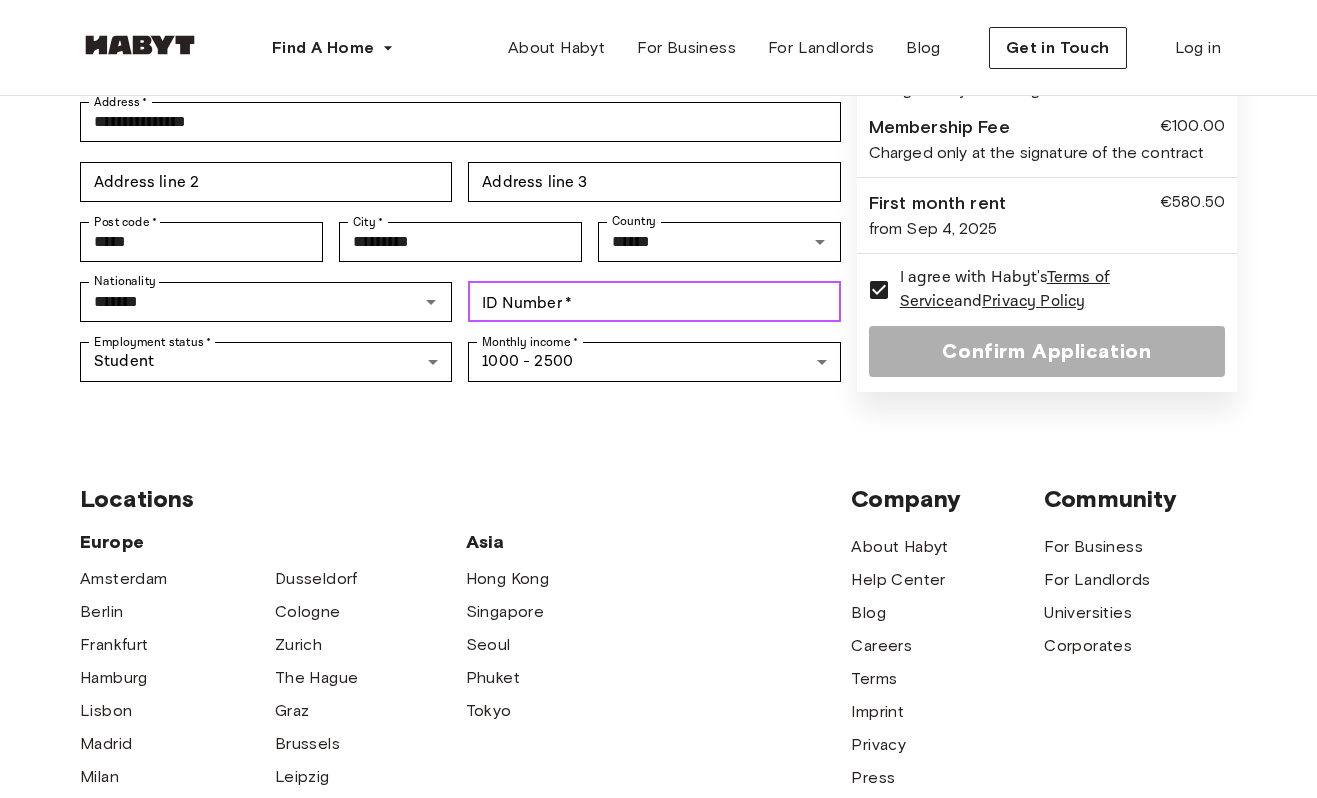 click on "ID Number   *" at bounding box center [654, 302] 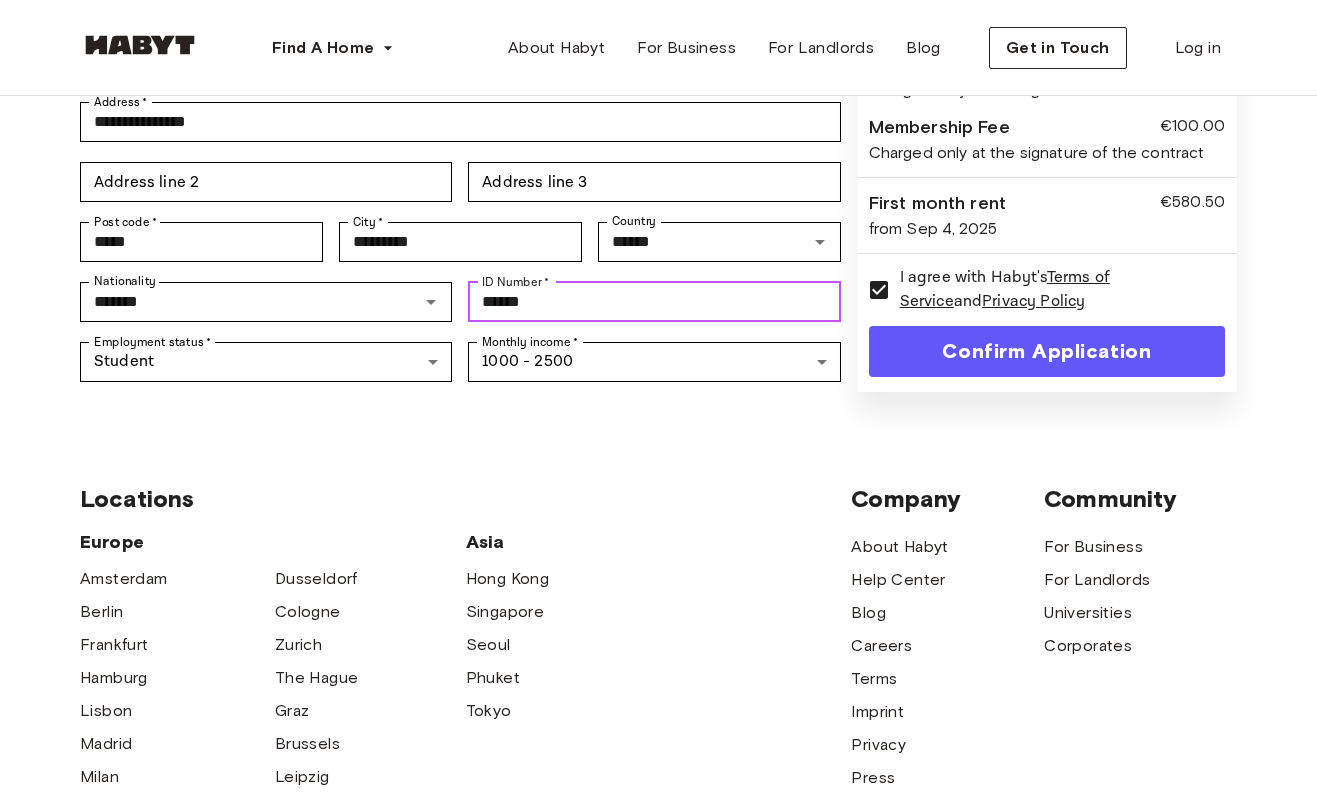 type on "*******" 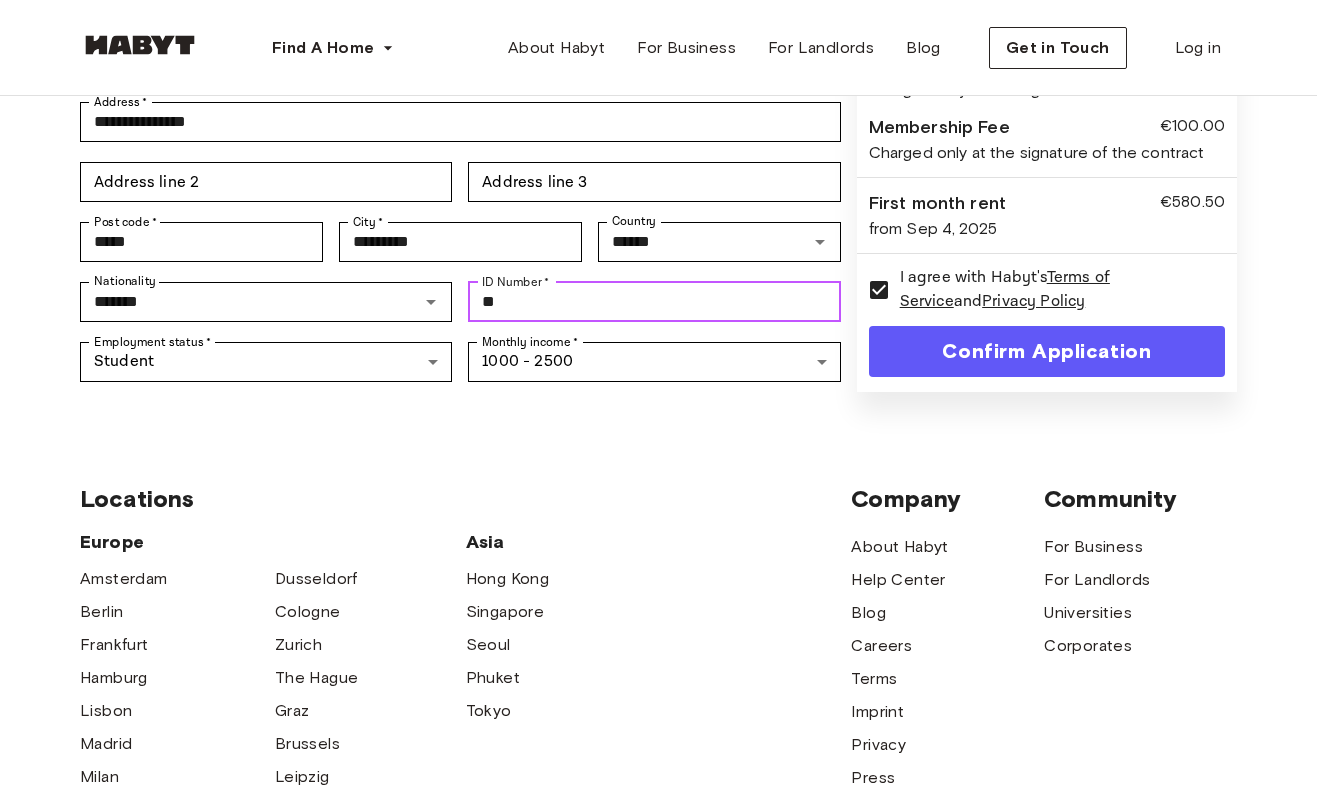 type on "*" 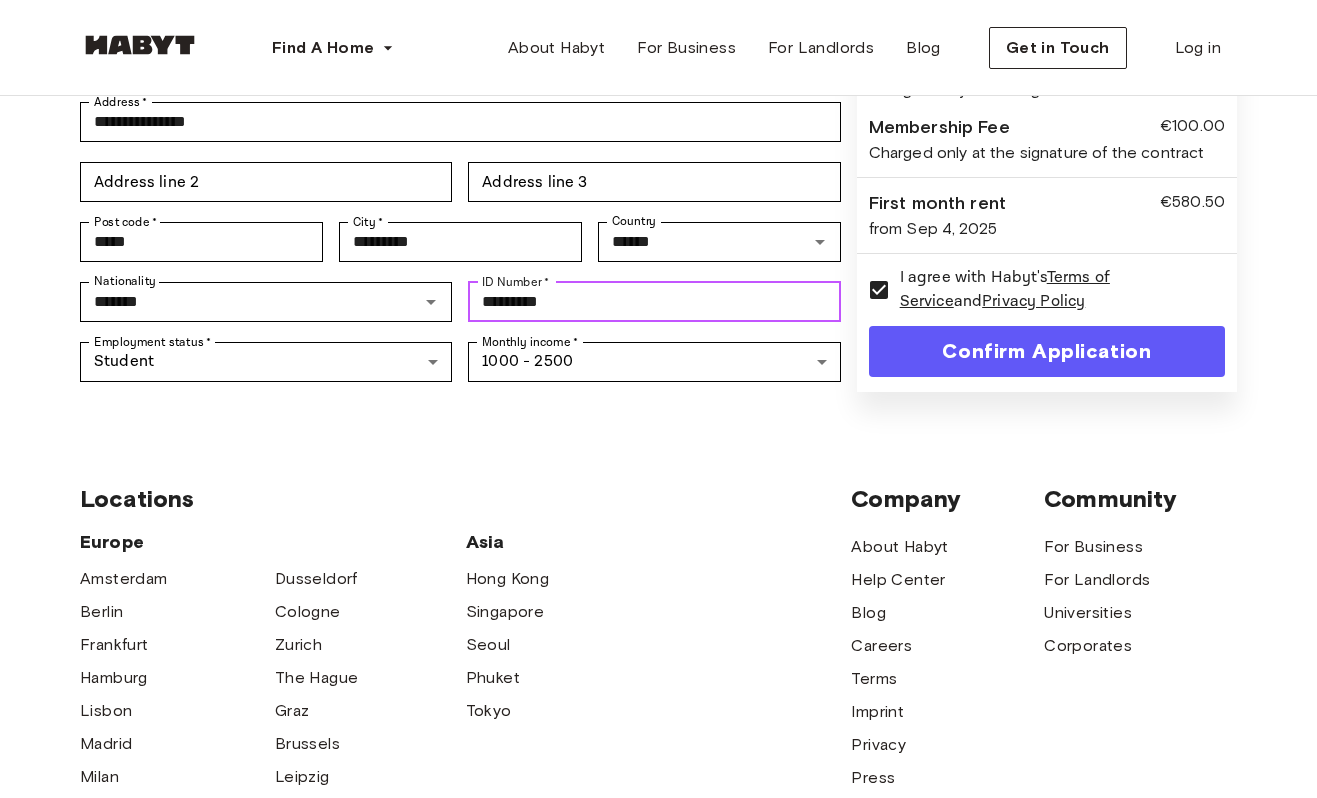 type on "*********" 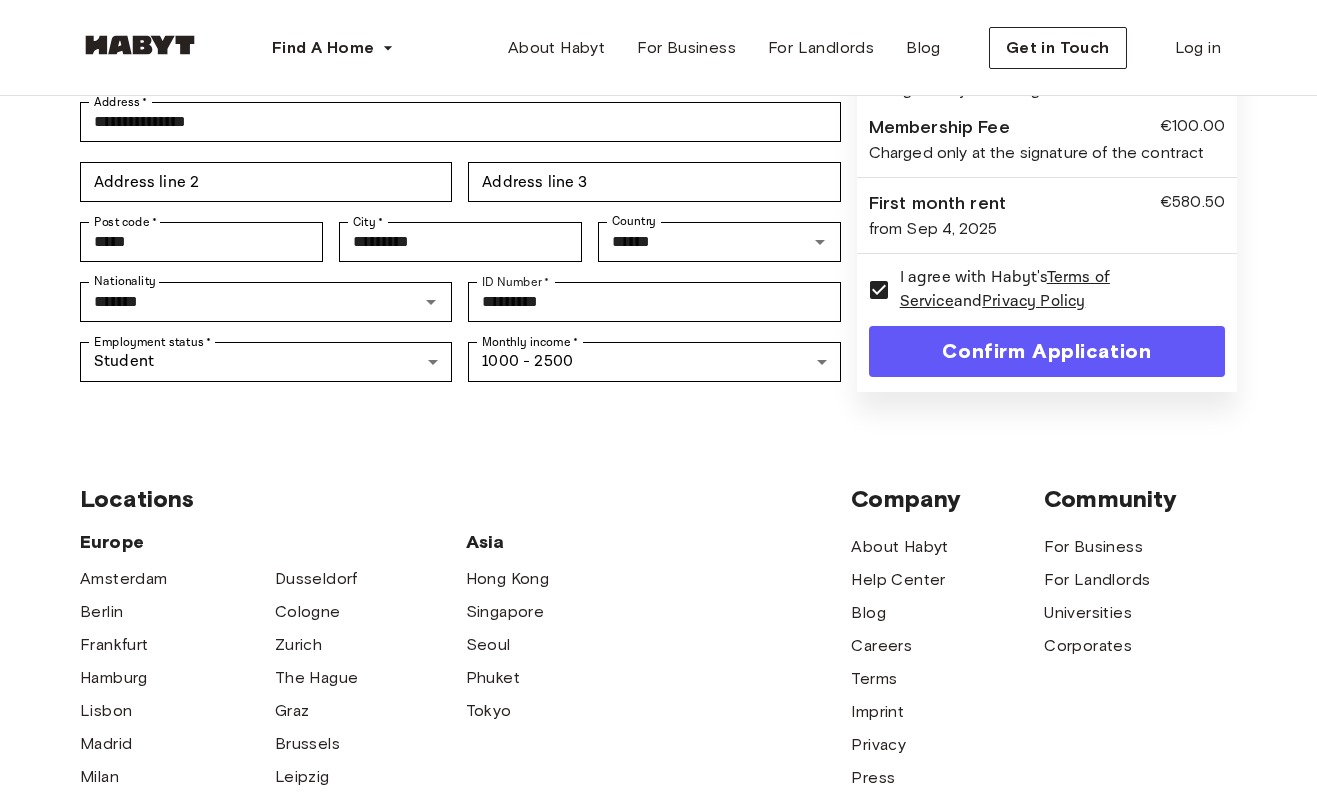 click on "Terms of Service" at bounding box center (1005, 289) 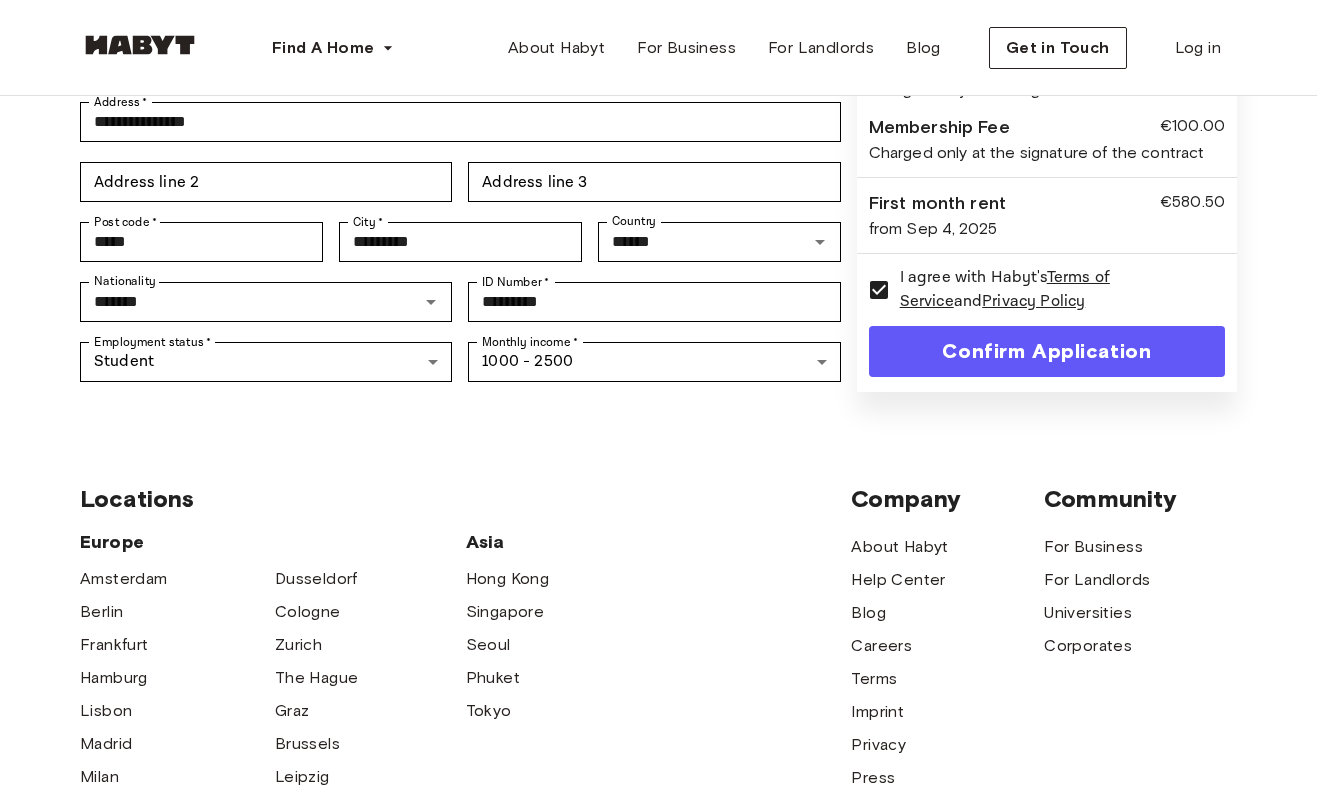 click on "Confirm Application" at bounding box center [1047, 351] 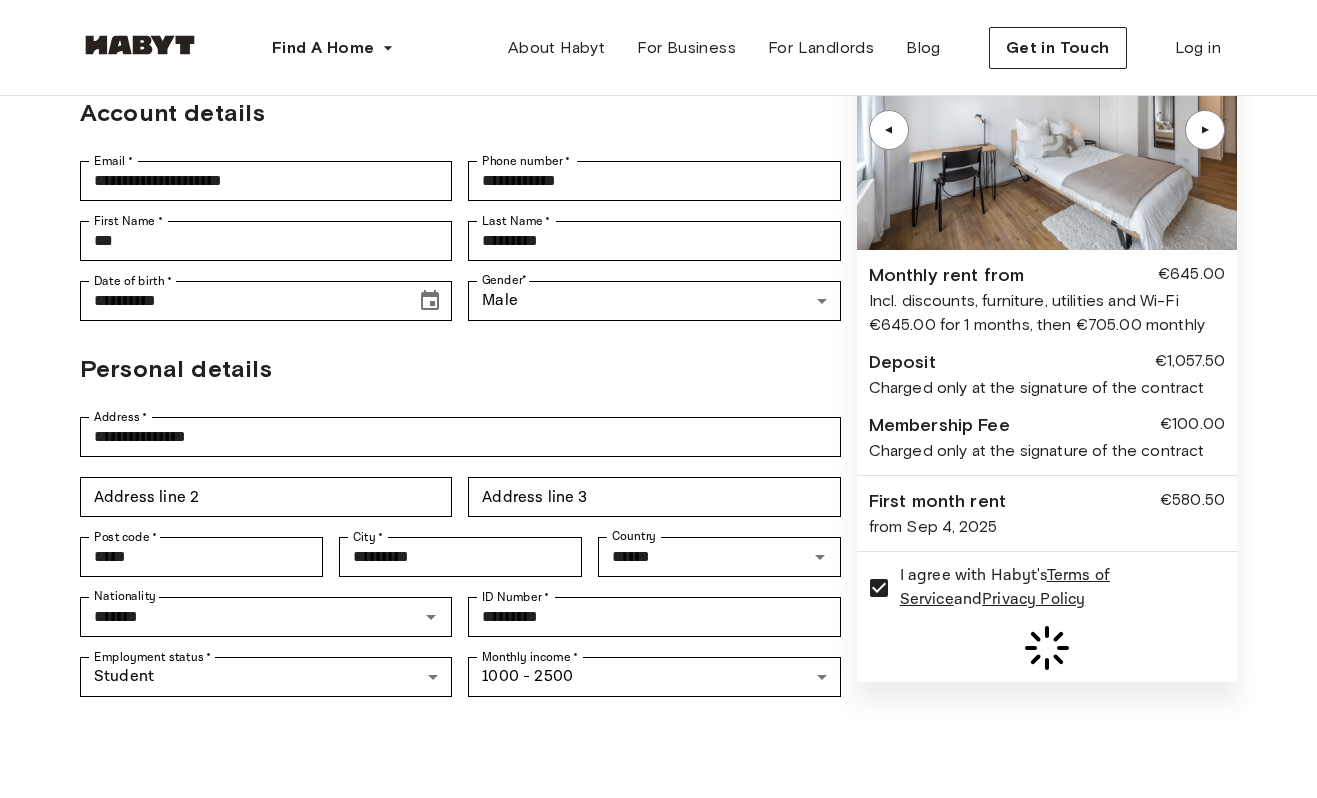 scroll, scrollTop: 178, scrollLeft: 0, axis: vertical 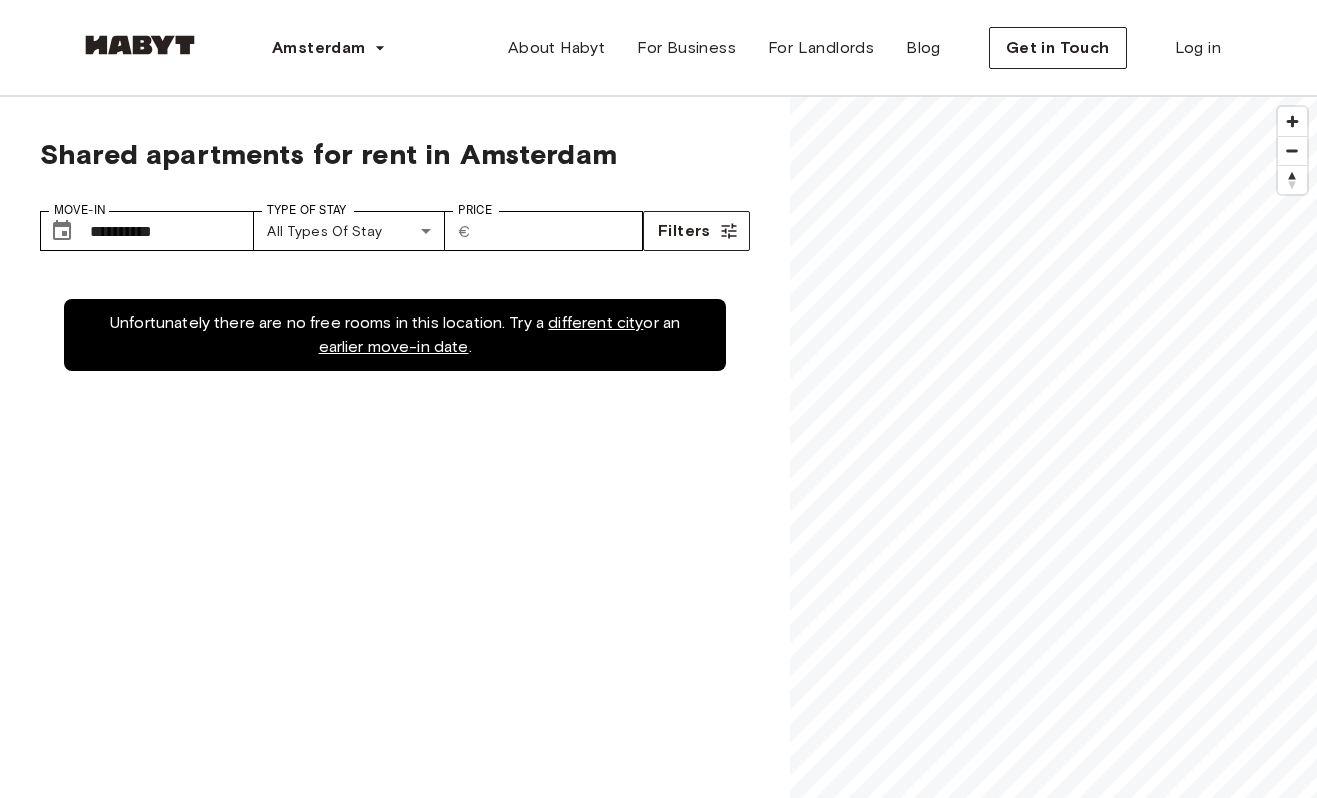 click at bounding box center (140, 45) 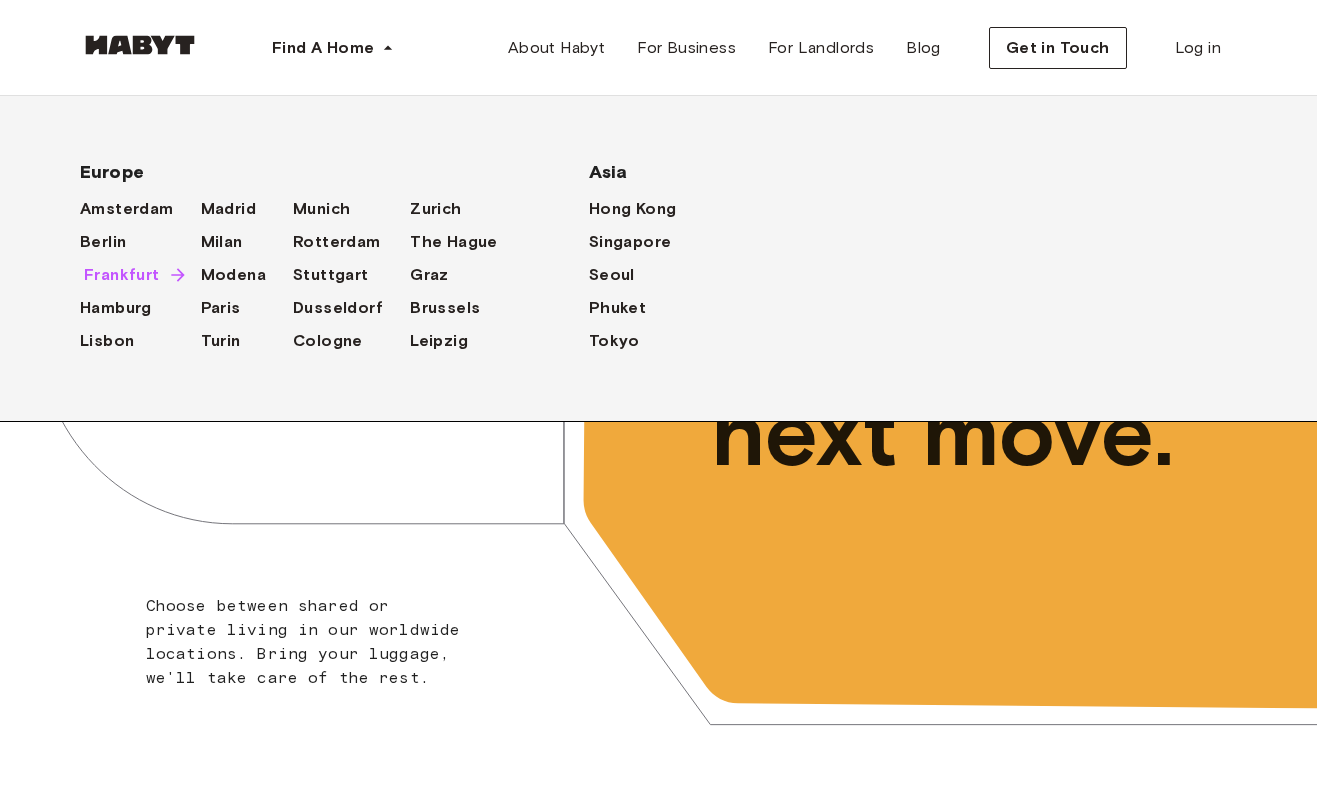 click on "Frankfurt" at bounding box center [122, 275] 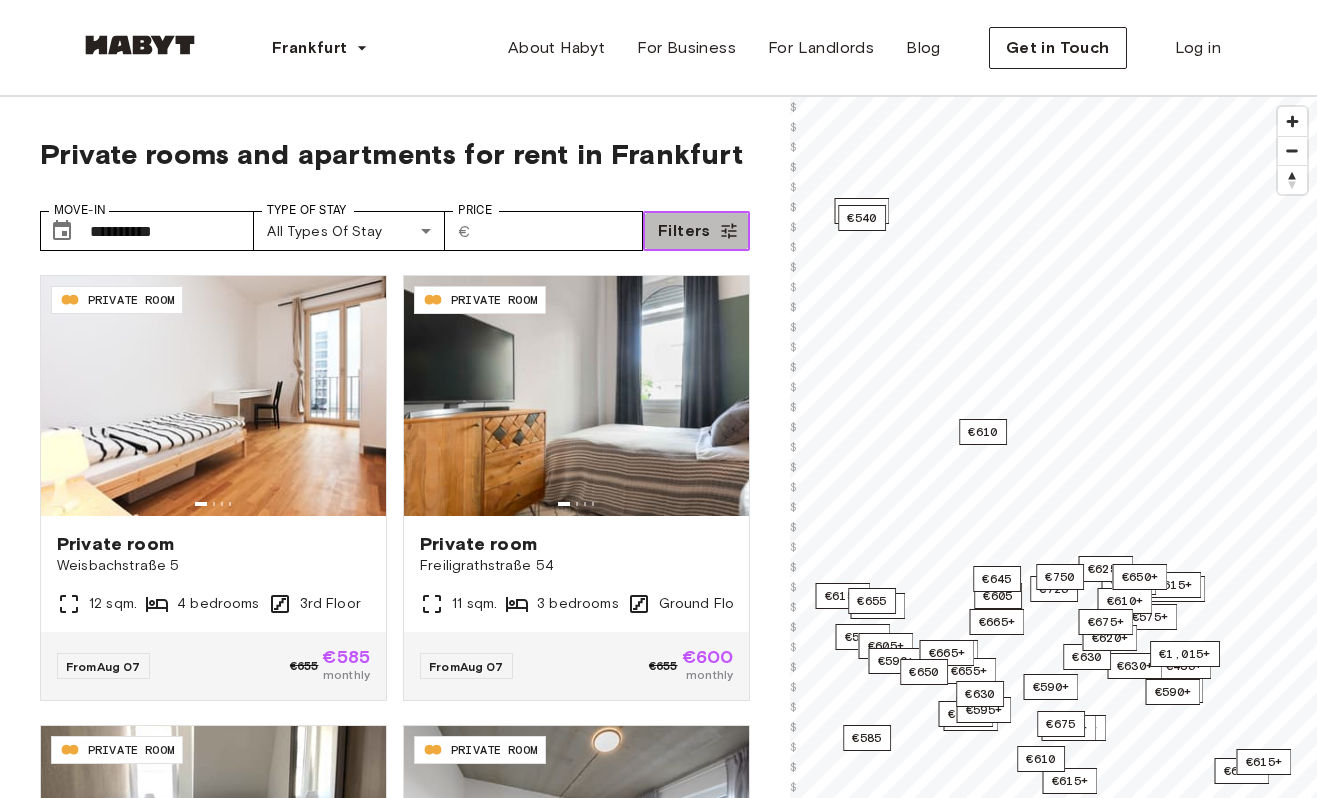 click 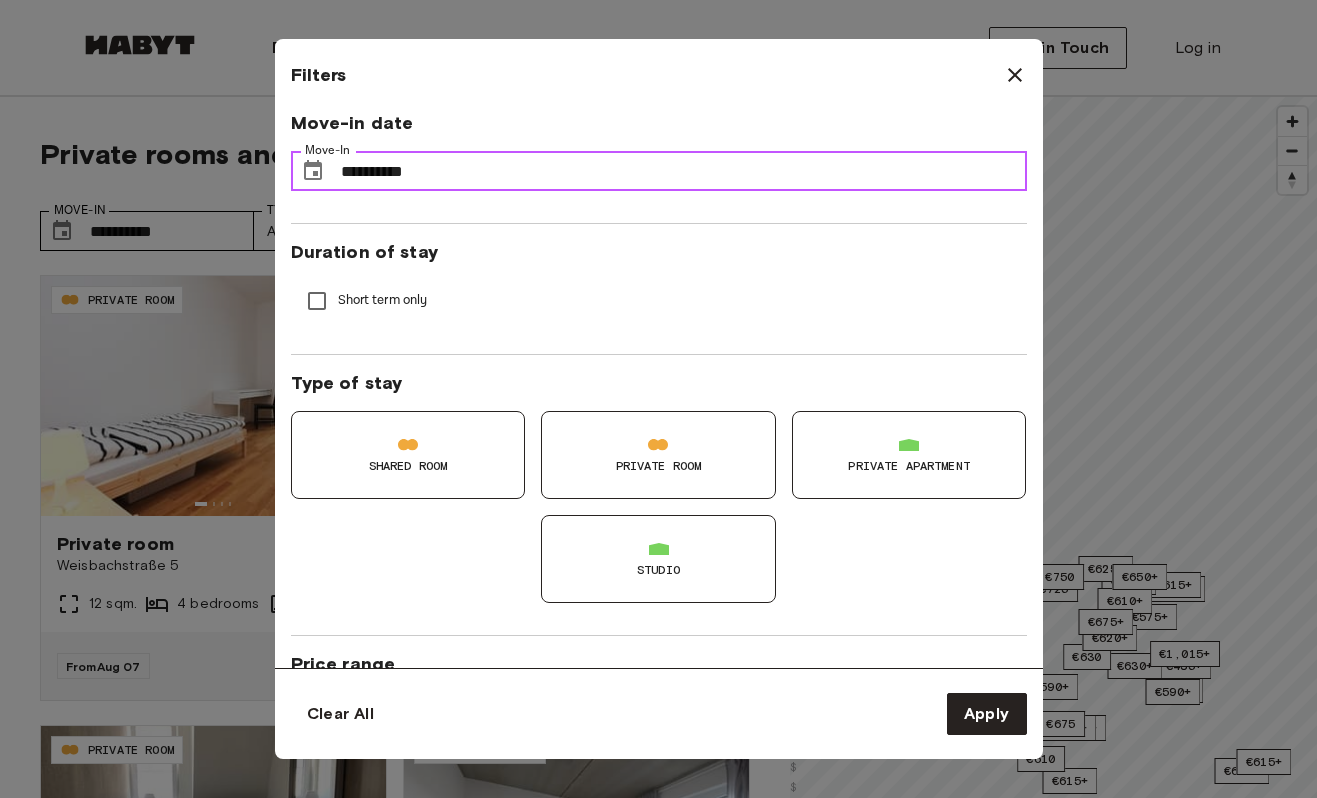 click on "**********" at bounding box center (684, 171) 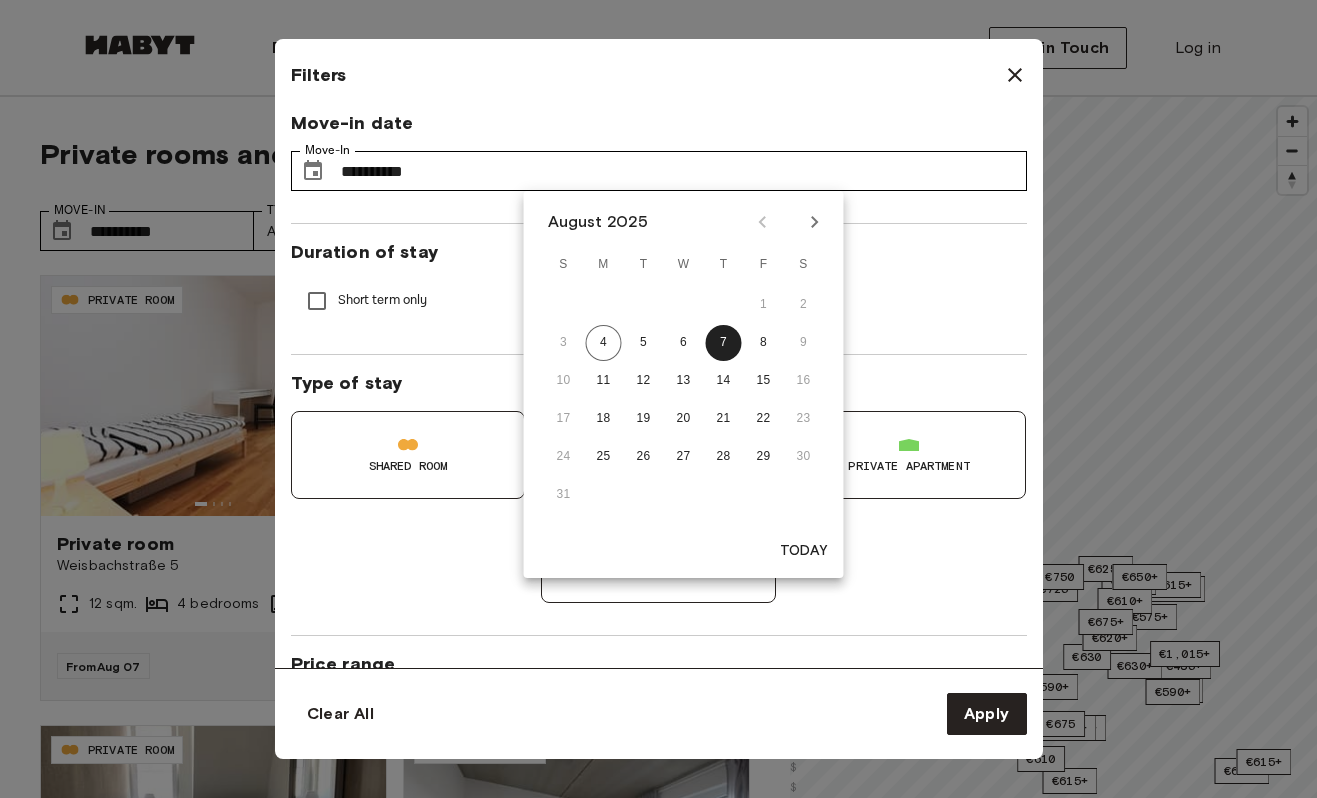 click on "1 2" at bounding box center [684, 305] 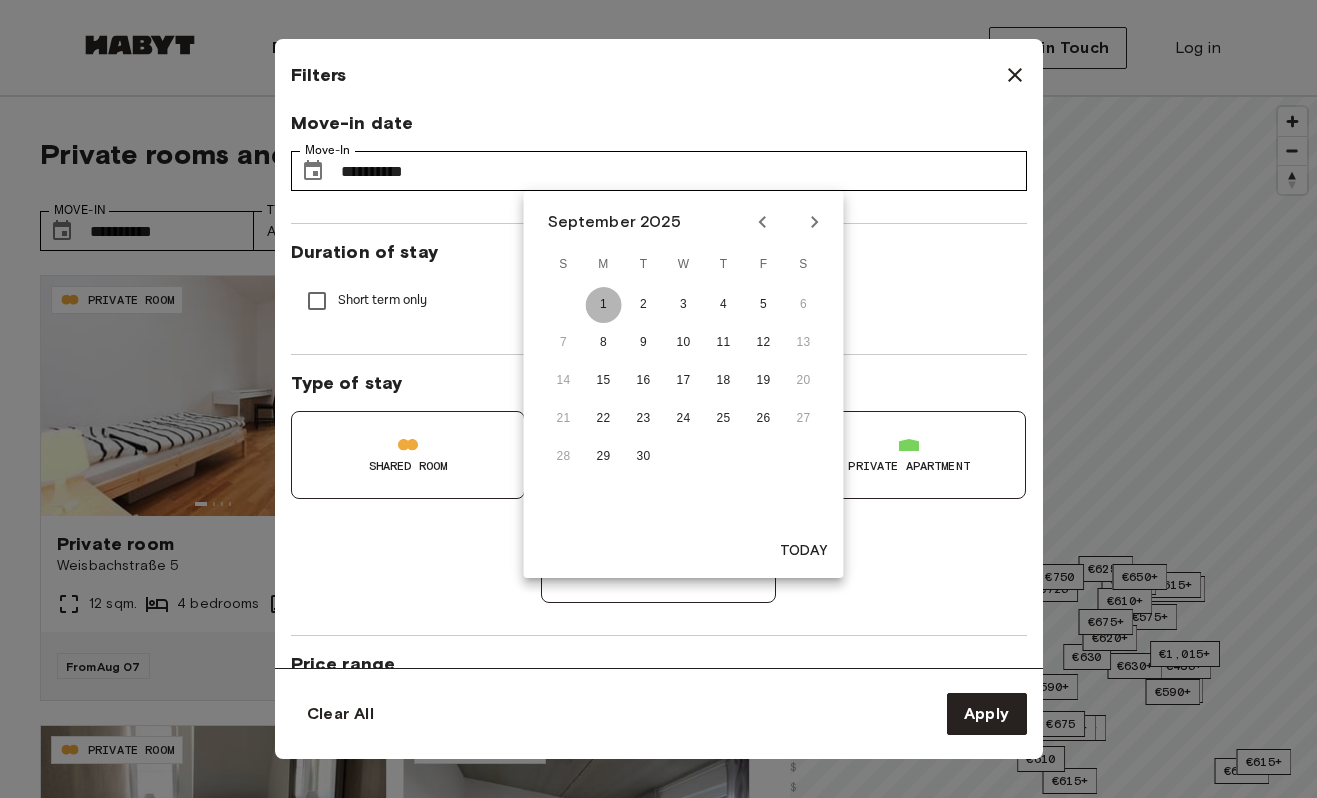 click on "1" at bounding box center [604, 305] 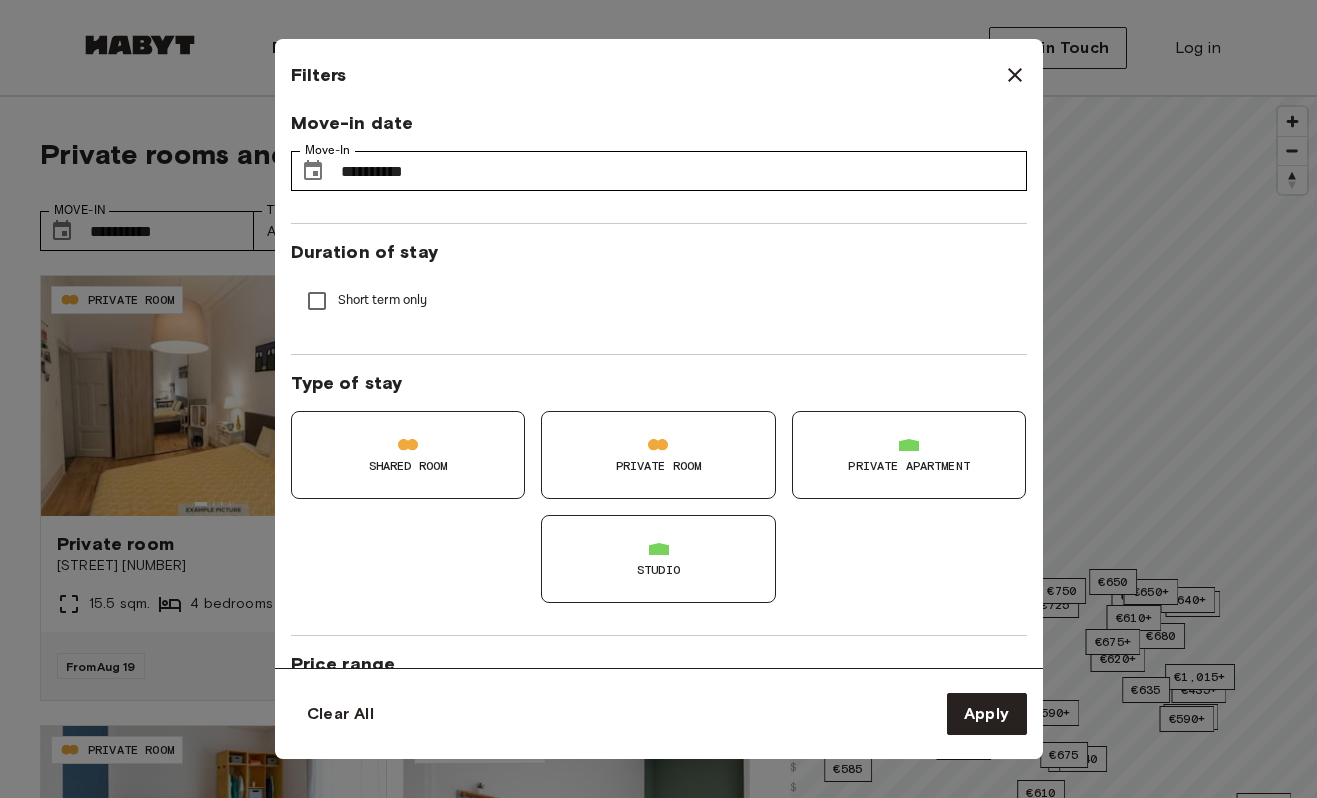 click on "Private Room" at bounding box center (658, 455) 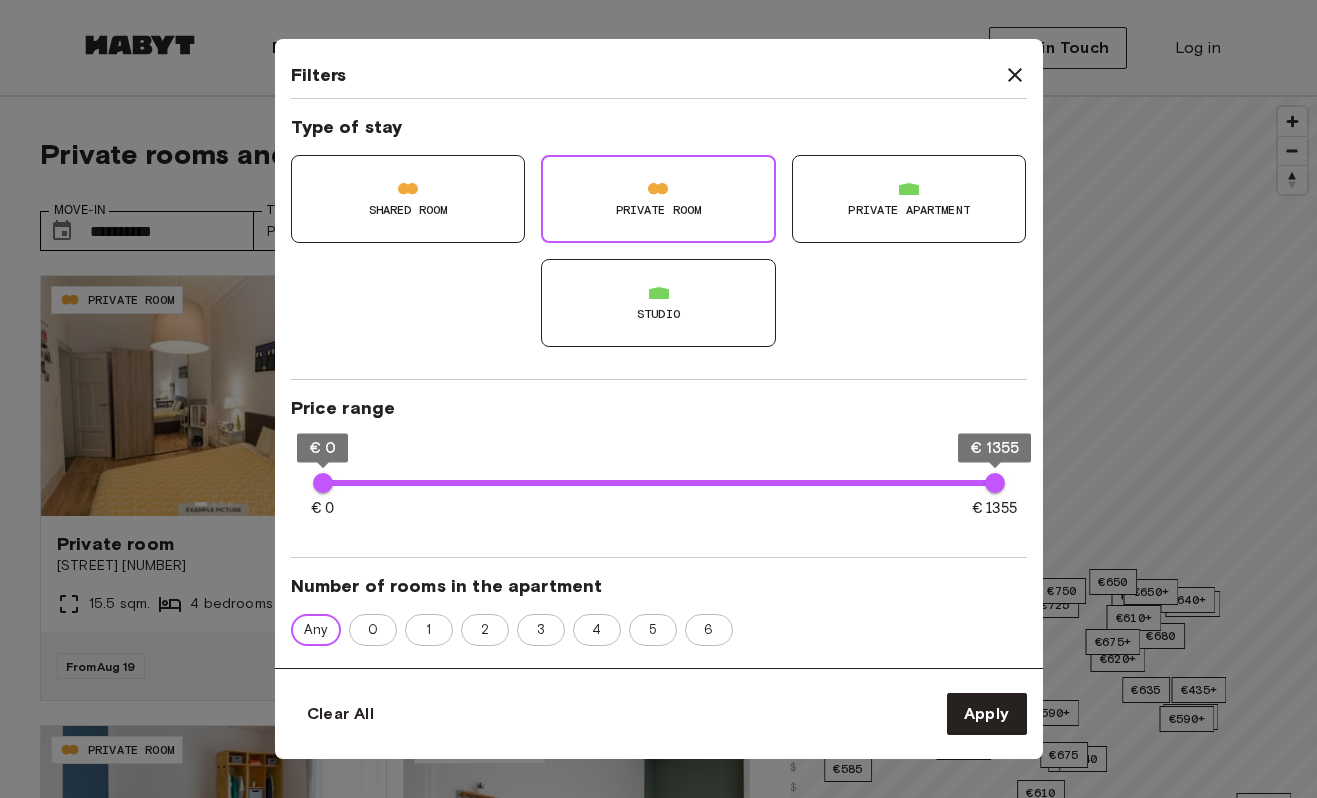 scroll, scrollTop: 274, scrollLeft: 0, axis: vertical 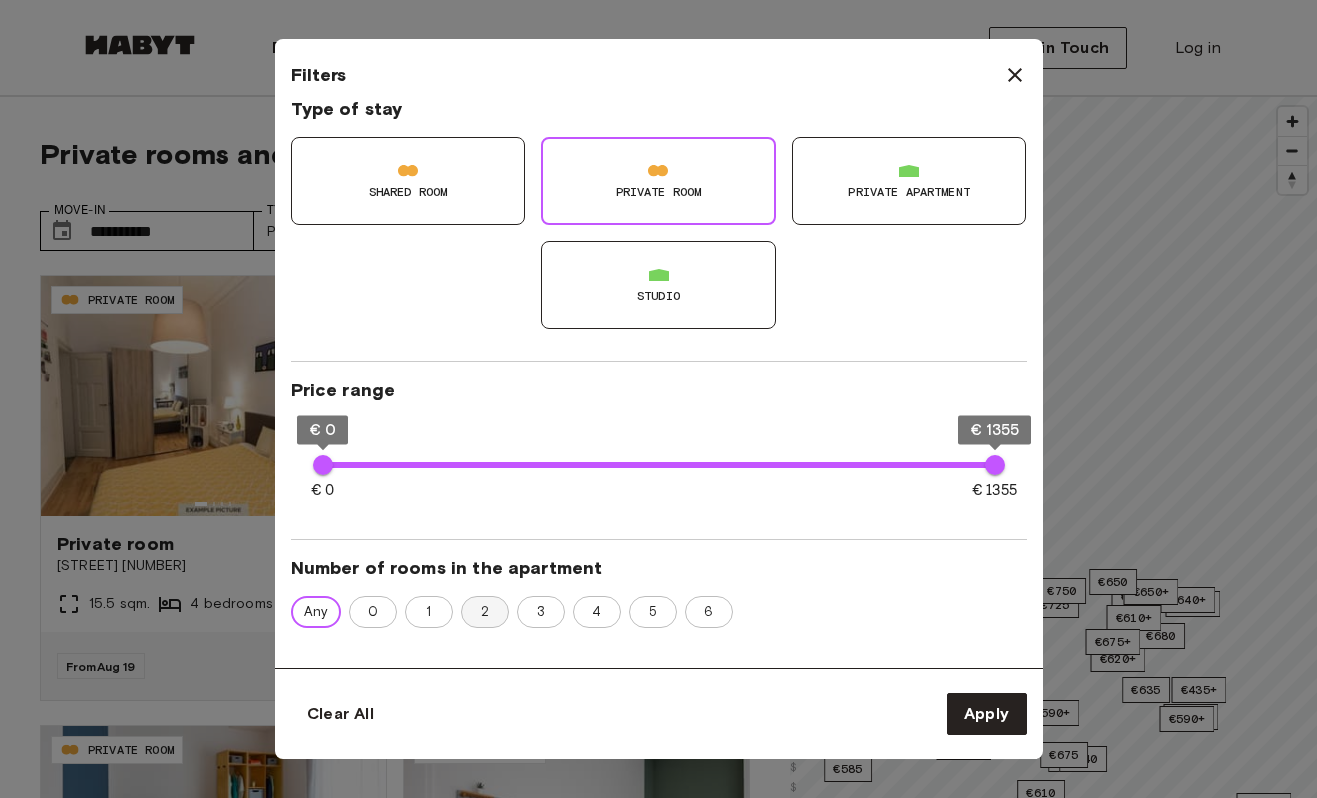 click on "2" at bounding box center [485, 612] 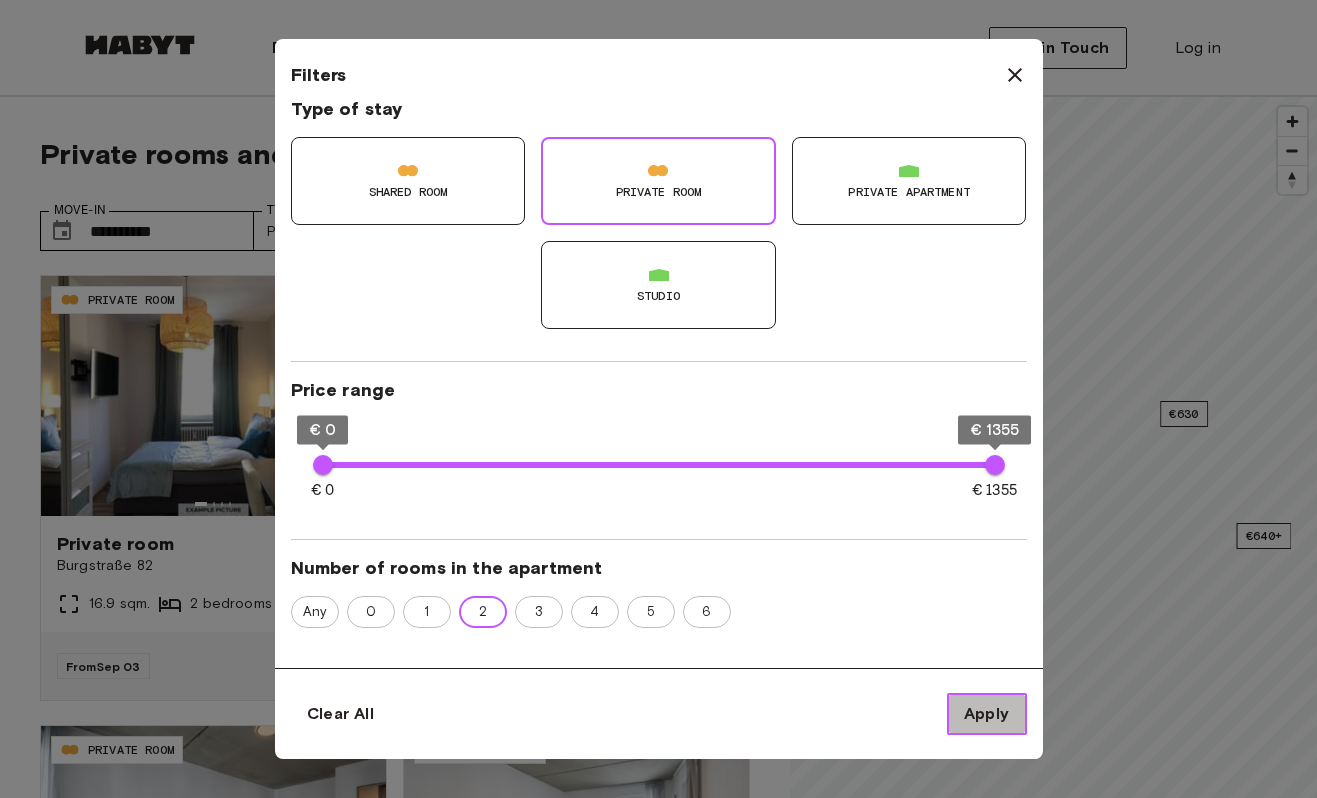 click on "Apply" at bounding box center [987, 714] 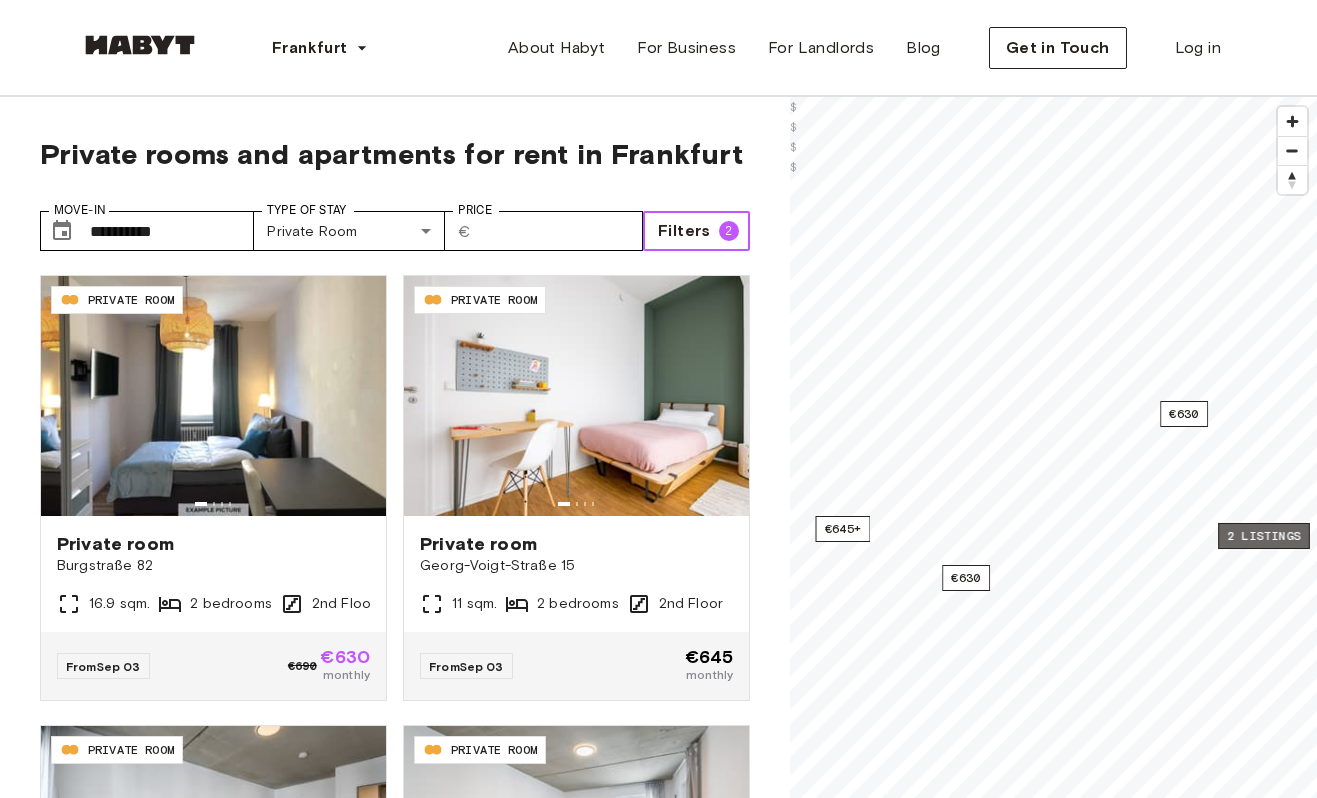 click on "2 listings" at bounding box center (1264, 536) 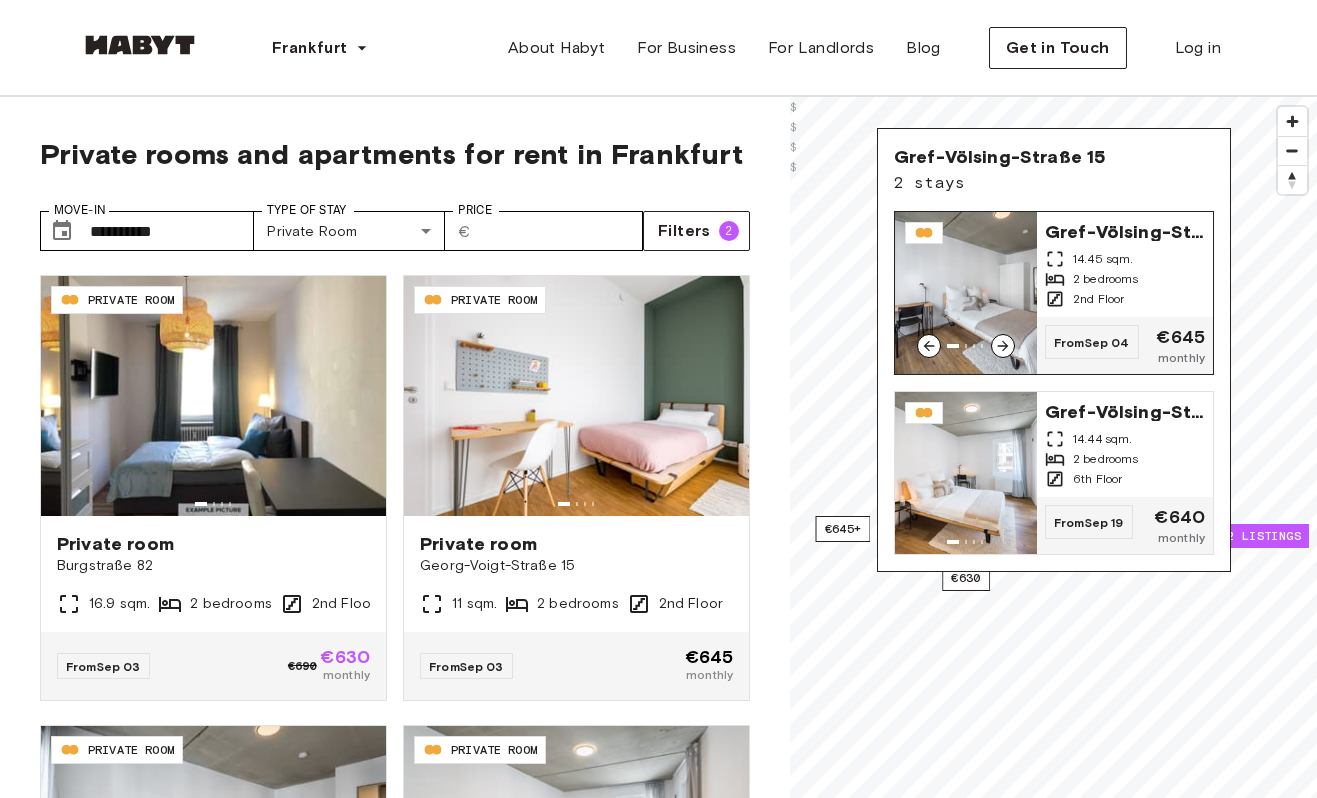 click on "14.45 sqm." at bounding box center (1103, 259) 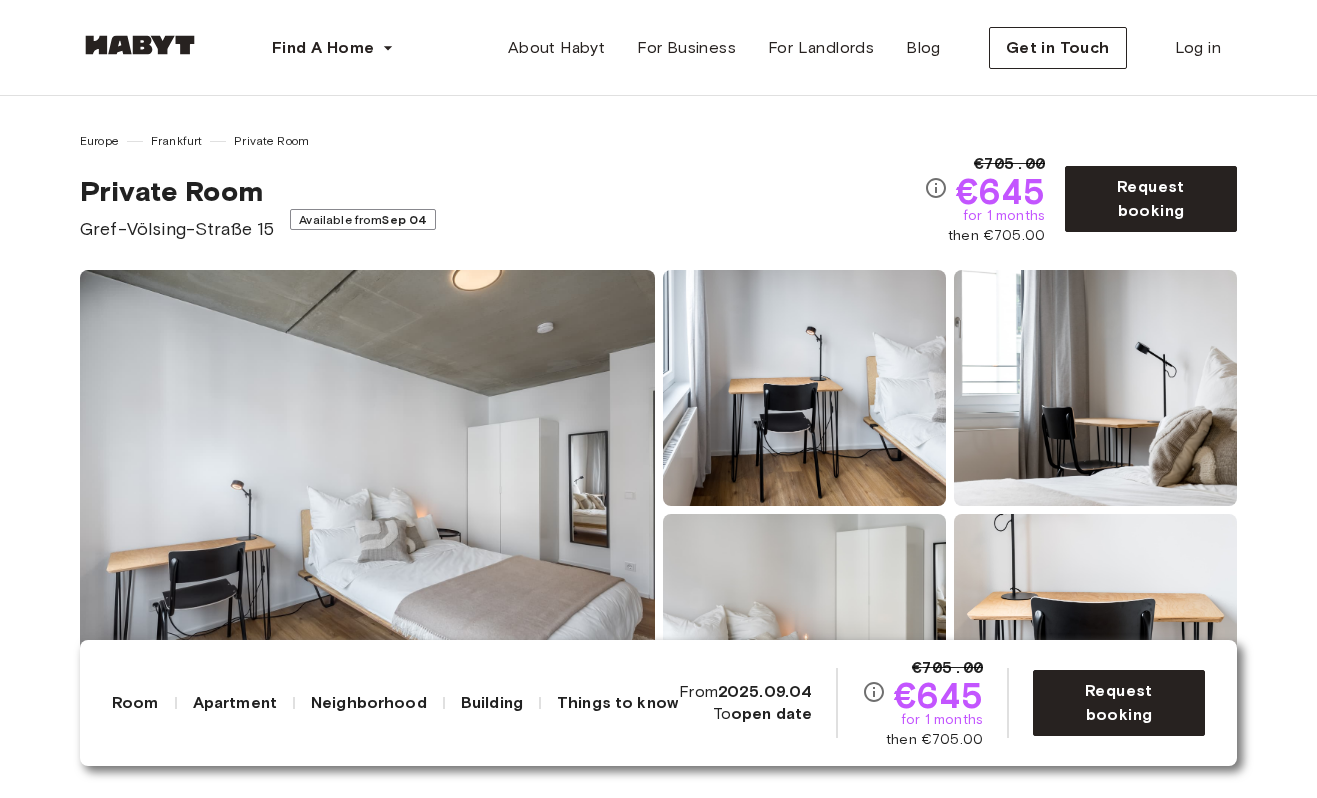 scroll, scrollTop: 0, scrollLeft: 0, axis: both 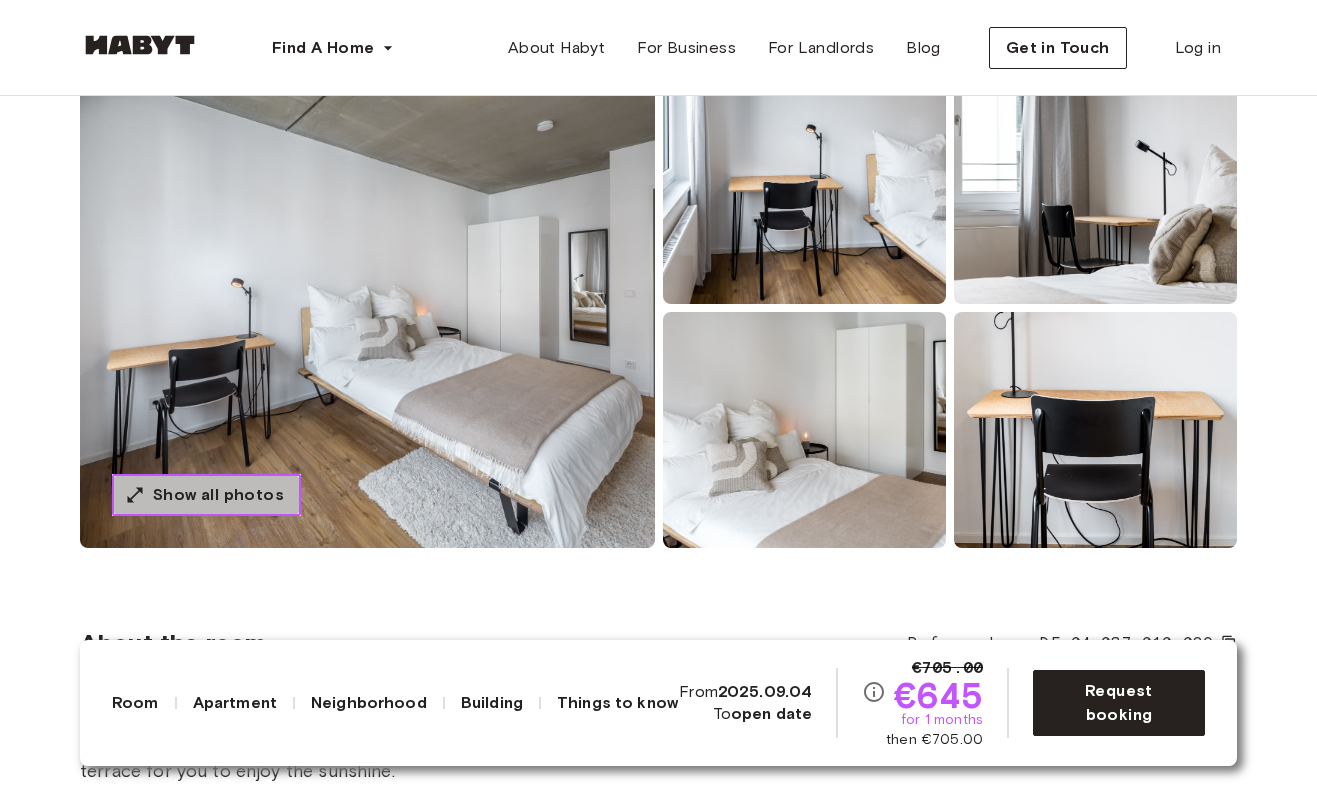 click on "Show all photos" at bounding box center (206, 495) 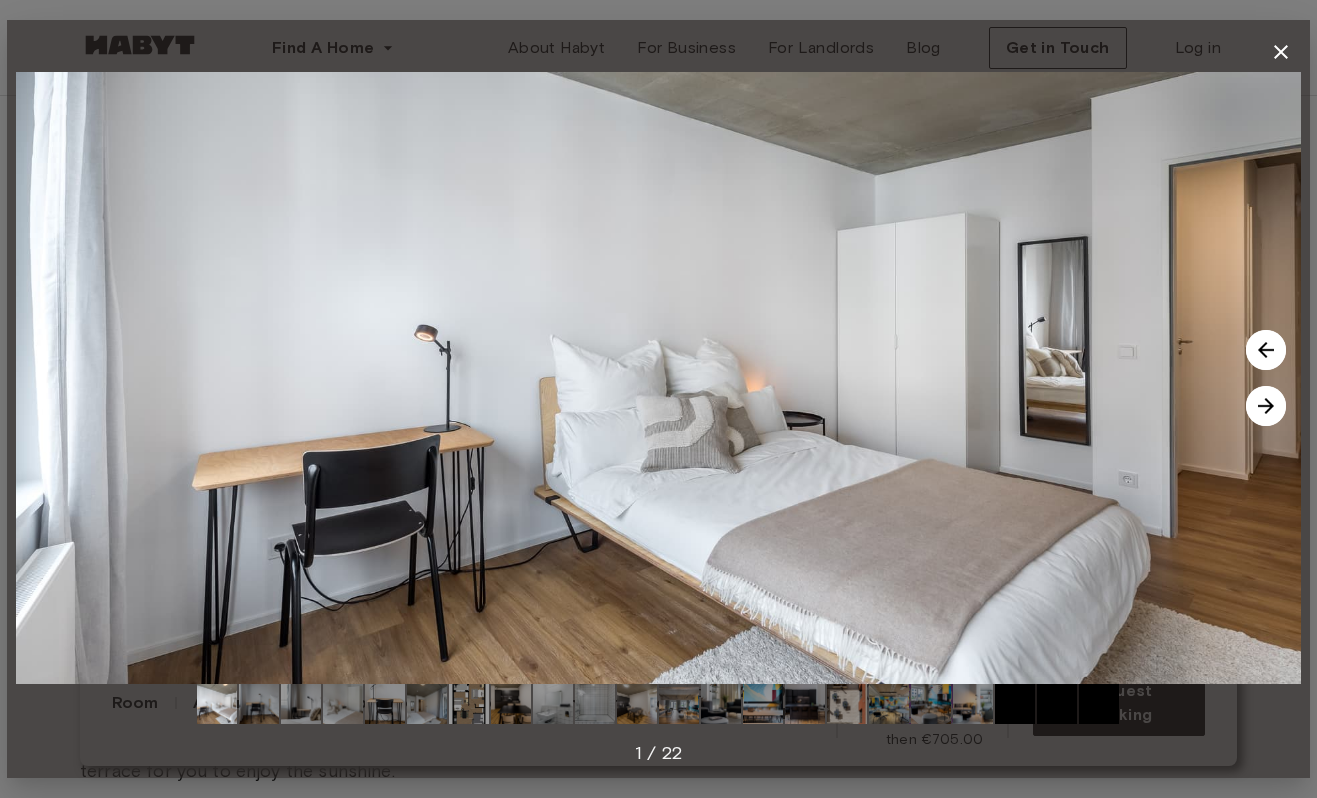 click at bounding box center (658, 378) 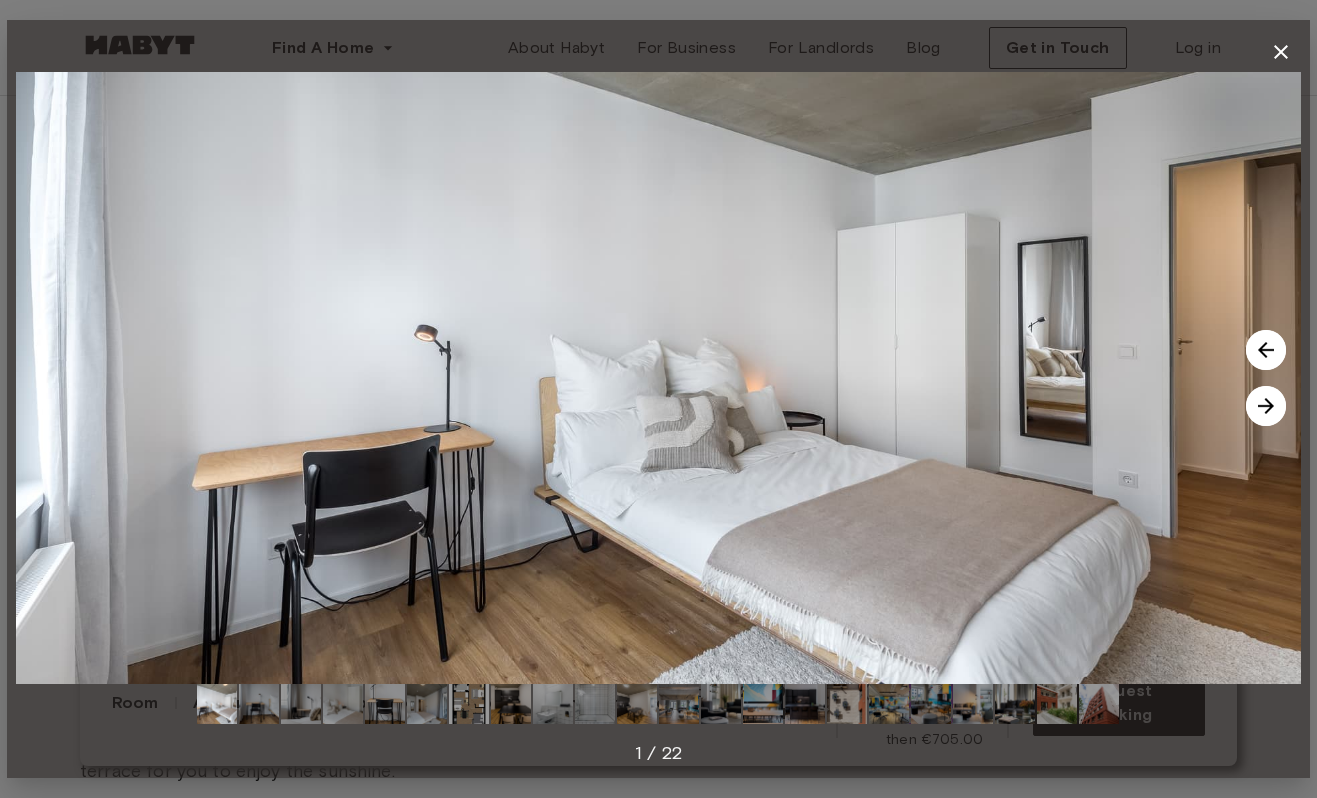 click at bounding box center [658, 378] 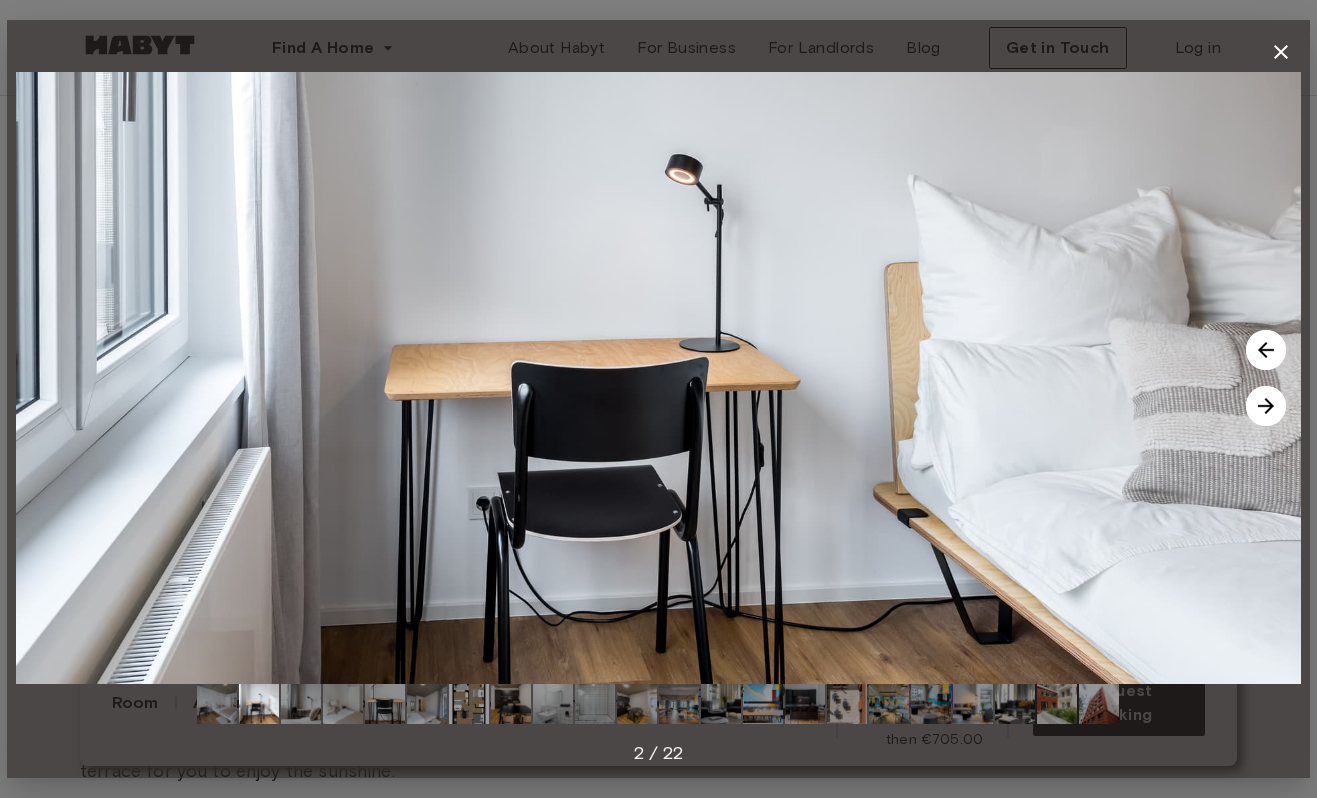 click at bounding box center (1266, 406) 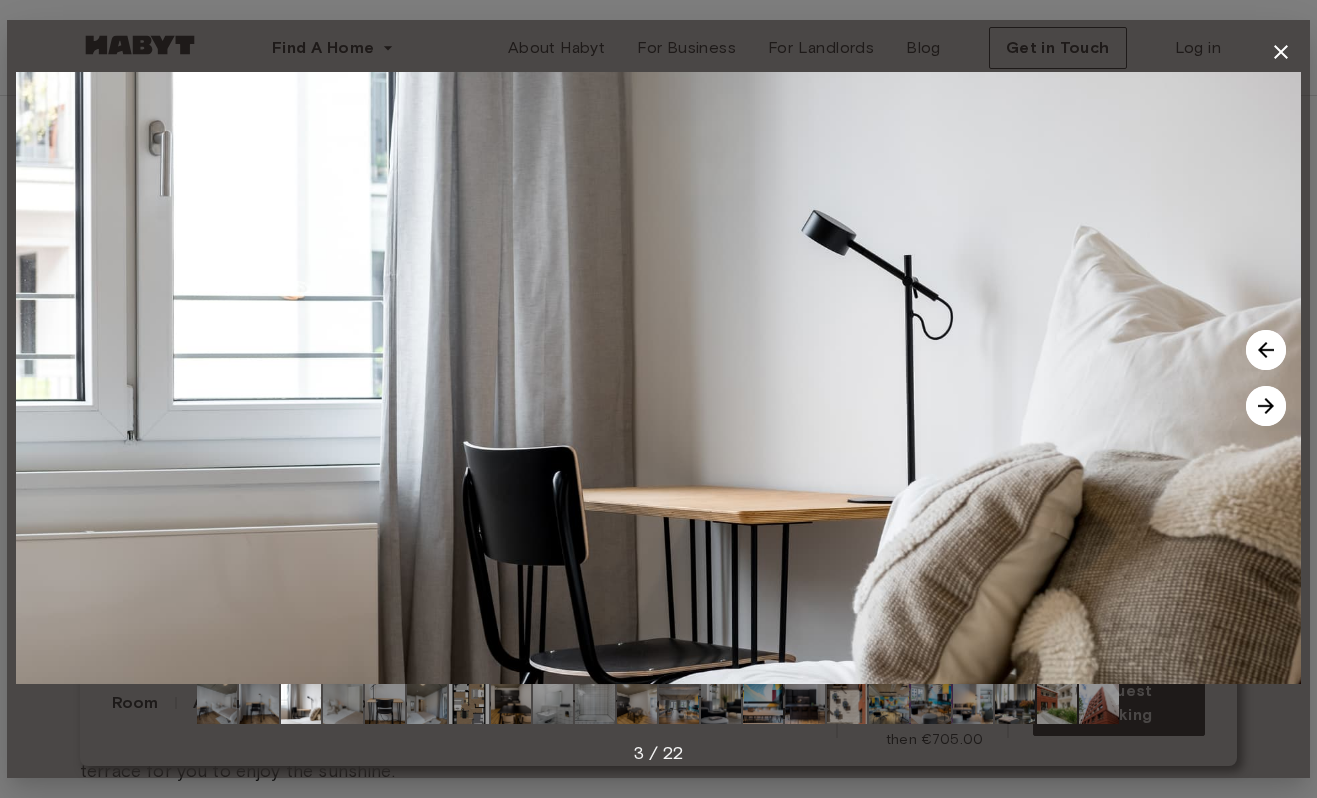 click at bounding box center (1266, 406) 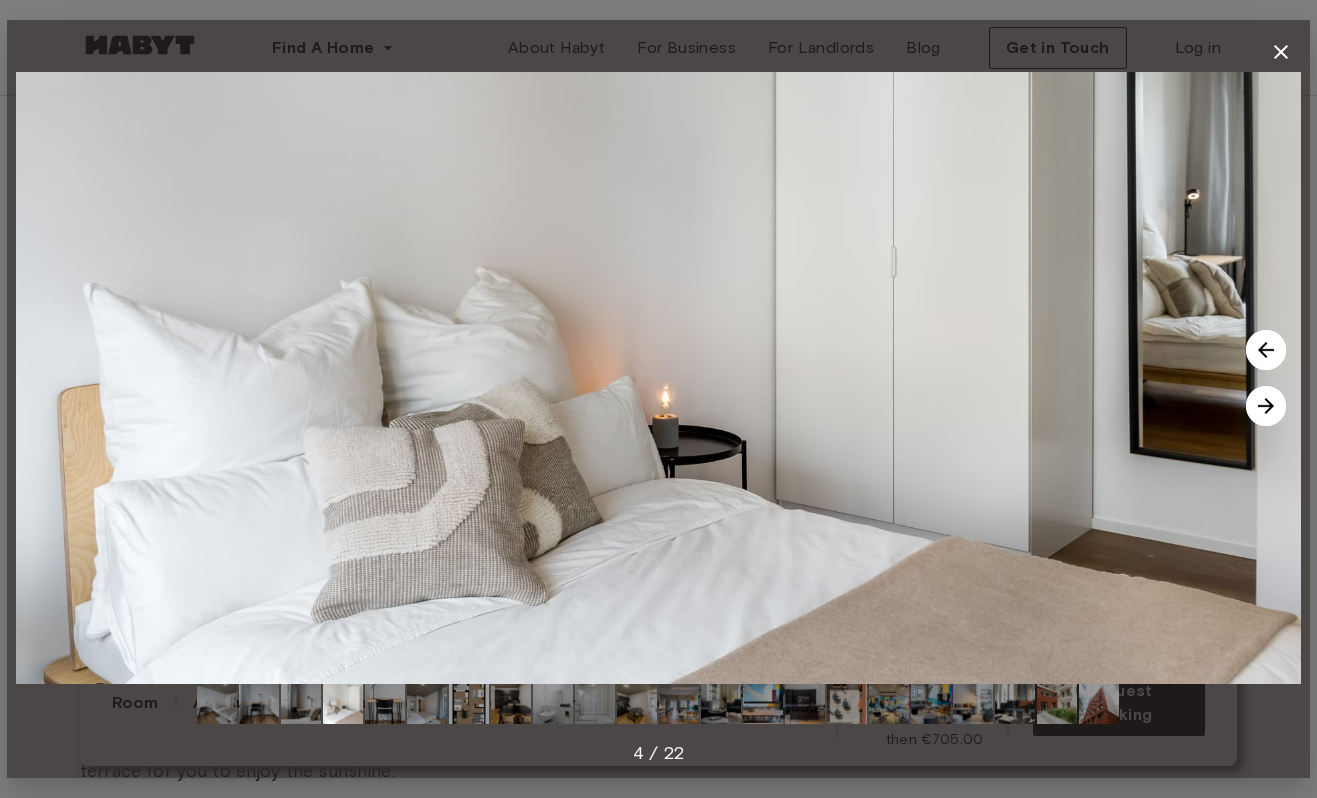 click at bounding box center [1266, 406] 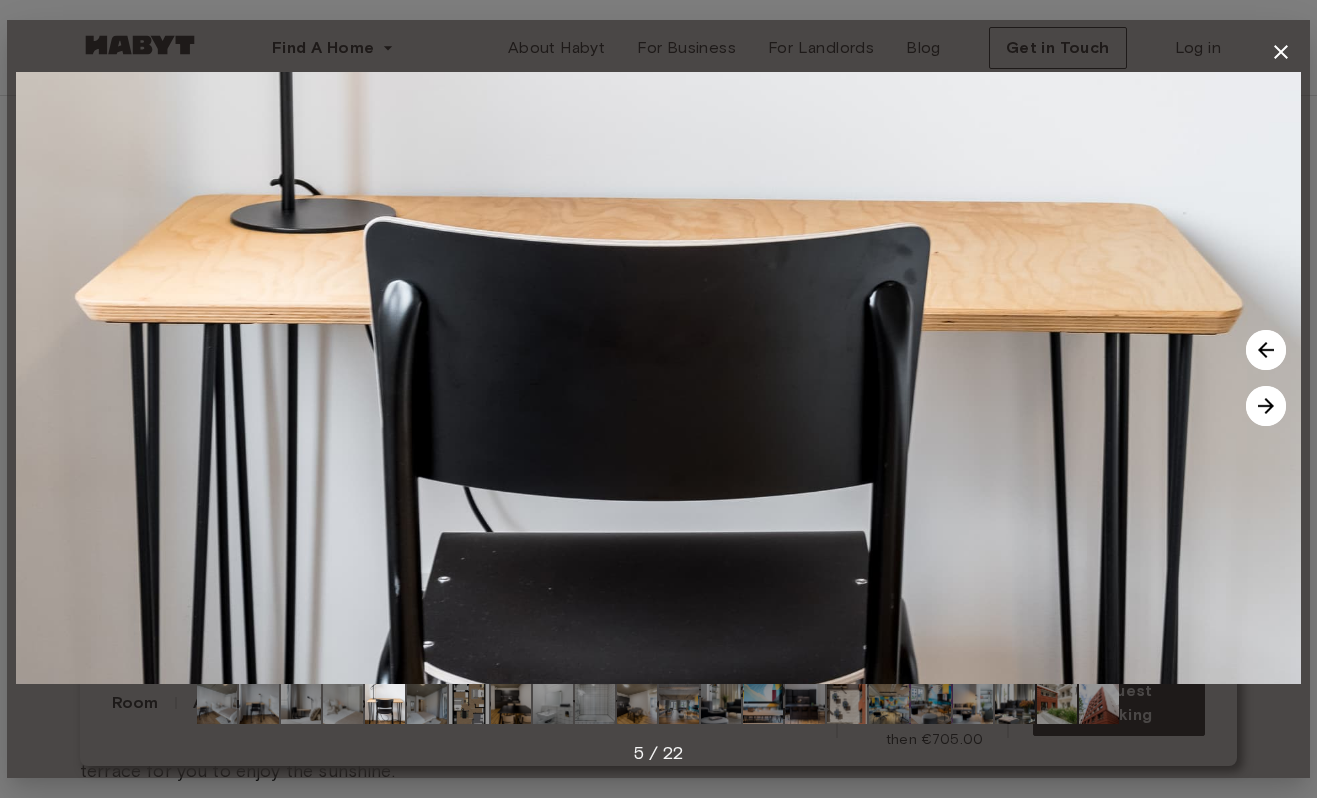 click at bounding box center [1266, 406] 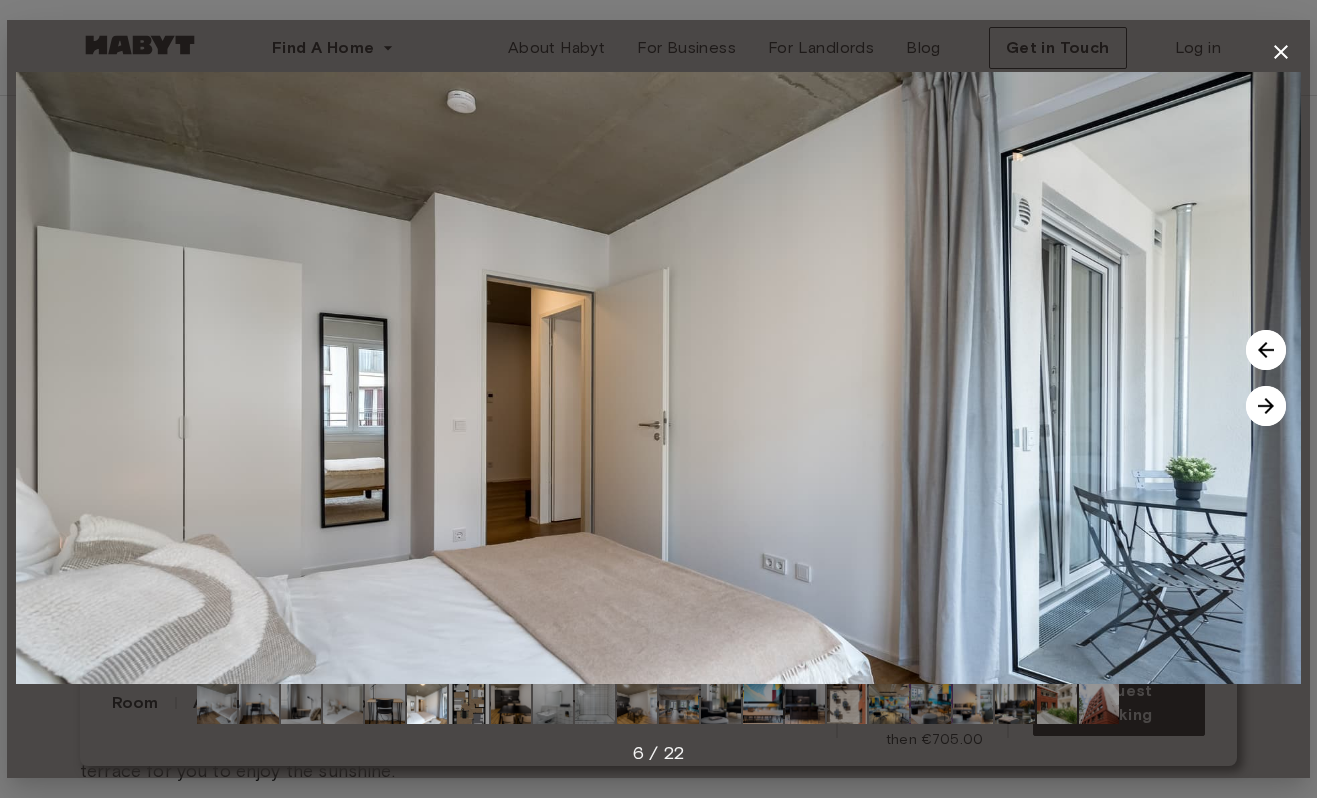 click at bounding box center [1266, 406] 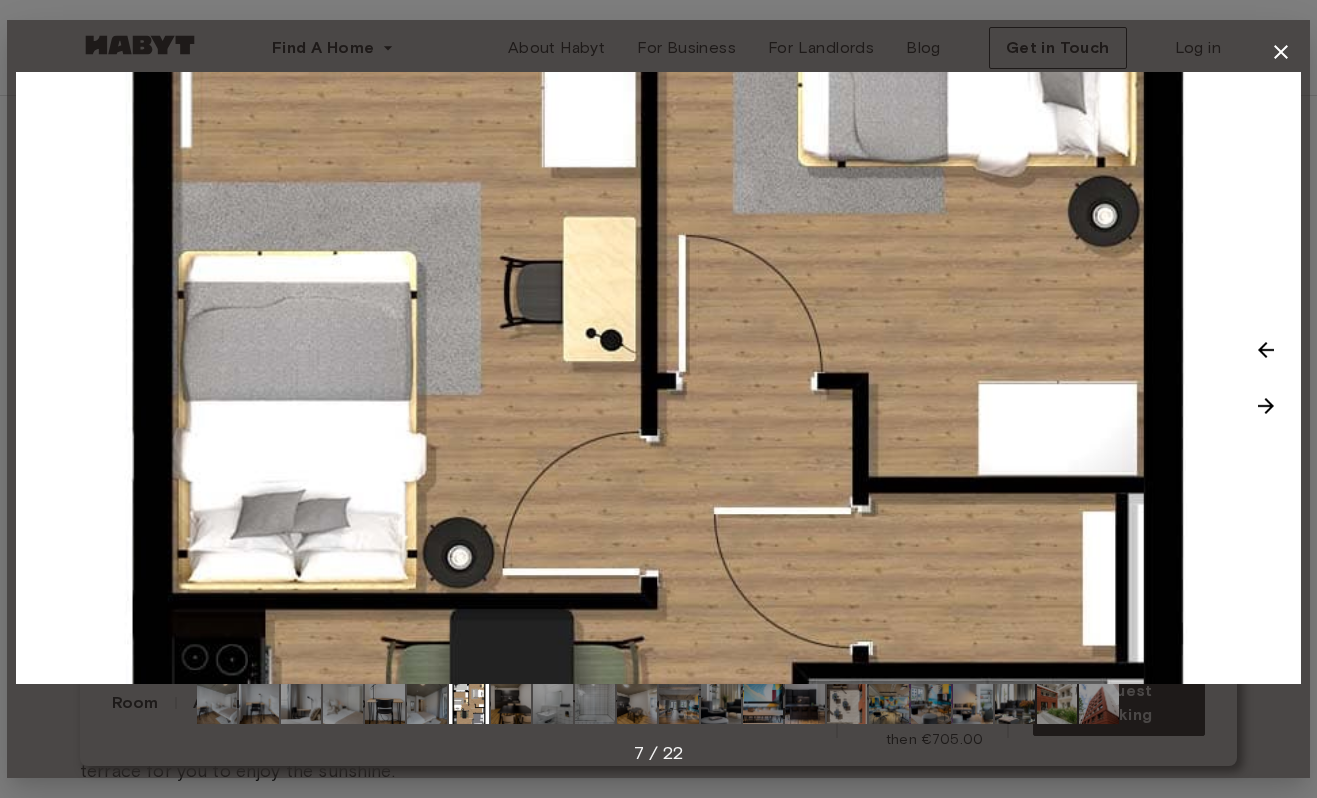 click at bounding box center (1266, 406) 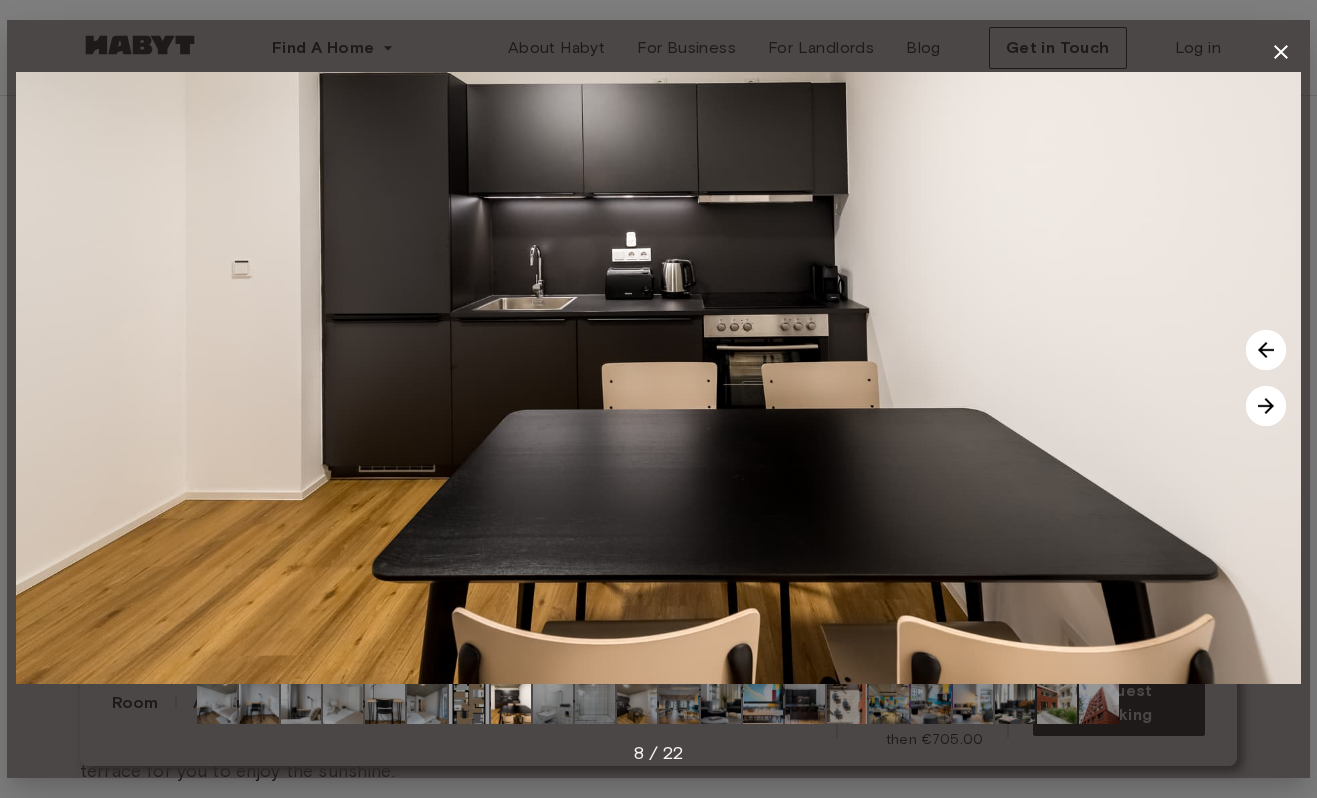 click at bounding box center (1266, 406) 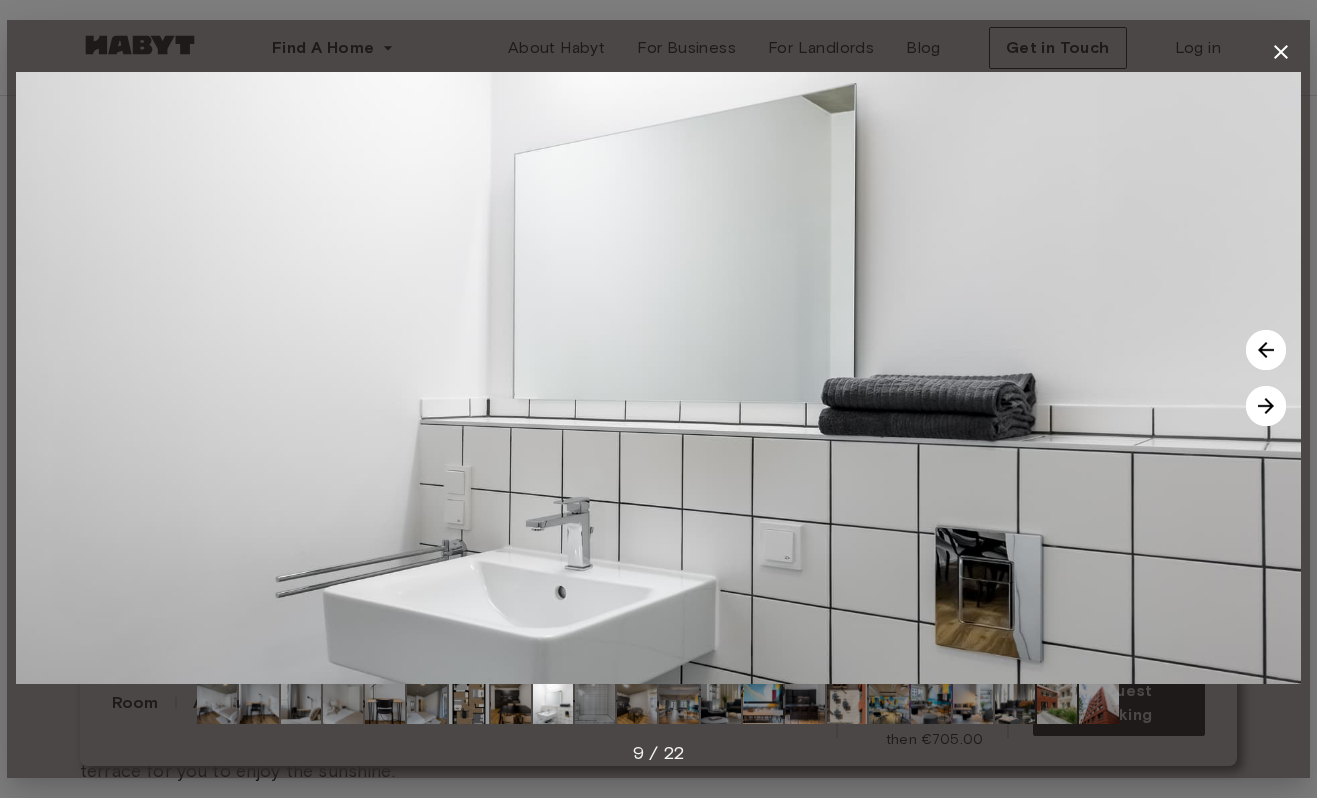 click at bounding box center (1266, 406) 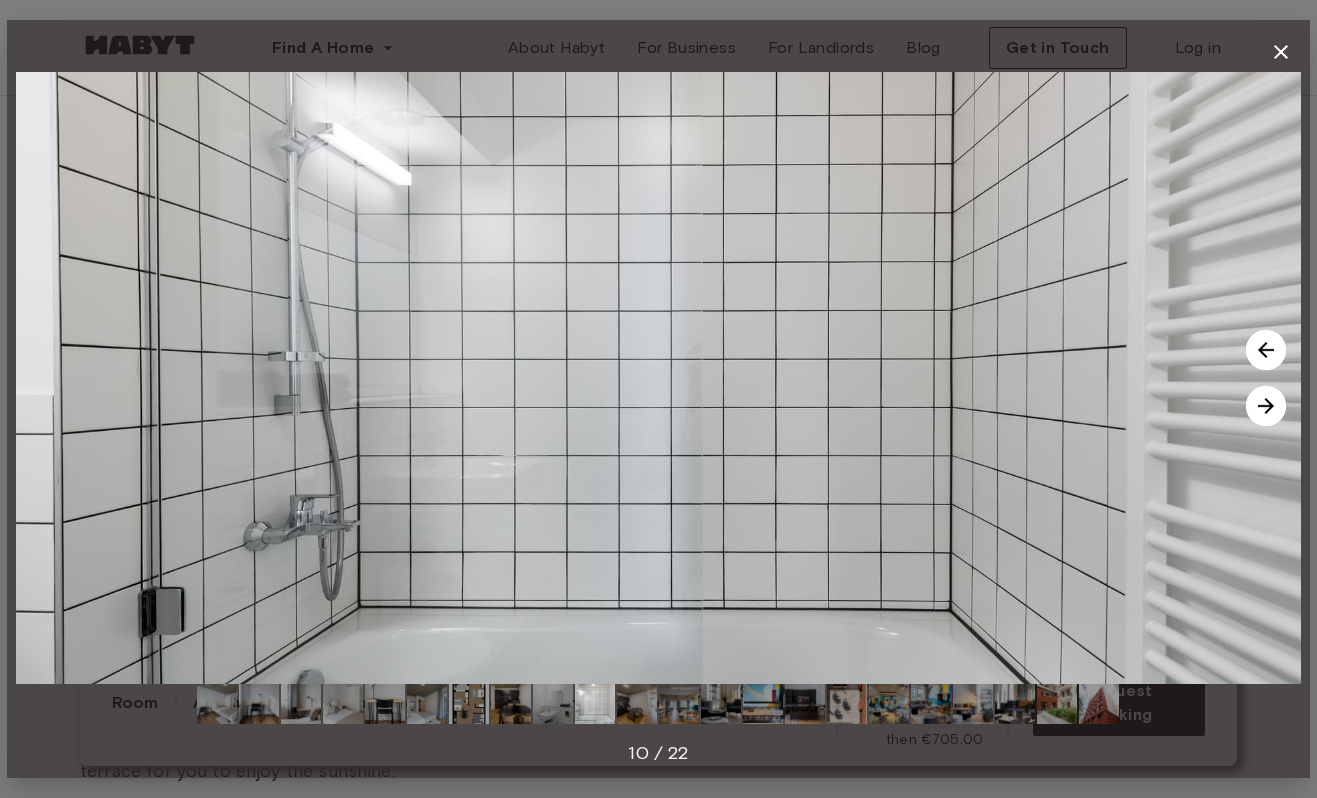 click at bounding box center [1266, 406] 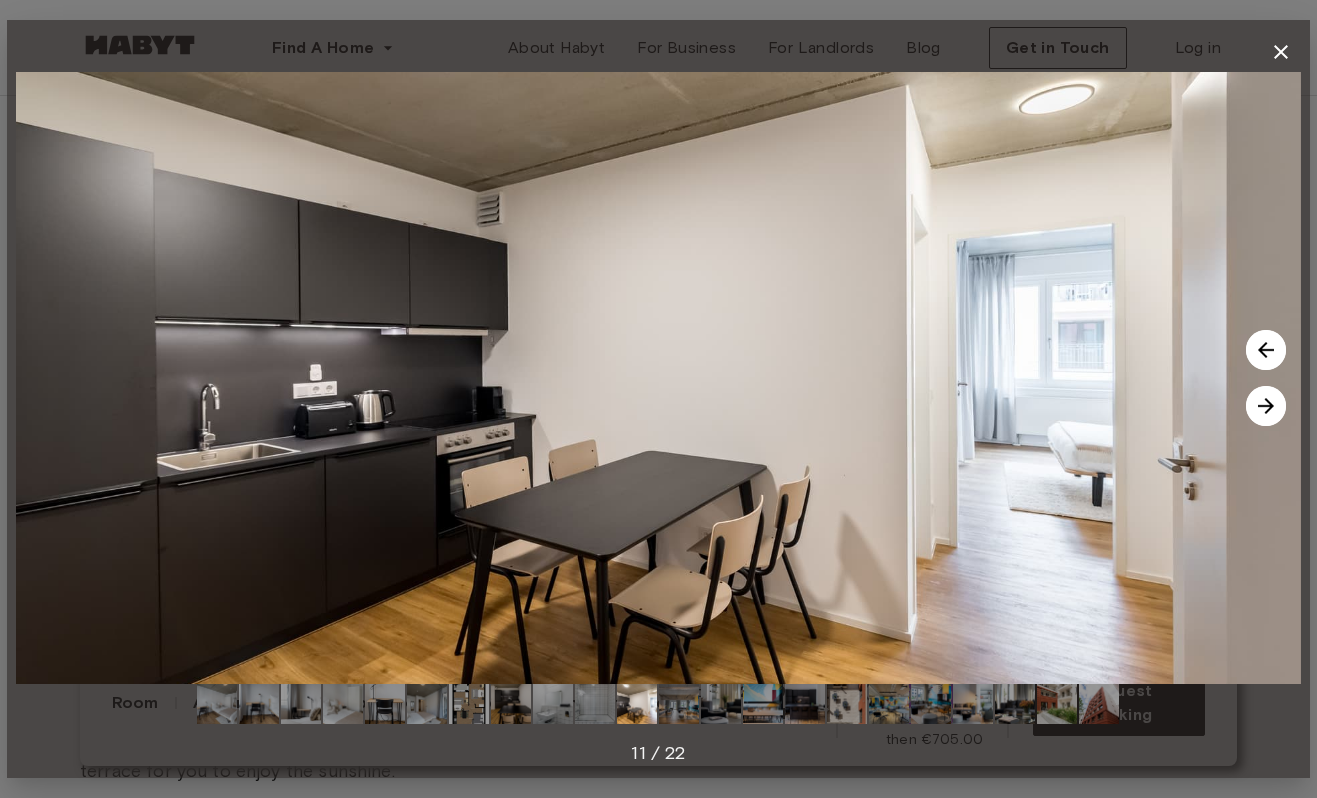 click at bounding box center [1266, 406] 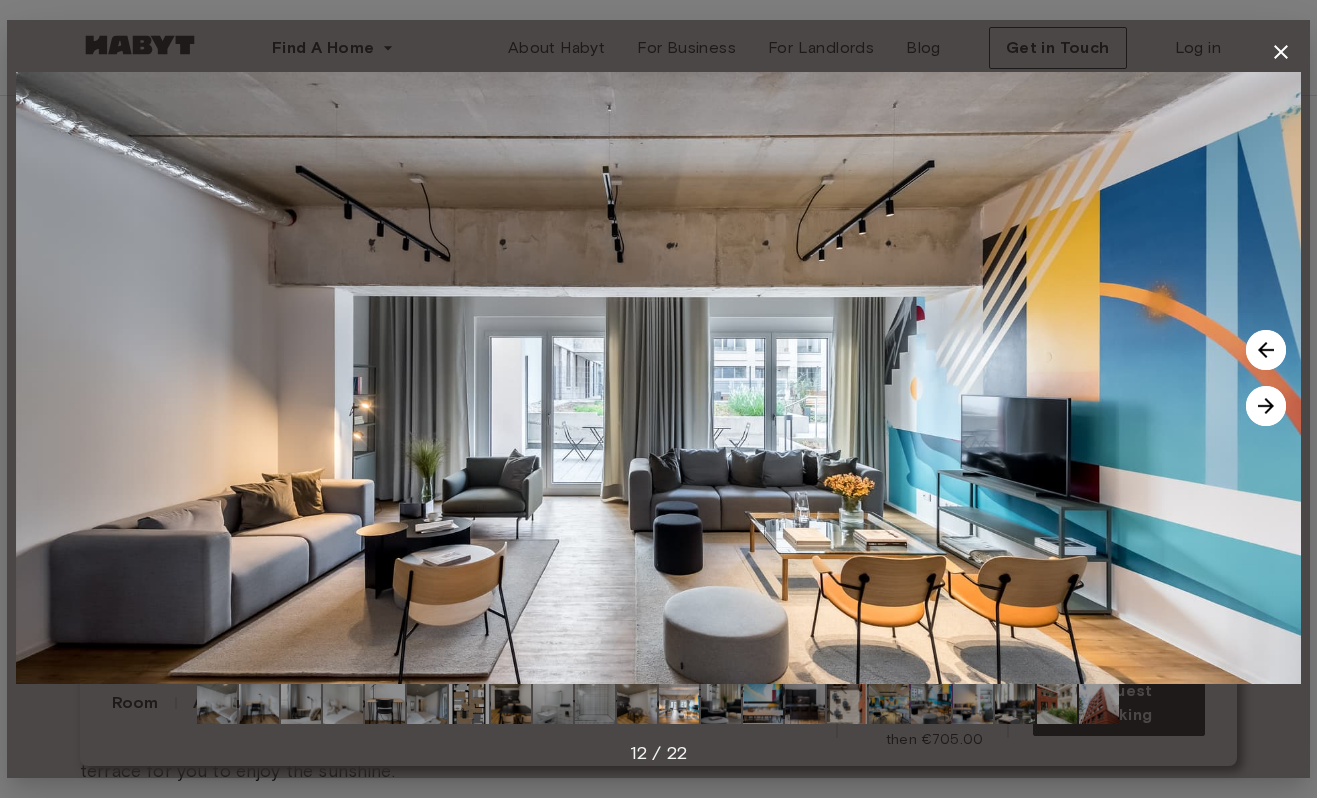 click at bounding box center (1266, 406) 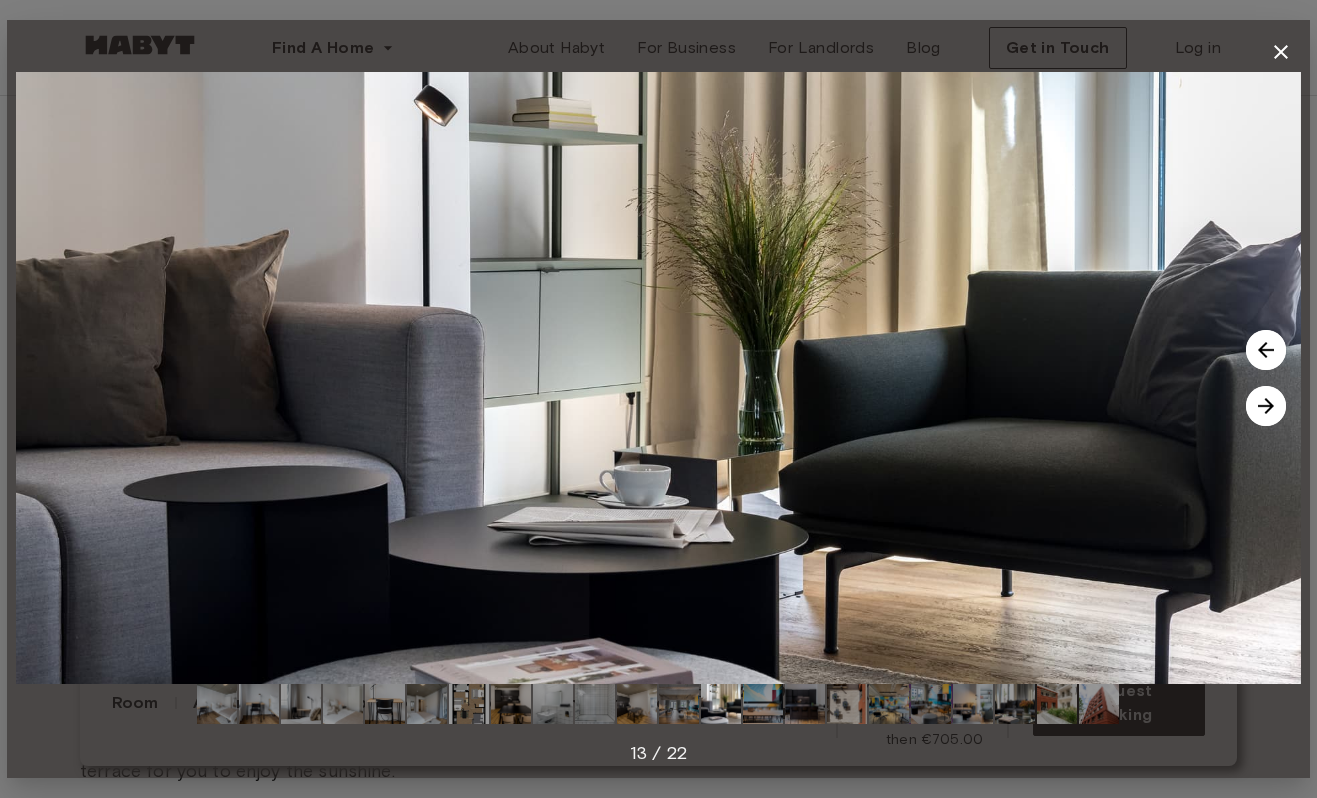 click at bounding box center (1266, 406) 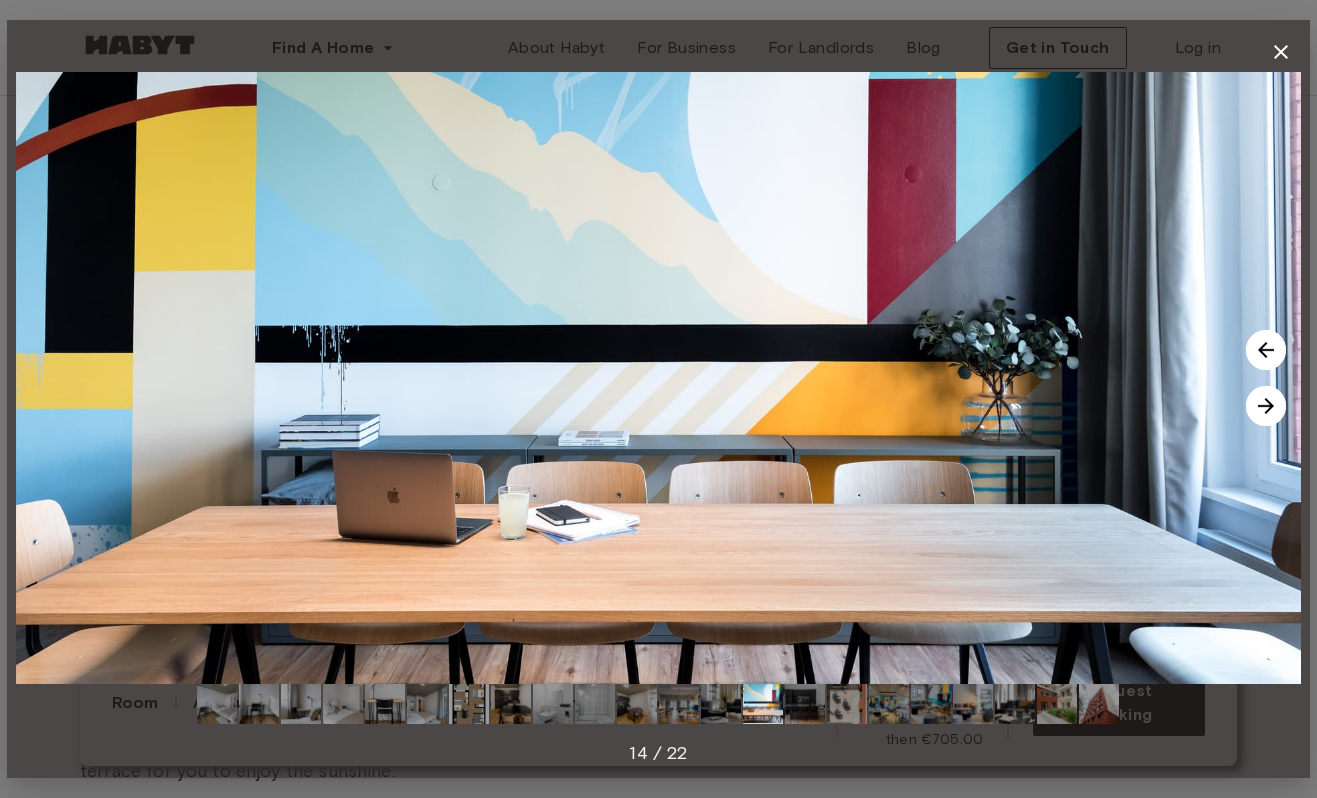click at bounding box center (1266, 406) 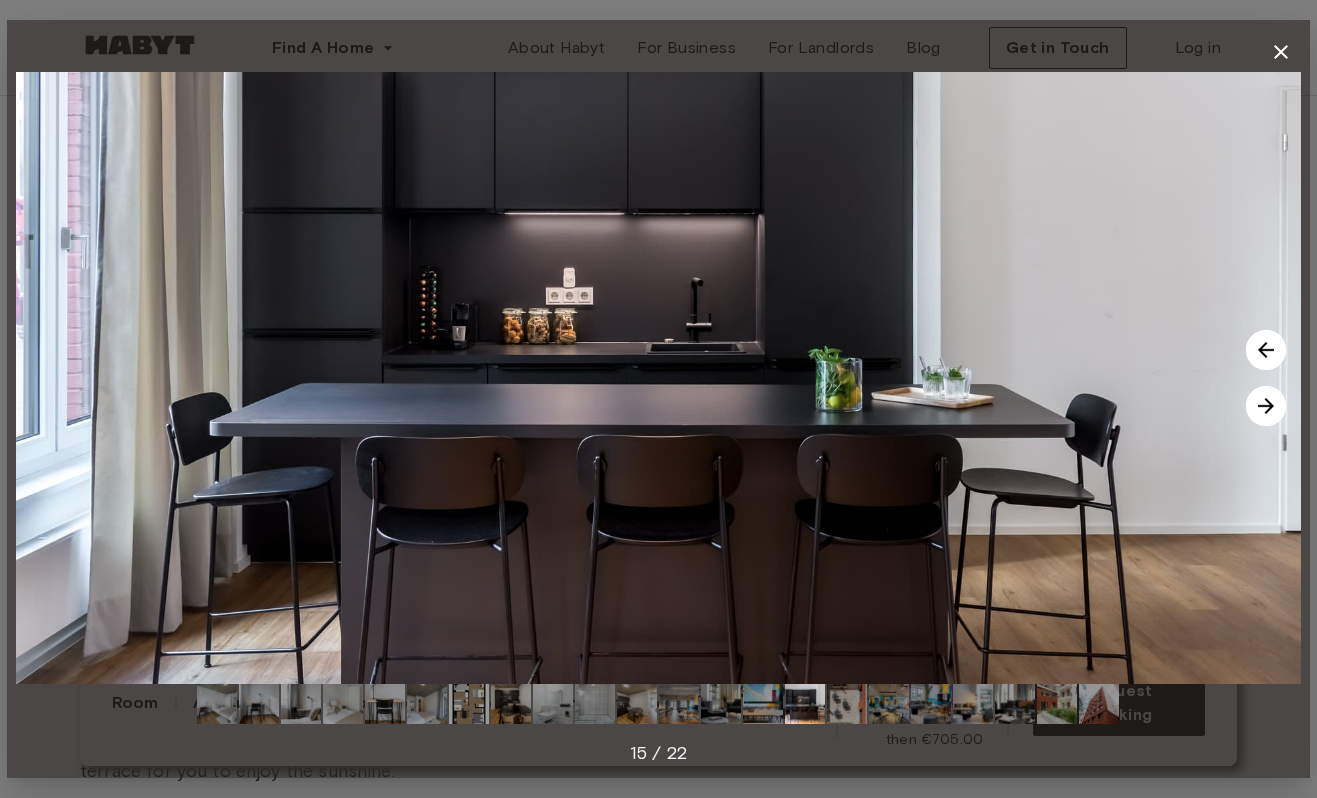 click at bounding box center (1266, 406) 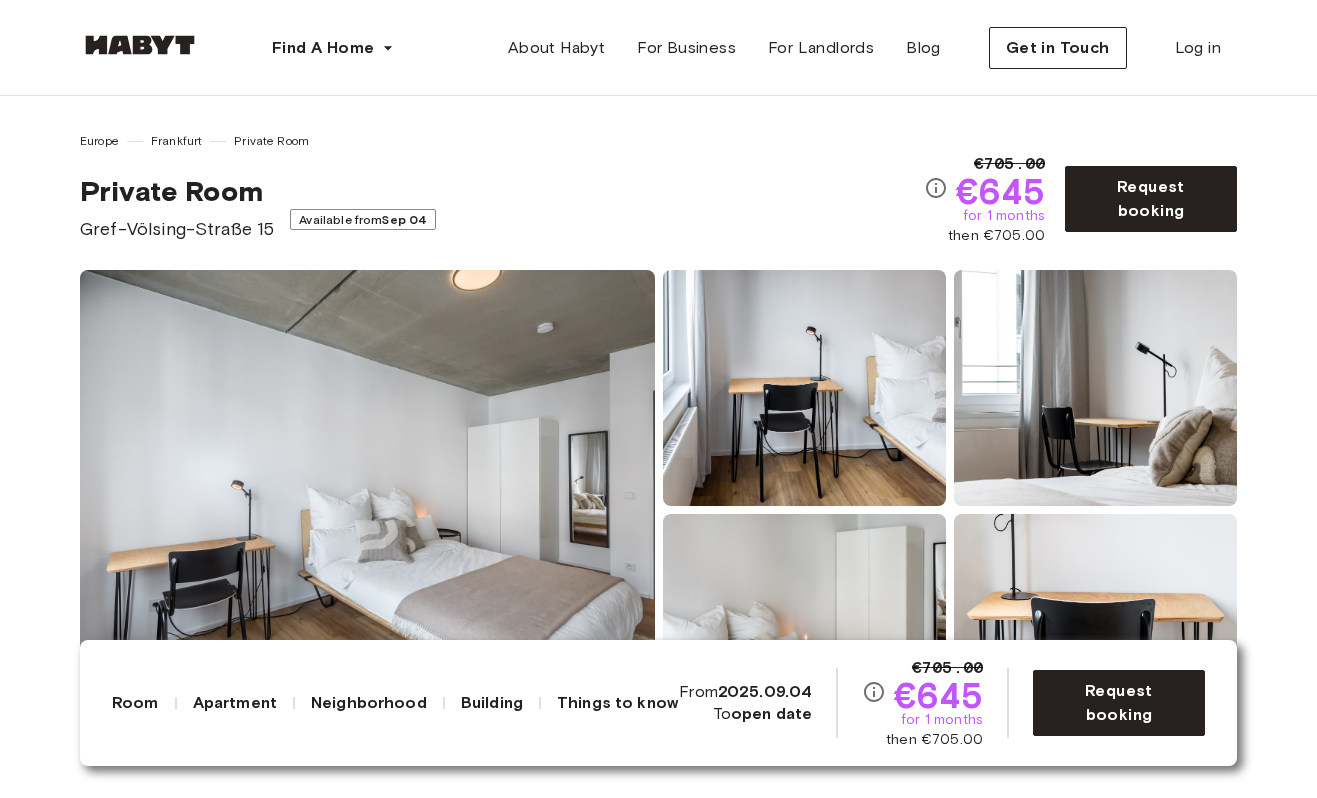scroll, scrollTop: 202, scrollLeft: 0, axis: vertical 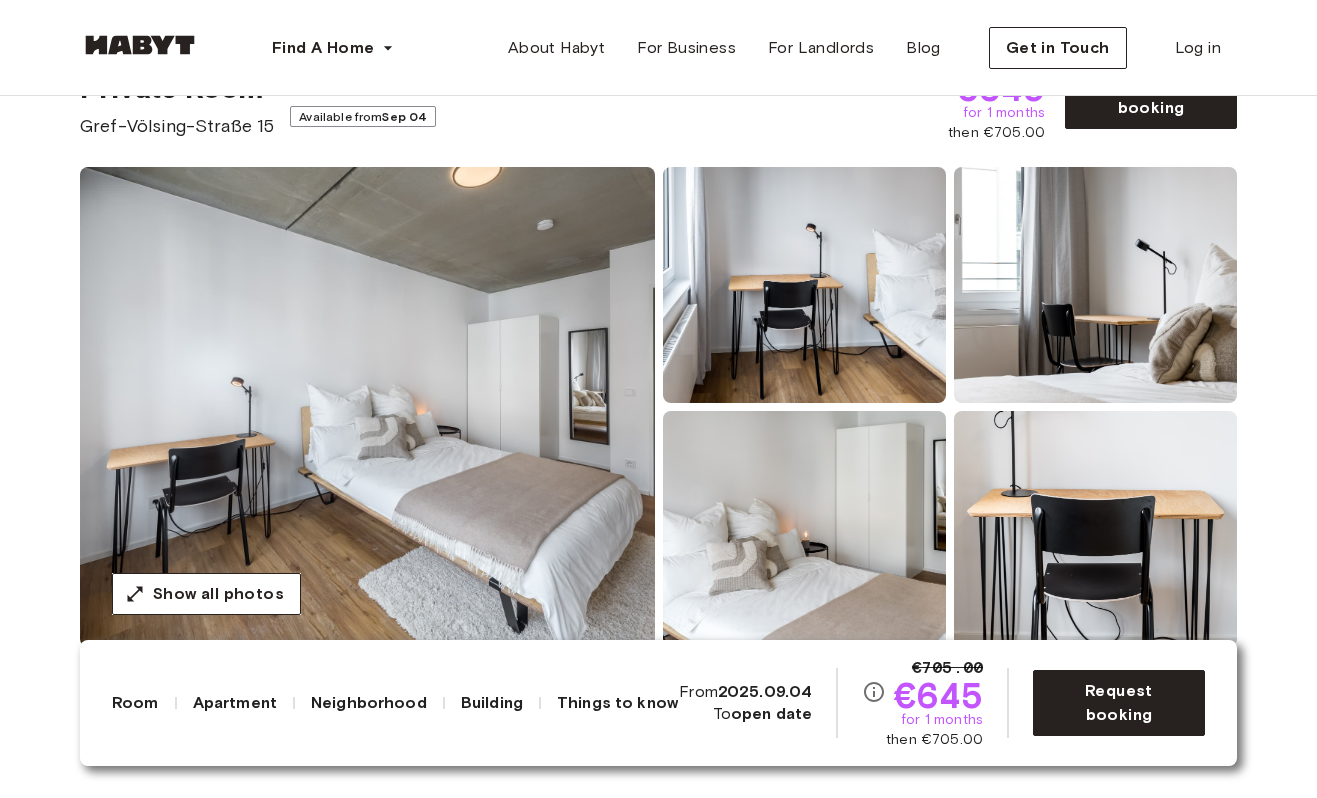 click at bounding box center [804, 285] 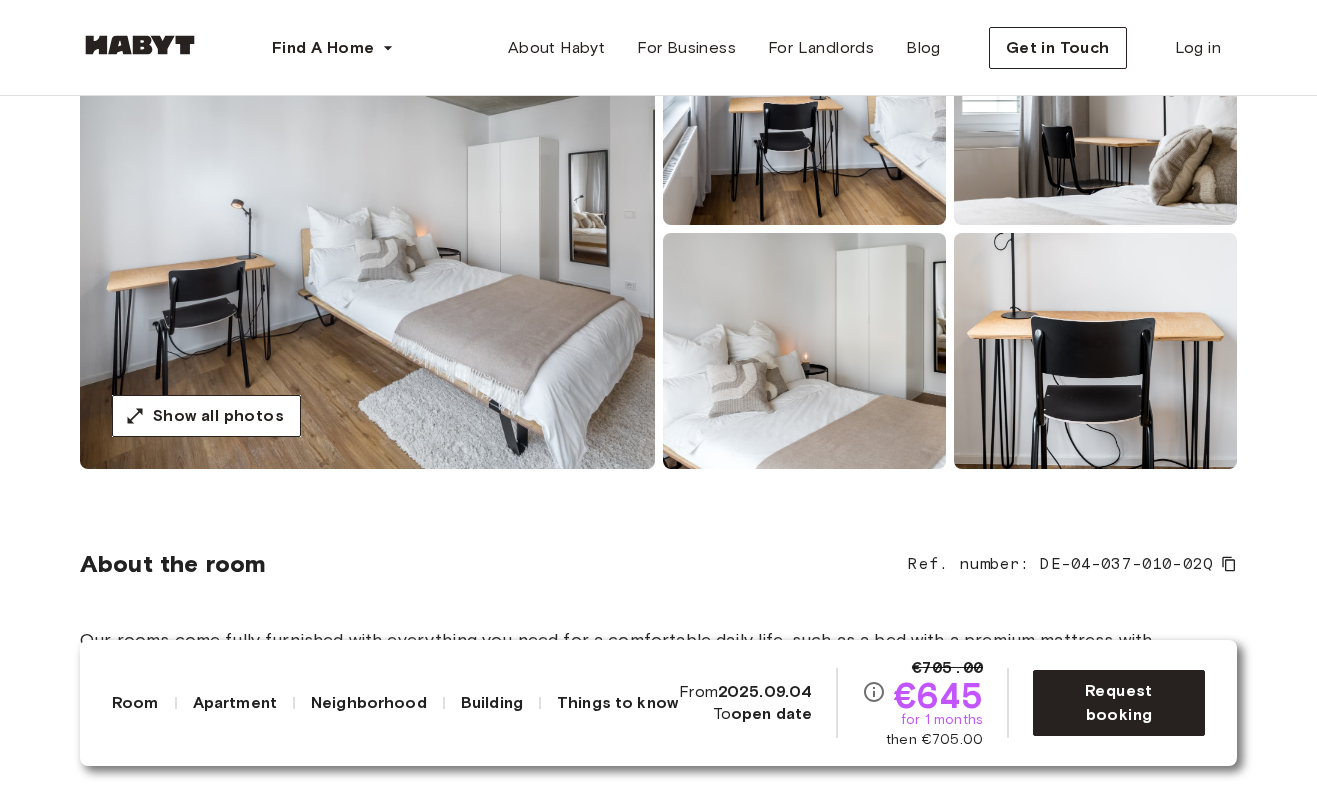 scroll, scrollTop: 288, scrollLeft: 0, axis: vertical 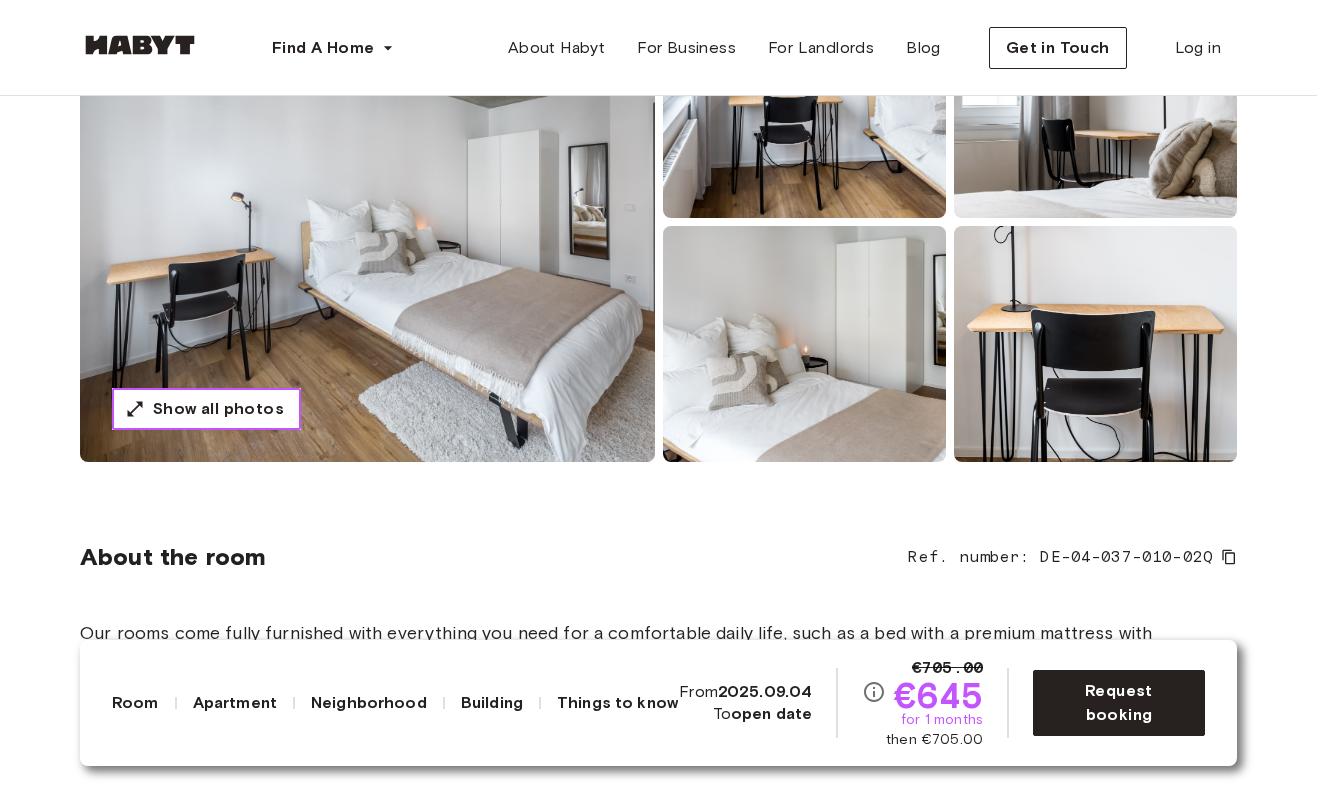 click on "Show all photos" at bounding box center [218, 409] 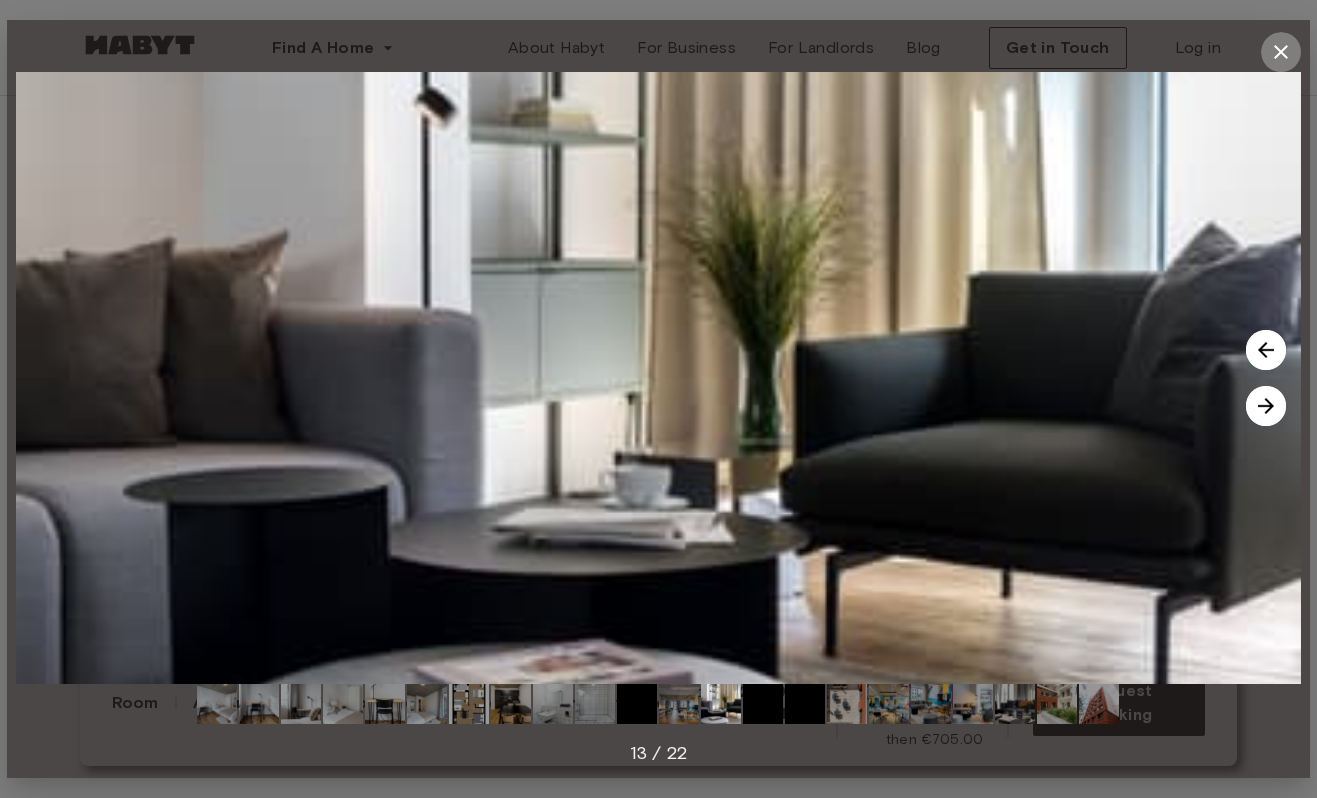 click 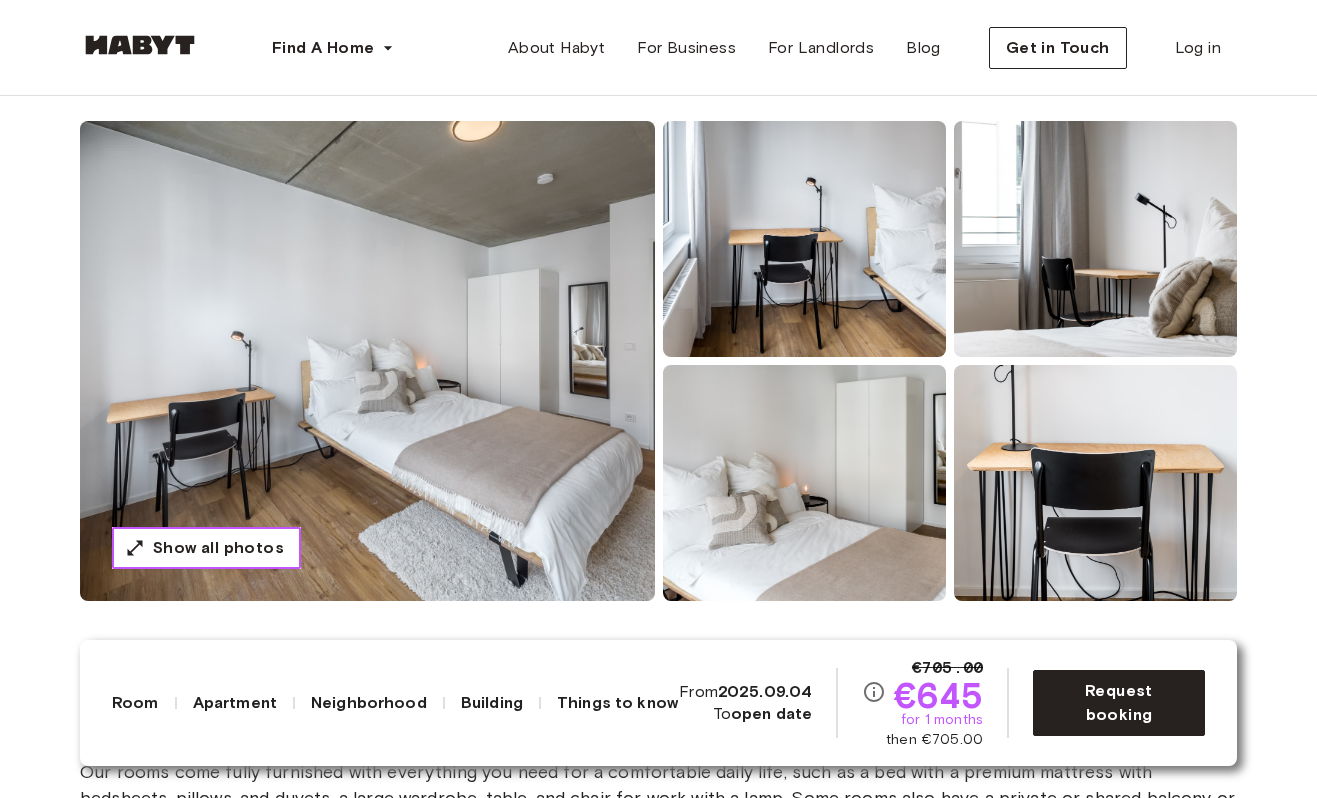 scroll, scrollTop: 268, scrollLeft: 0, axis: vertical 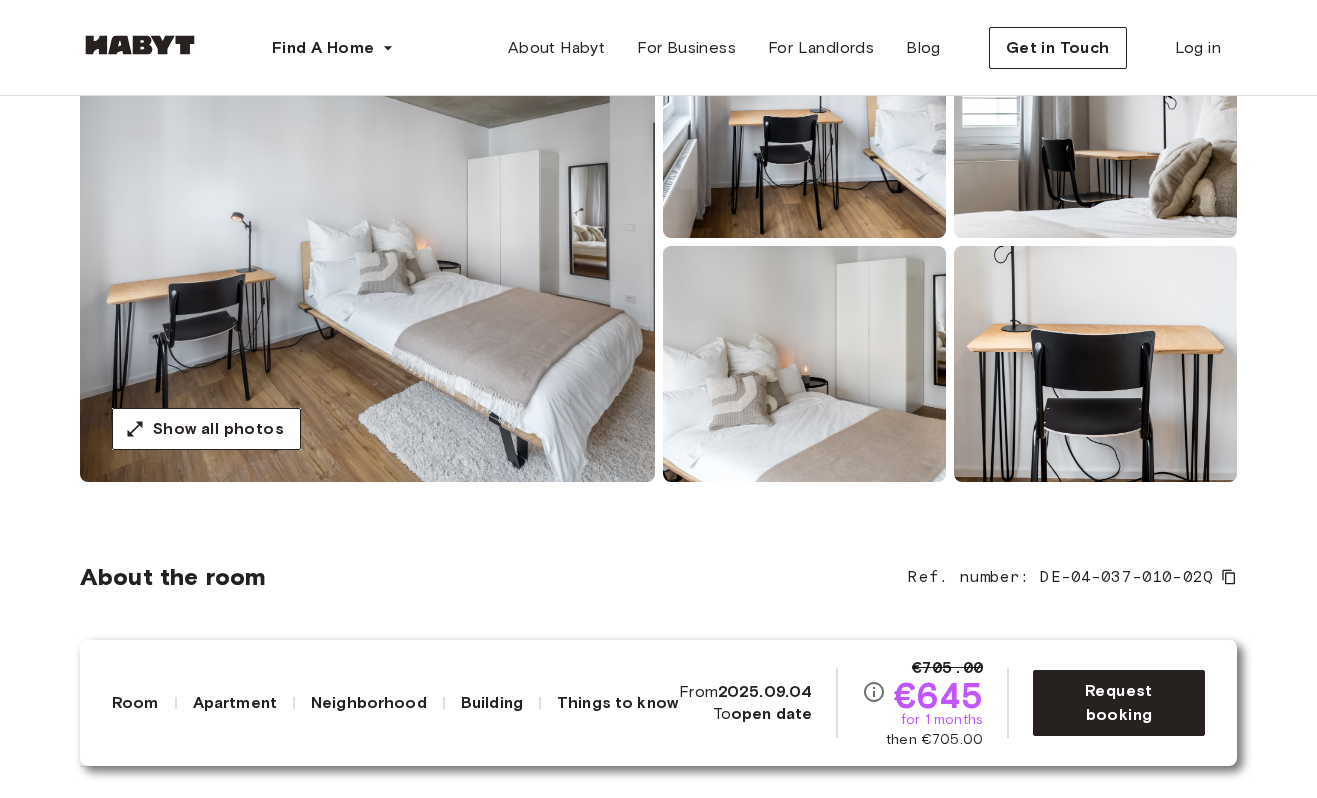 click at bounding box center (367, 242) 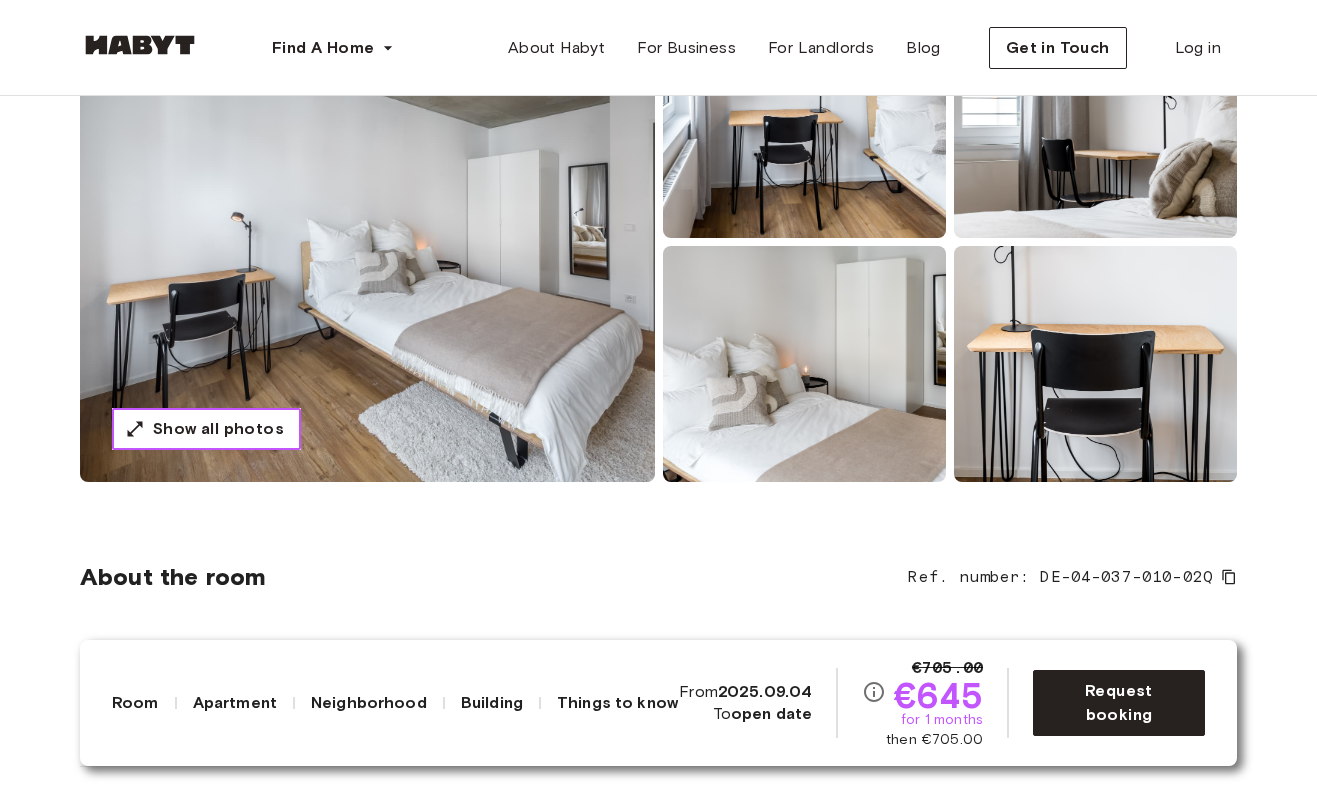 click on "Show all photos" at bounding box center (206, 429) 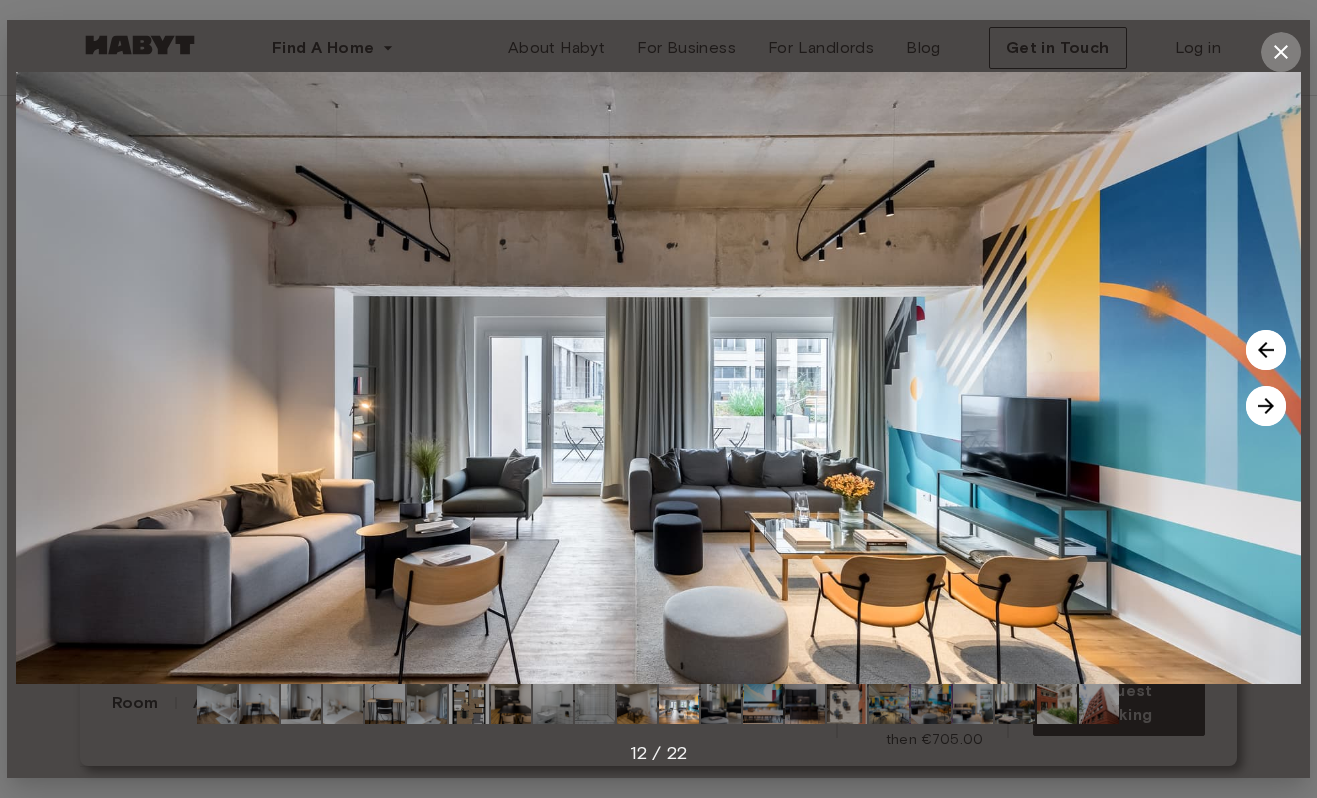 click 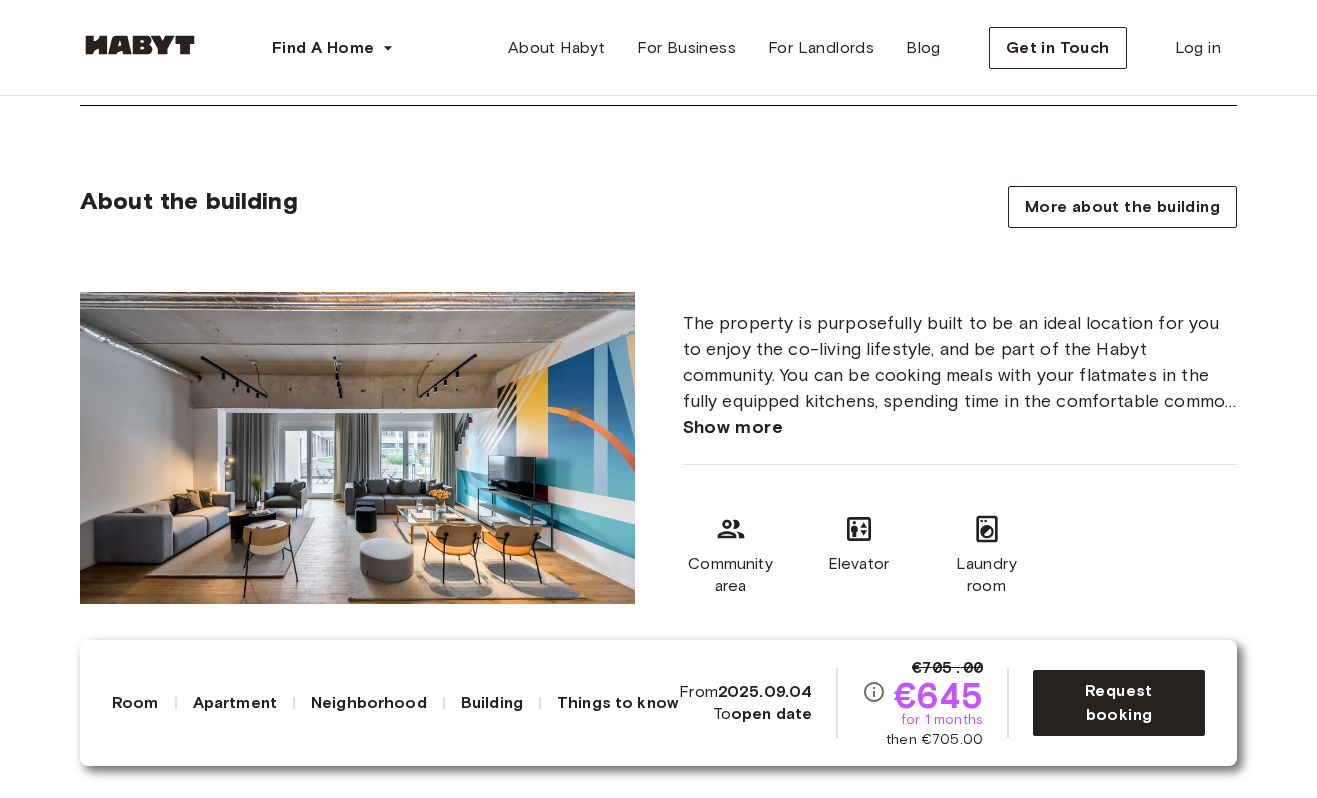 scroll, scrollTop: 2018, scrollLeft: 0, axis: vertical 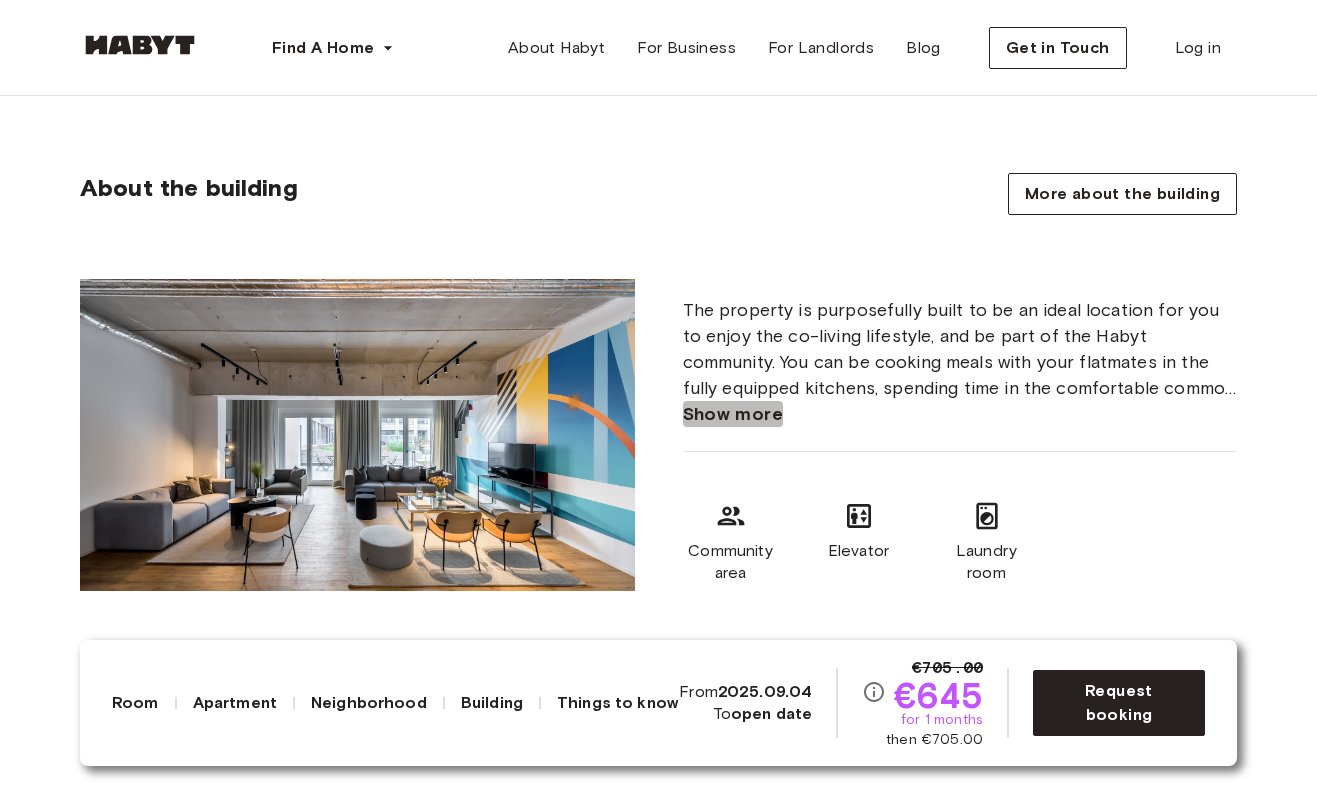 click on "Show more" at bounding box center [733, 414] 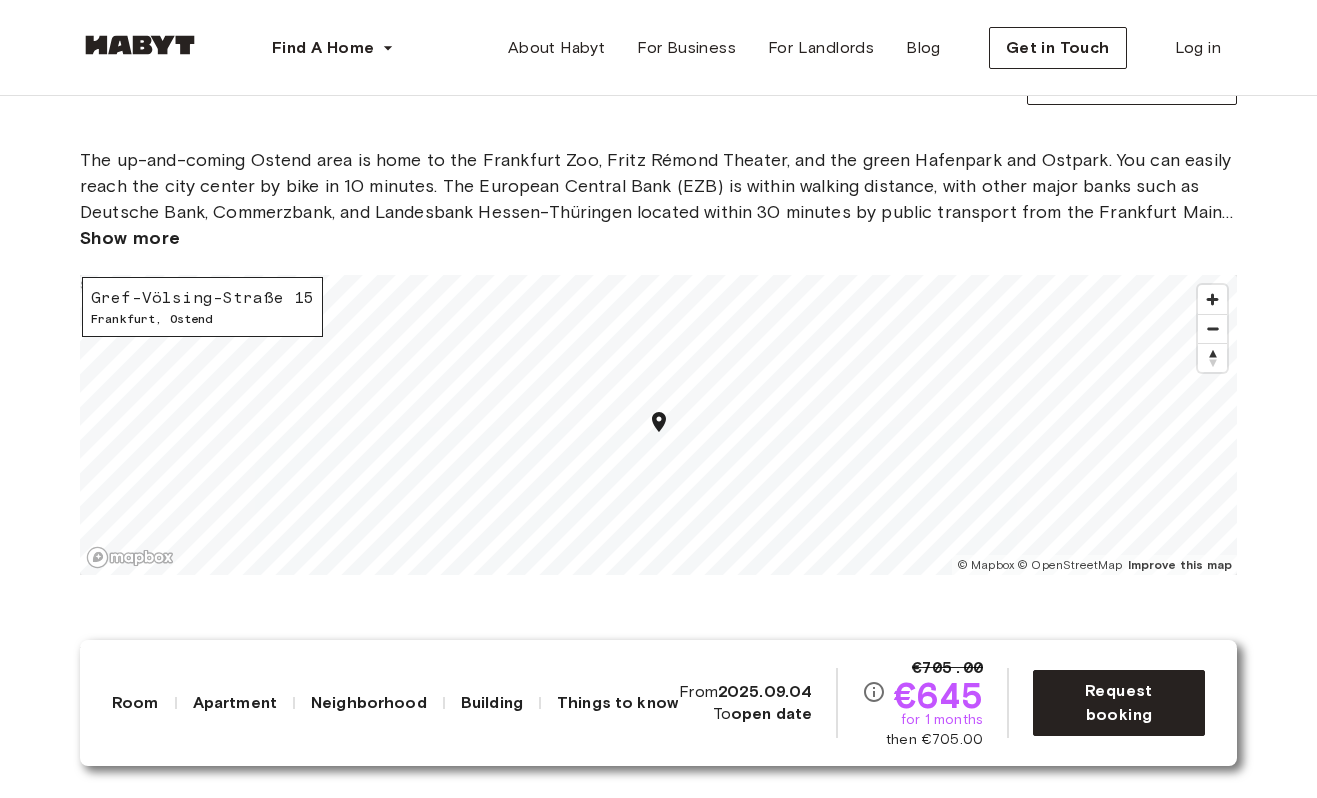scroll, scrollTop: 2885, scrollLeft: 0, axis: vertical 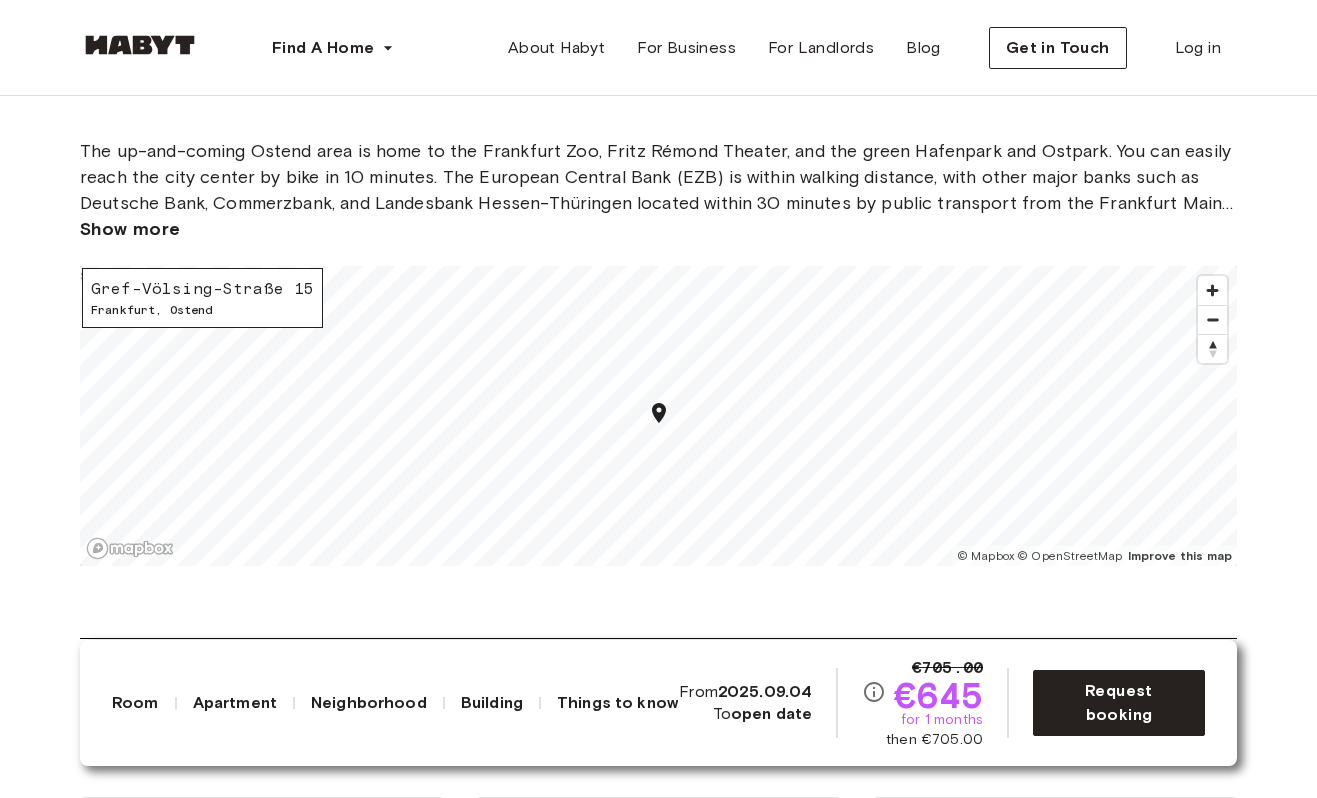 click on "About the neighborhood Open in Google Maps The up-and-coming Ostend area is home to the Frankfurt Zoo, Fritz Rémond Theater, and the green Hafenpark and Ostpark. You can easily reach the city center by bike in 10 minutes. The European Central Bank (EZB) is within walking distance, with other major banks such as Deutsche Bank, Commerzbank, and Landesbank Hessen-Thüringen located within 30 minutes by public transport from the Frankfurt Main (Ost) station. At the doorstep of the building, you will find great bars, restaurants, and fitness studios FitSevenEleven and FitnessFirst, making living at [STREET_NAME] [NUMBER] the ideal place for both work and leisure. Show more Gref-Völsing-Straße [NUMBER] [CITY],   Ostend © Mapbox   © OpenStreetMap   Improve this map $" at bounding box center (658, 346) 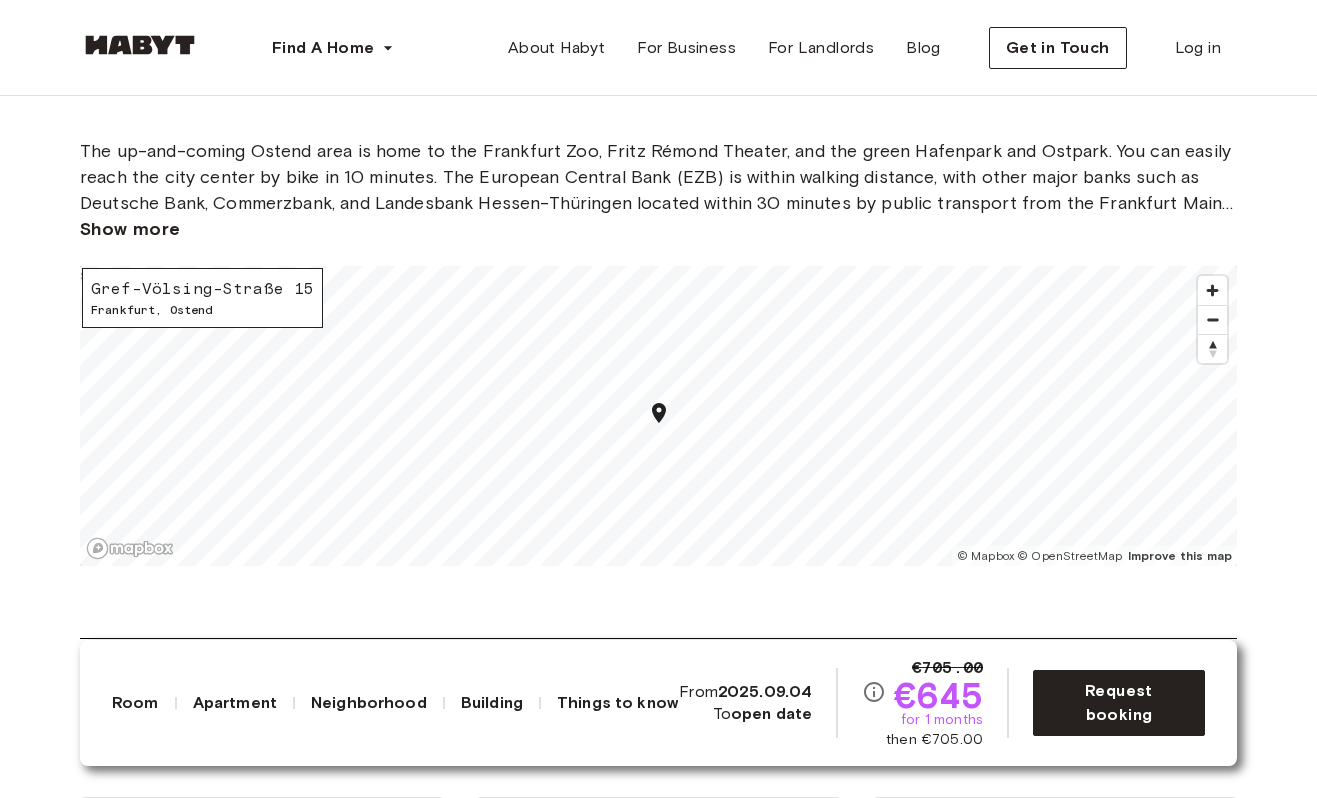 click on "Show more" at bounding box center (130, 229) 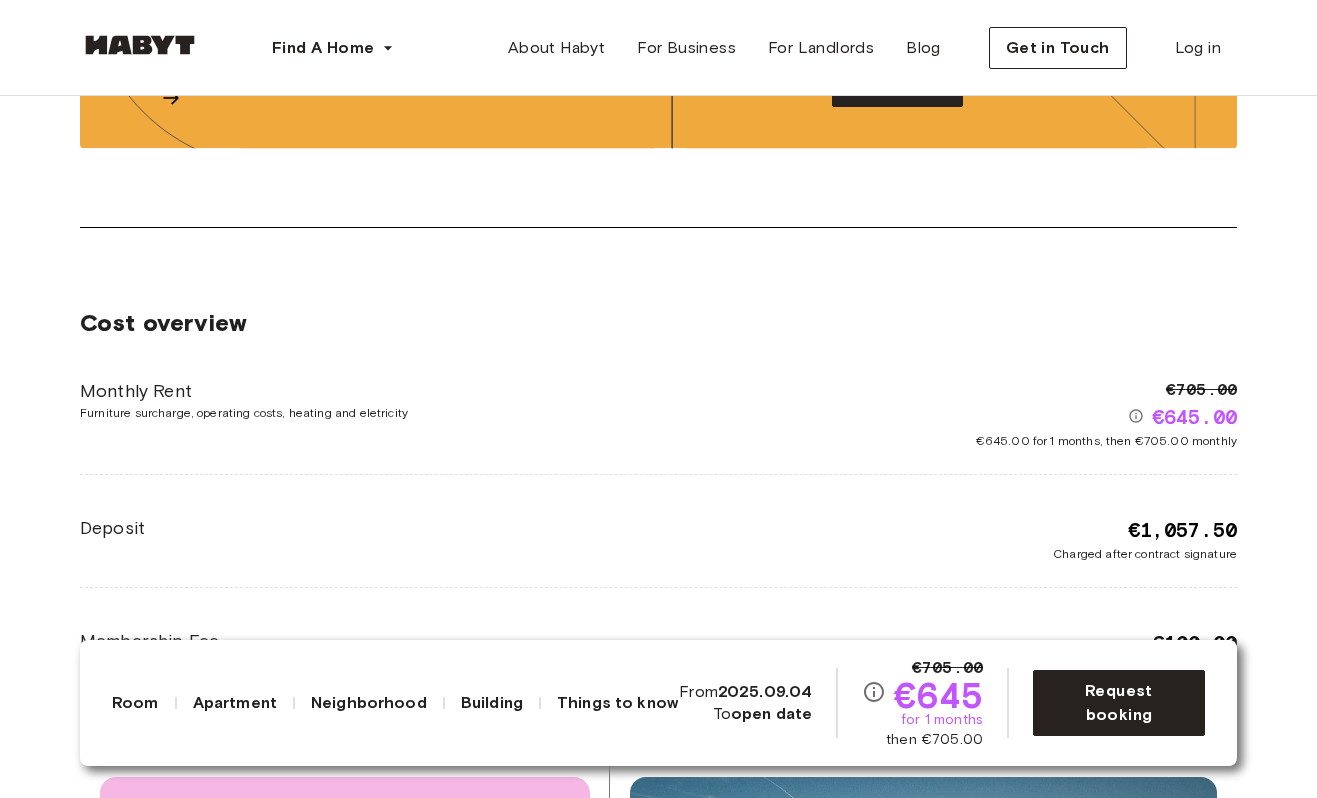 scroll, scrollTop: 4046, scrollLeft: 0, axis: vertical 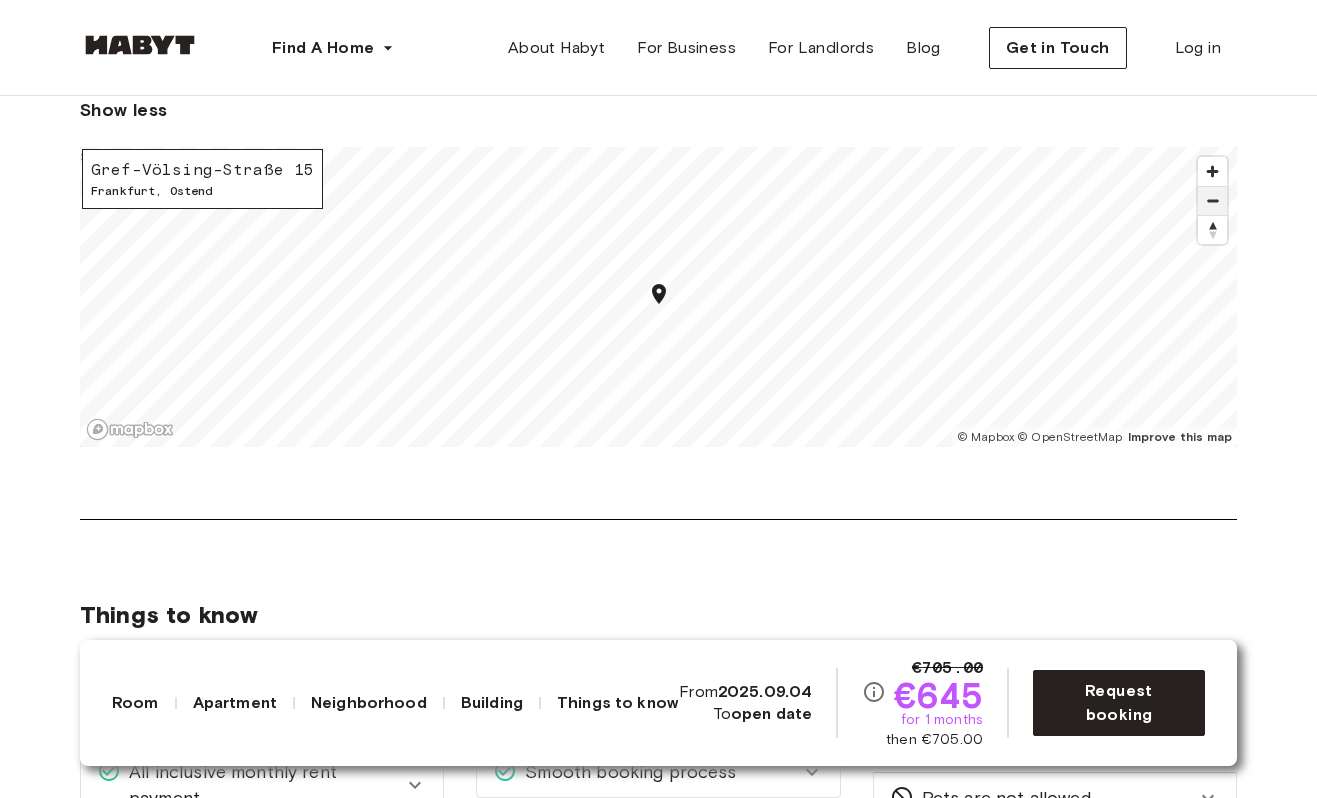 click at bounding box center (1212, 201) 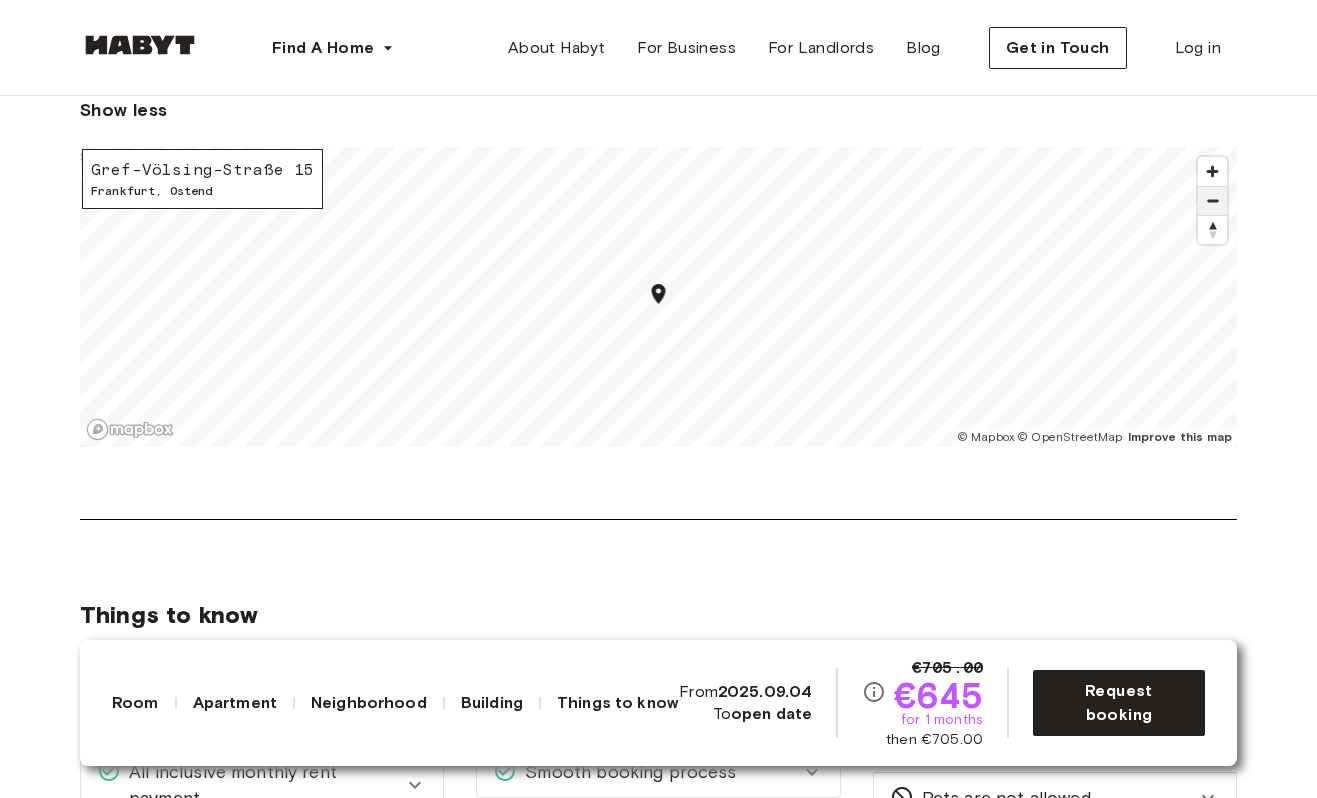 click at bounding box center [1212, 201] 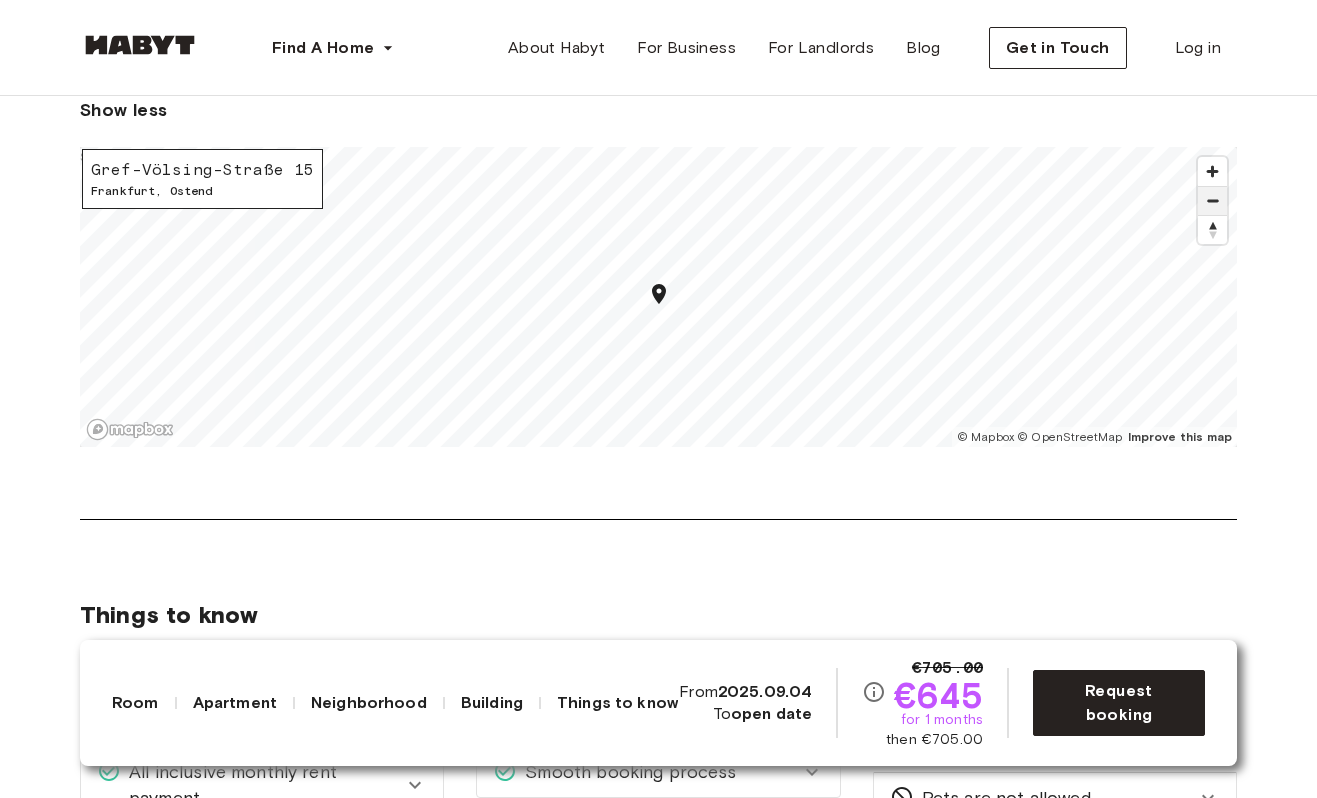 click at bounding box center (1212, 201) 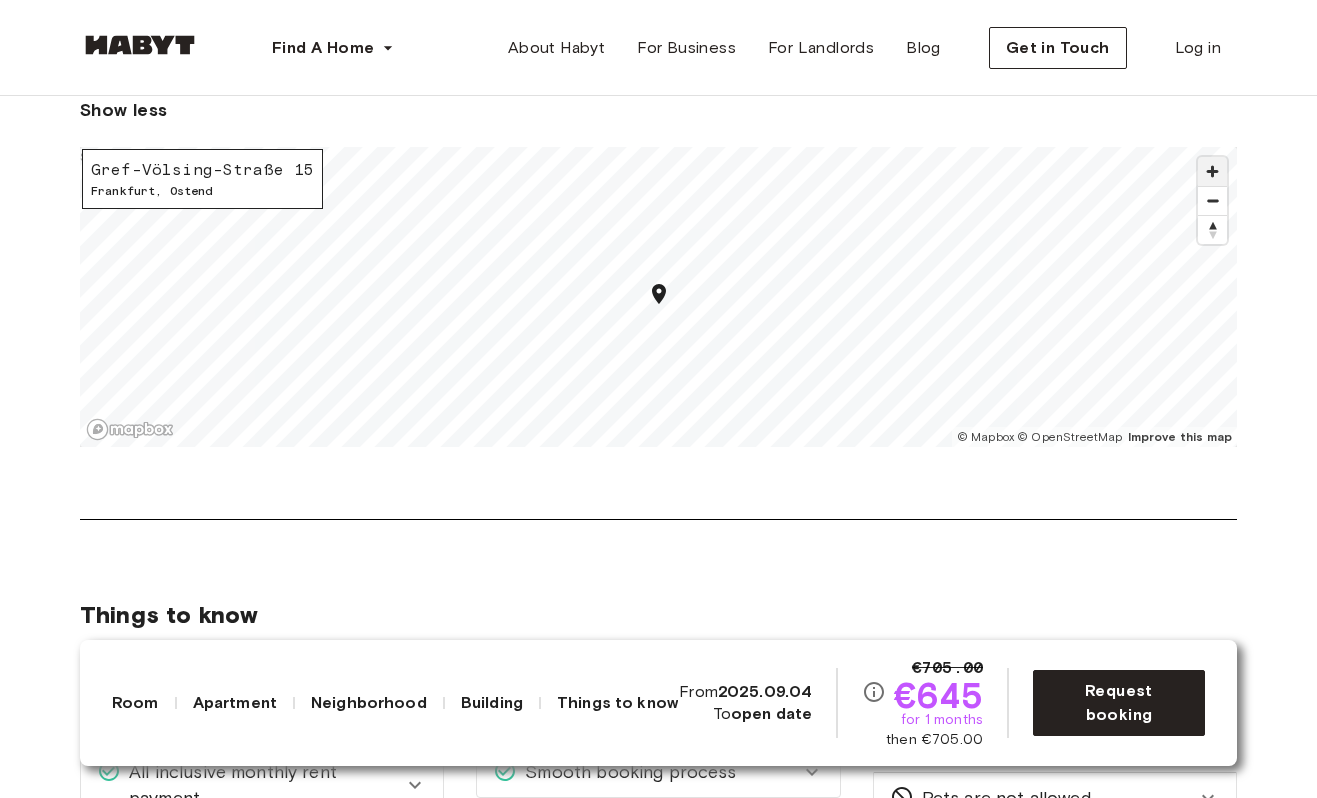 click at bounding box center [1212, 171] 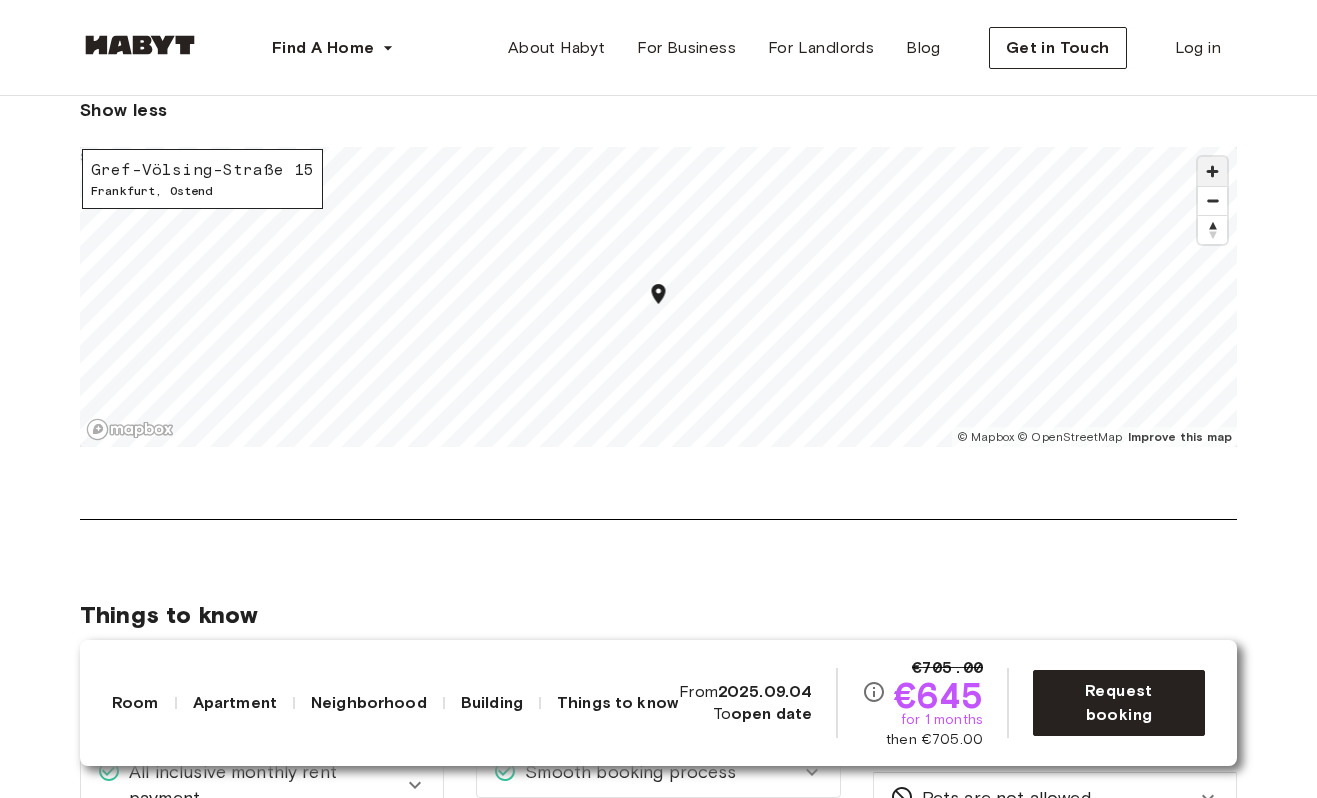 click at bounding box center [1212, 171] 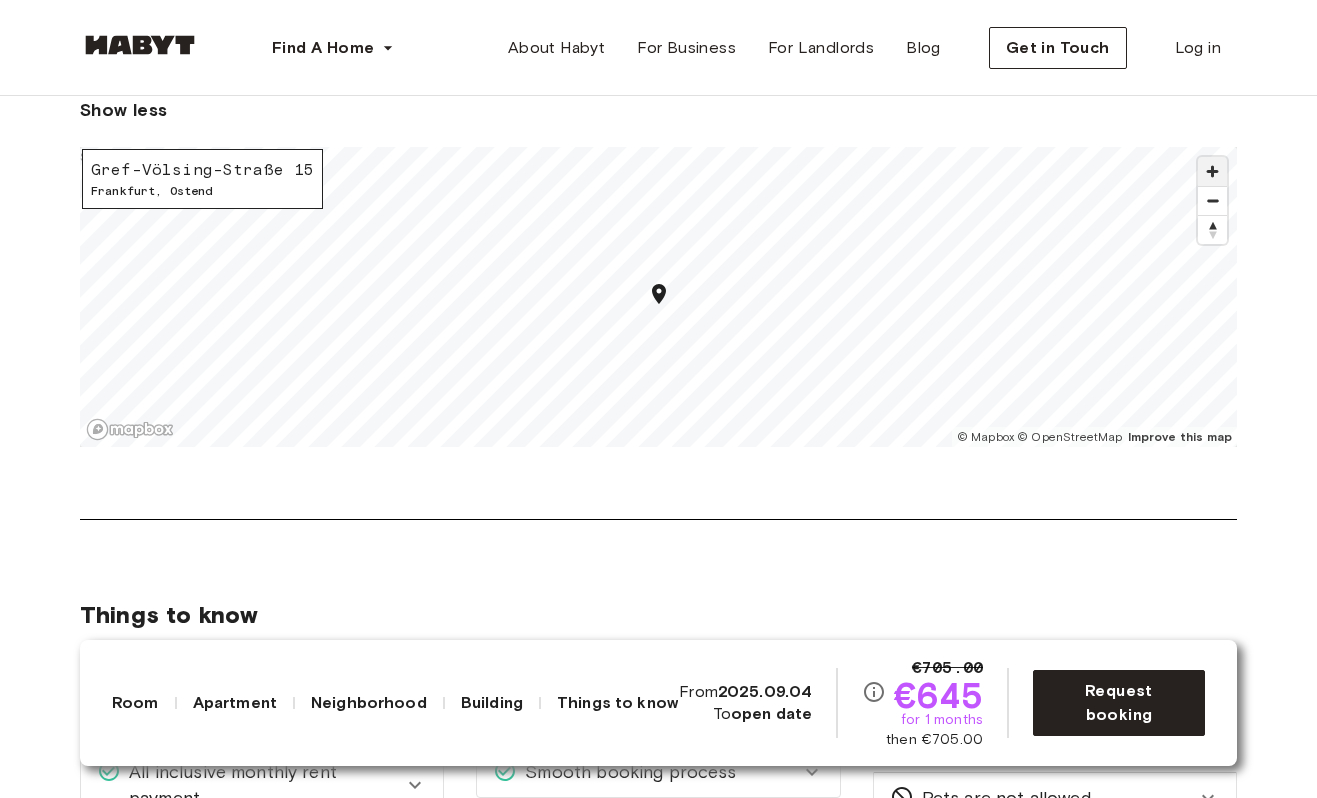 click at bounding box center (1212, 171) 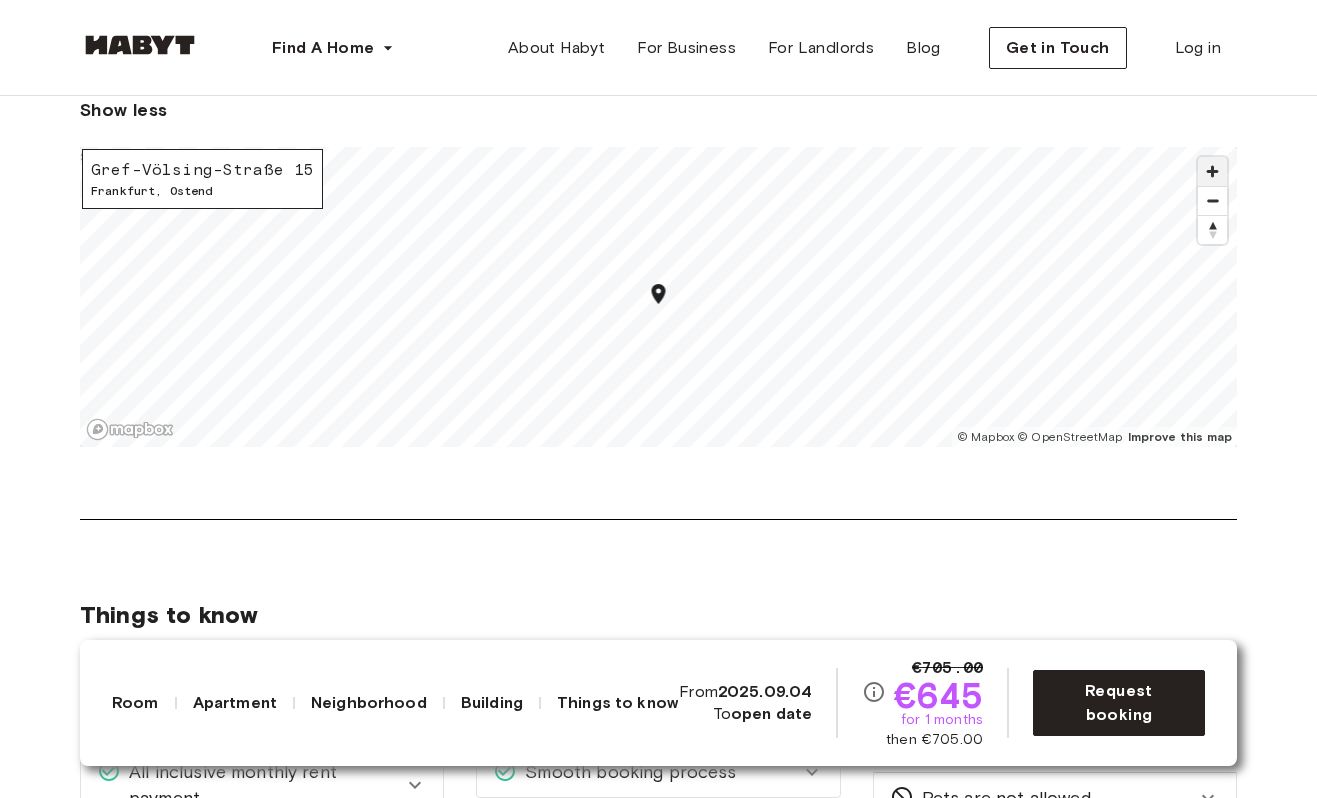 click at bounding box center [1212, 171] 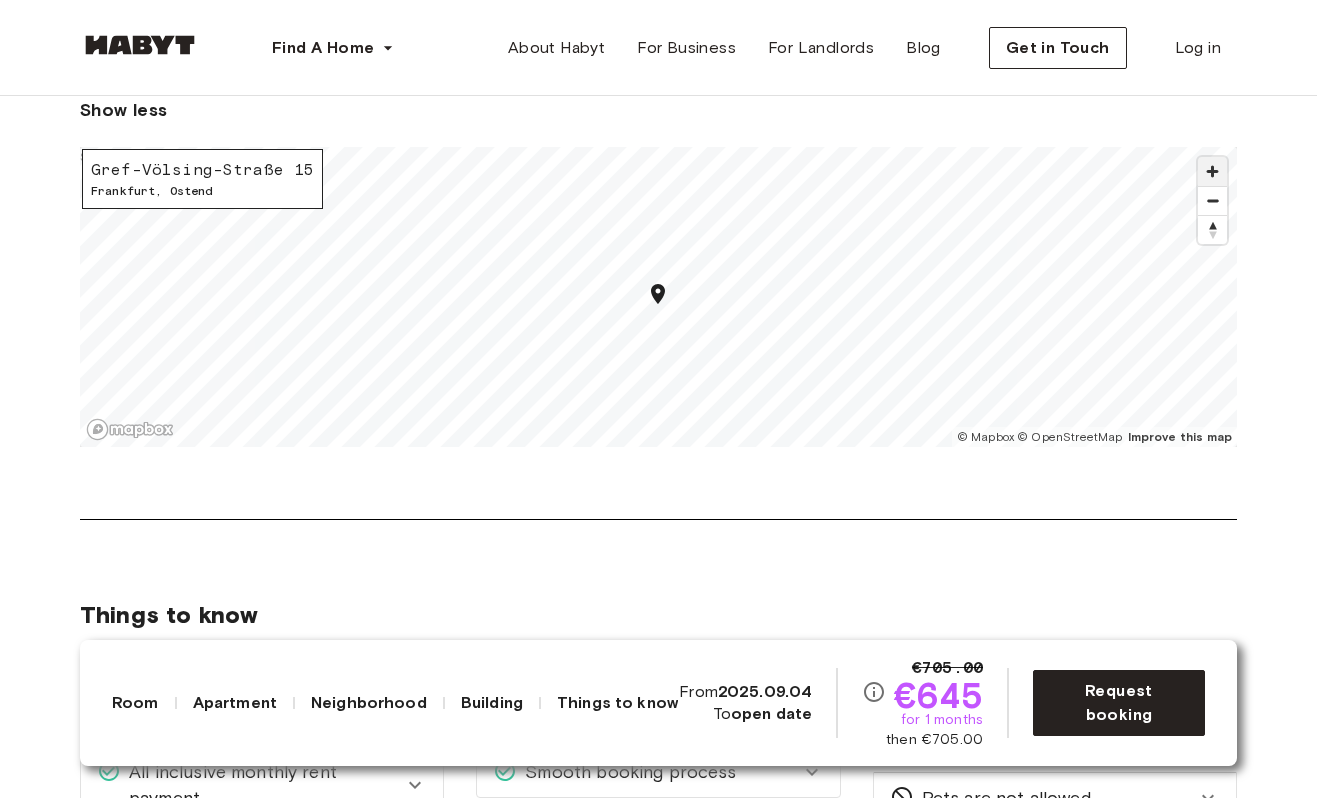 click at bounding box center [1212, 171] 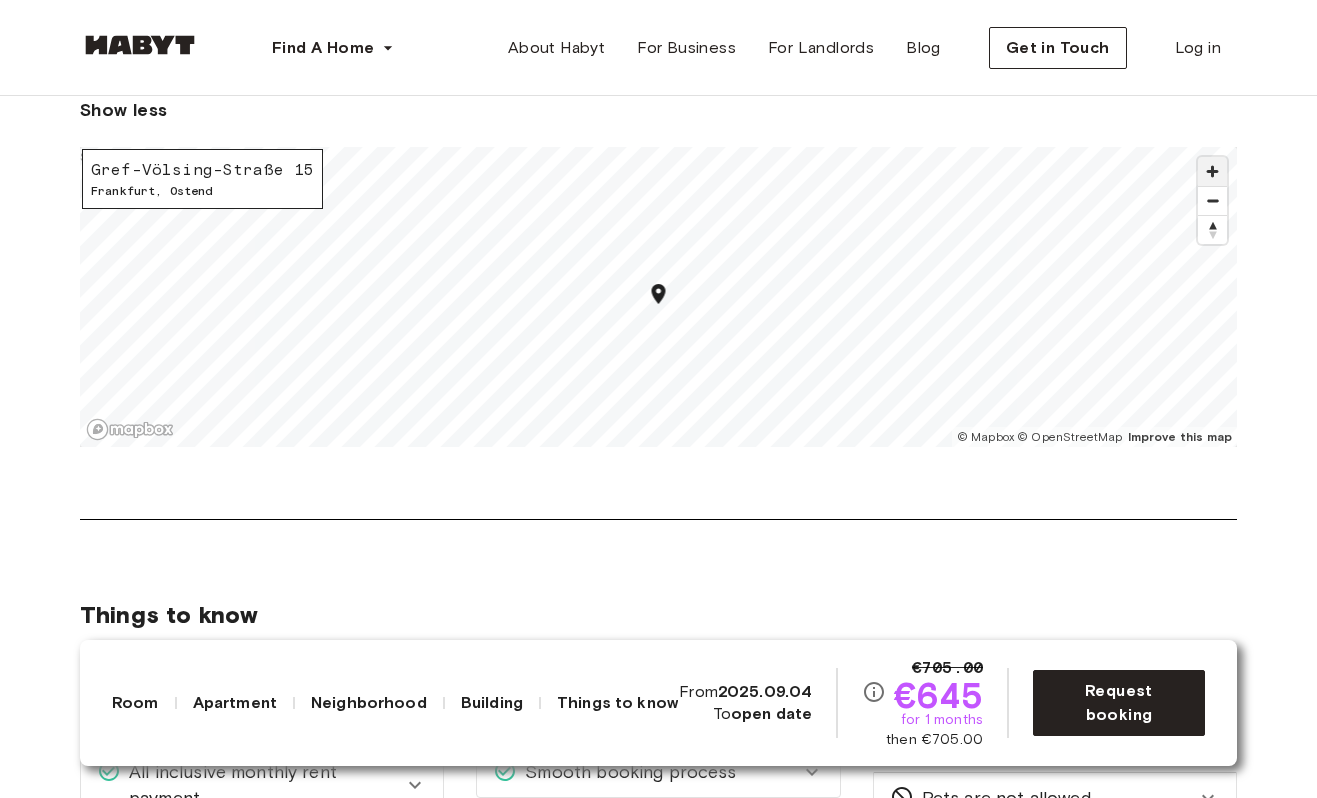 click at bounding box center (1212, 171) 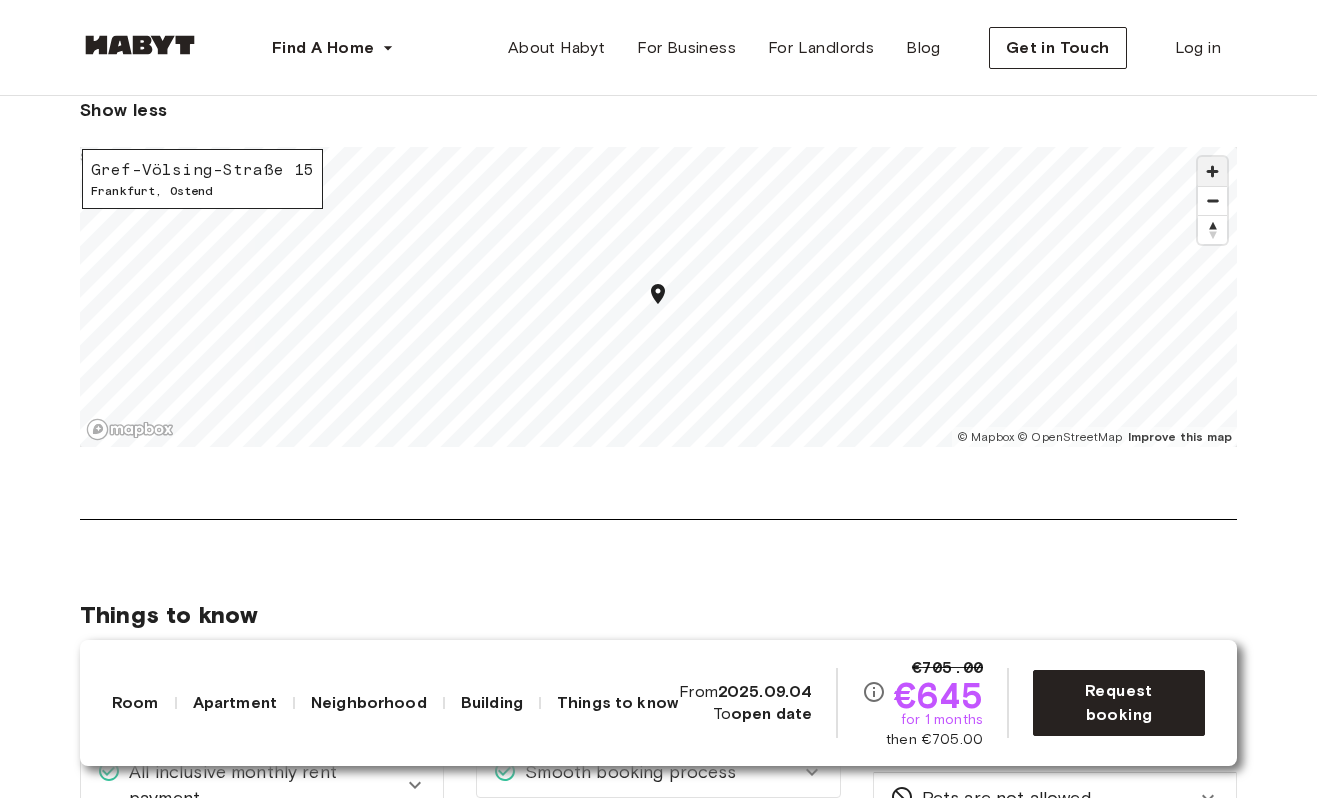 click at bounding box center [1212, 171] 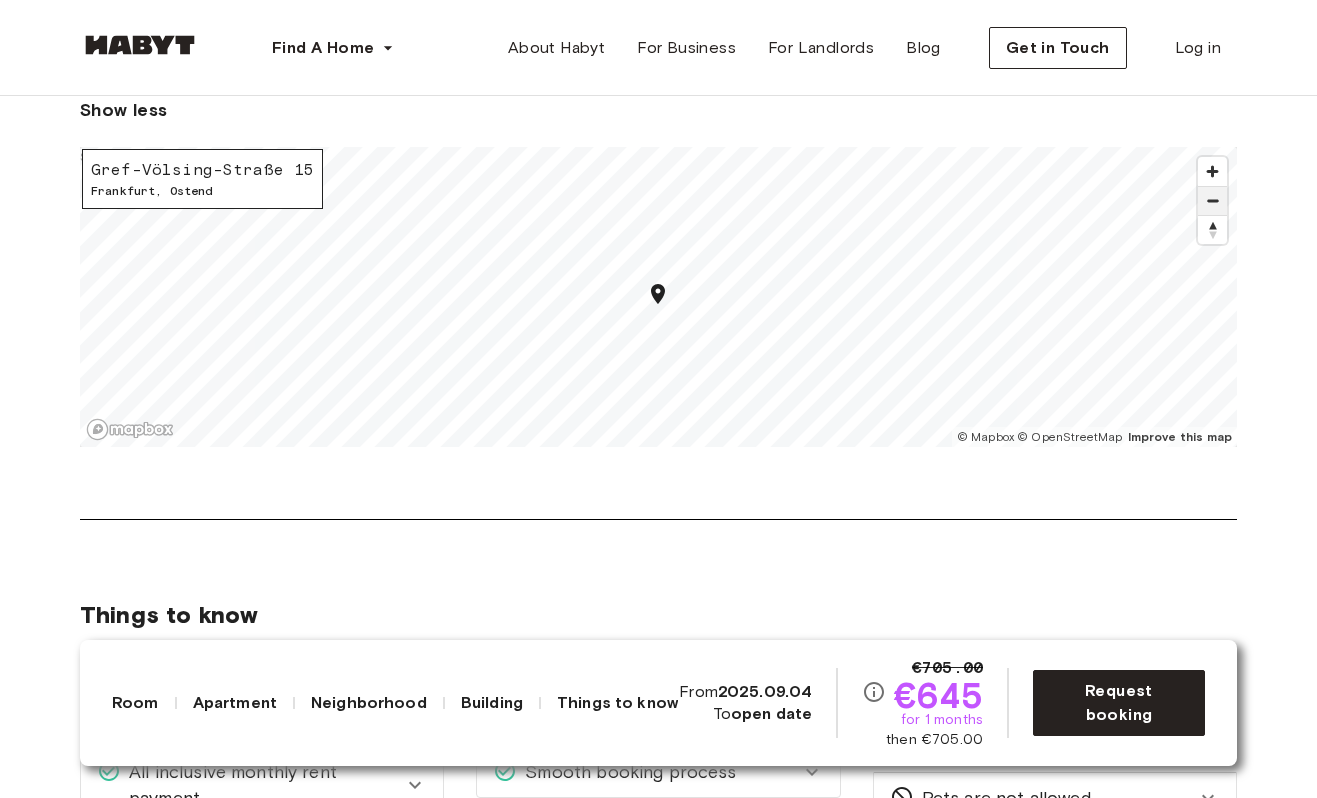 click at bounding box center [1212, 201] 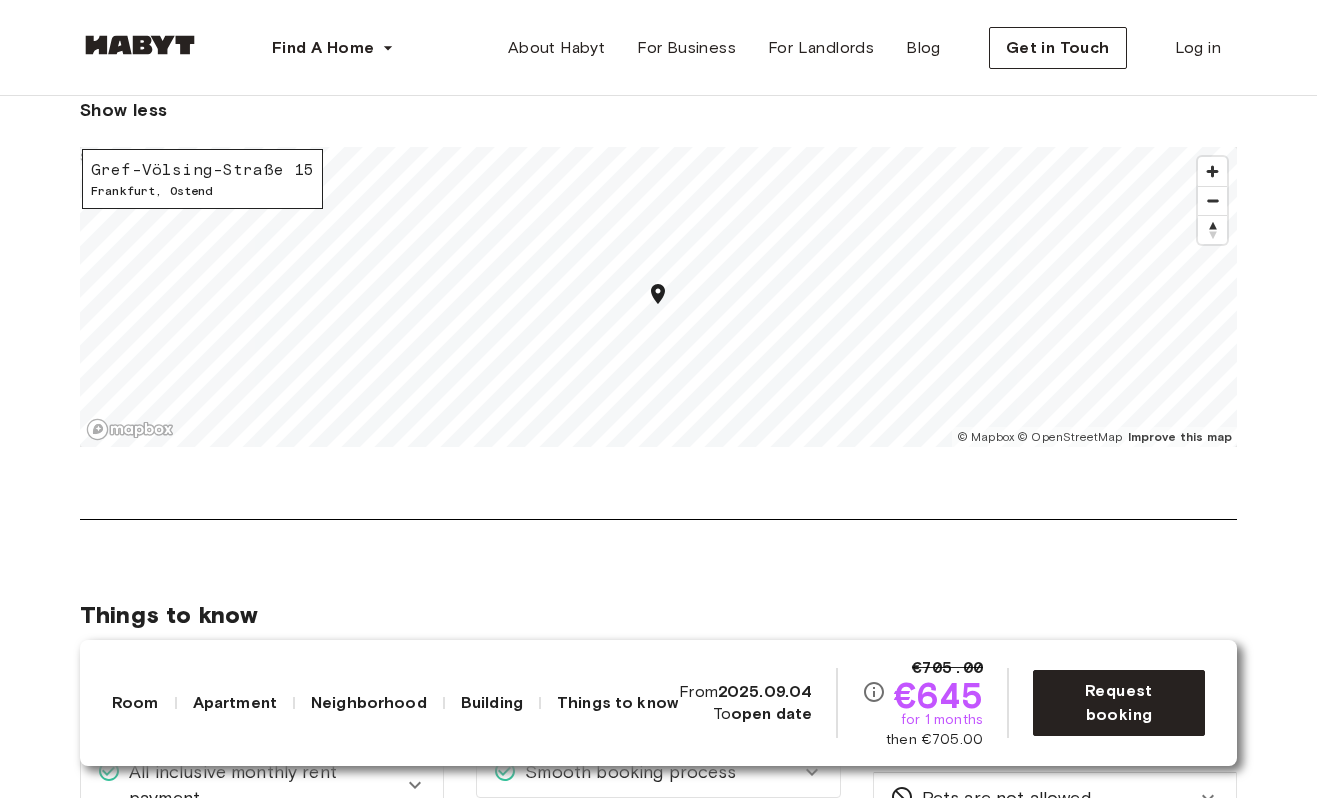 type 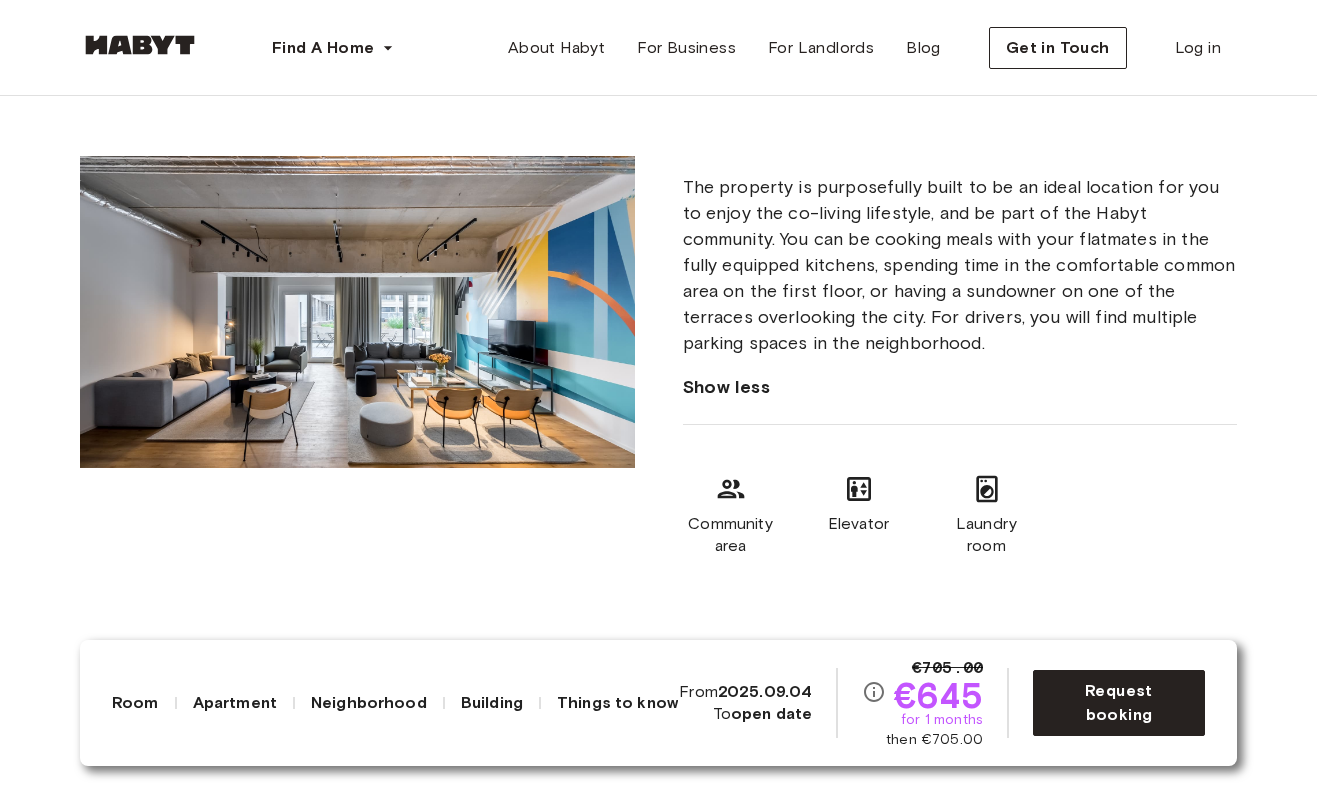 scroll, scrollTop: 2127, scrollLeft: 0, axis: vertical 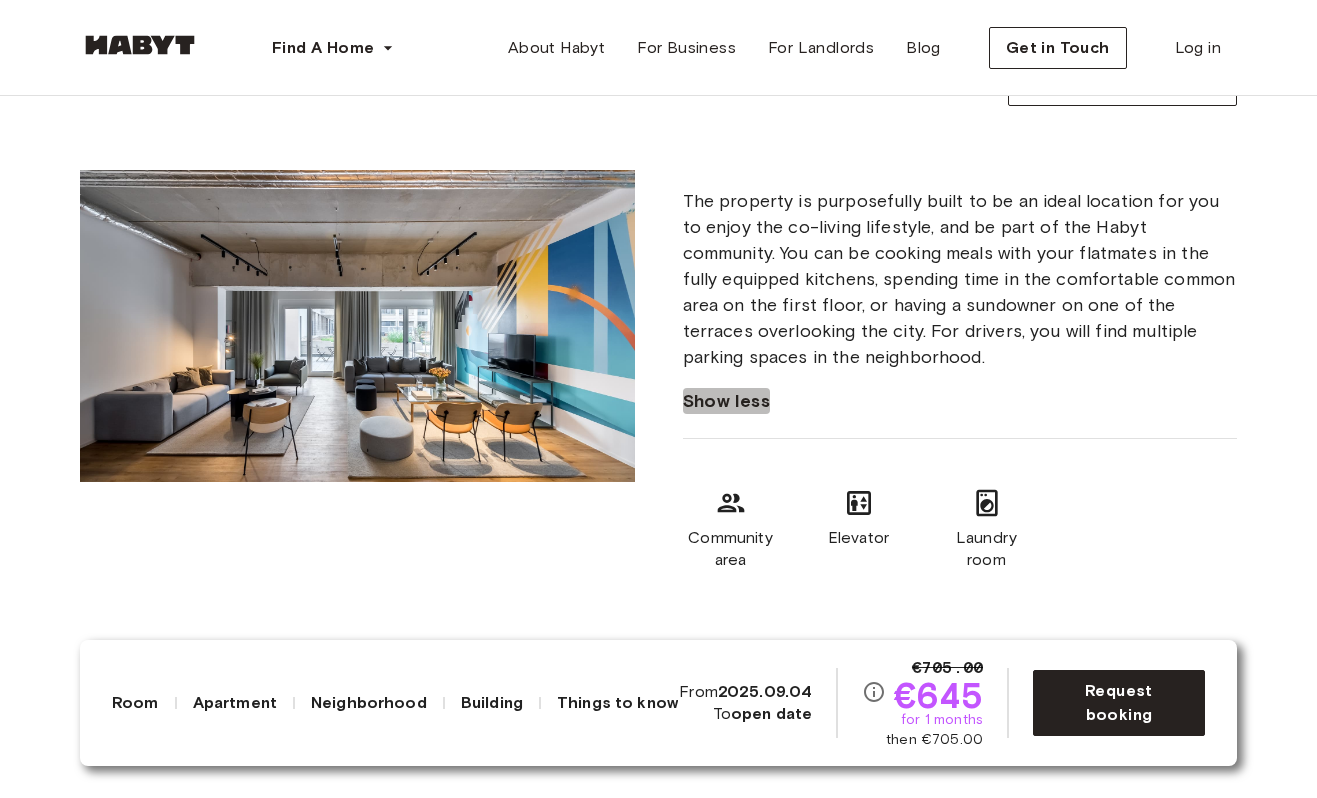 click on "Show less" at bounding box center (727, 401) 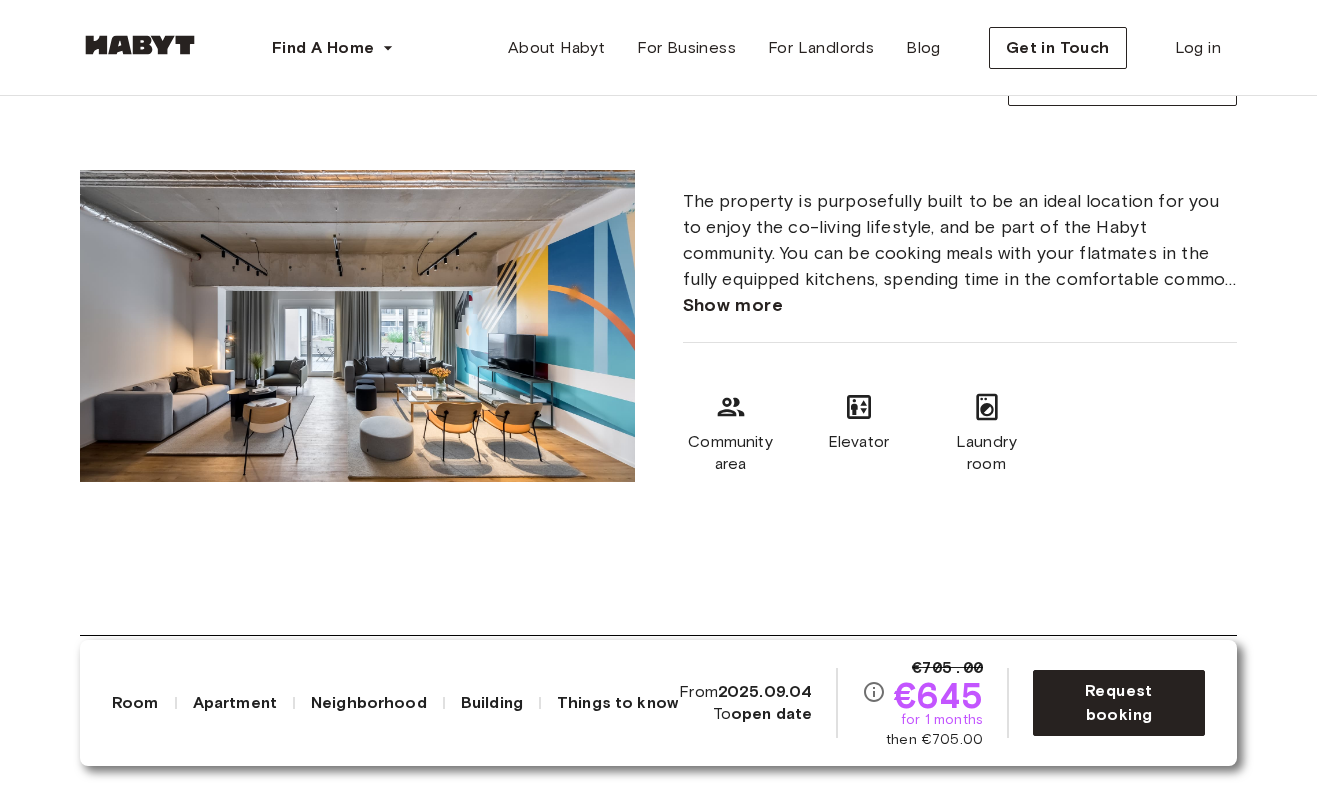 click on "Show more" at bounding box center [733, 305] 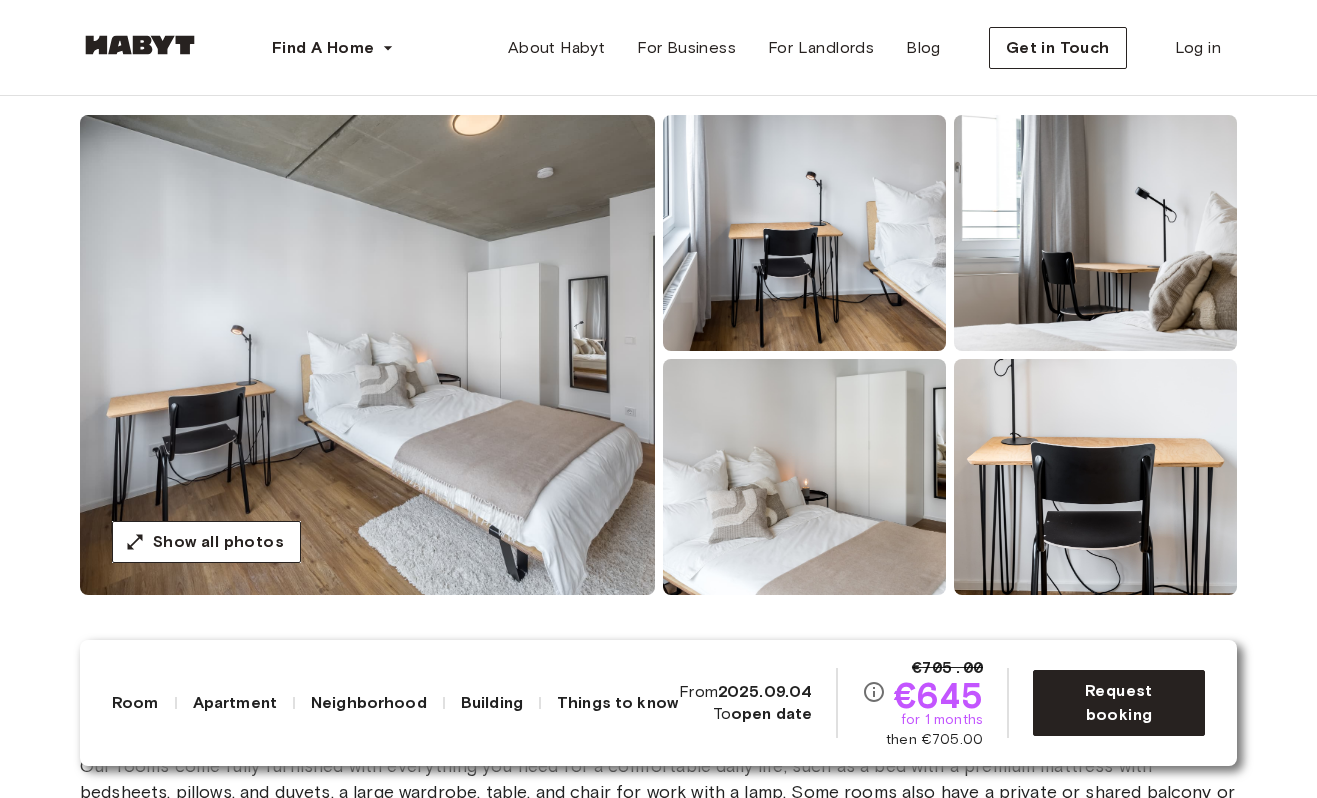 scroll, scrollTop: 147, scrollLeft: 0, axis: vertical 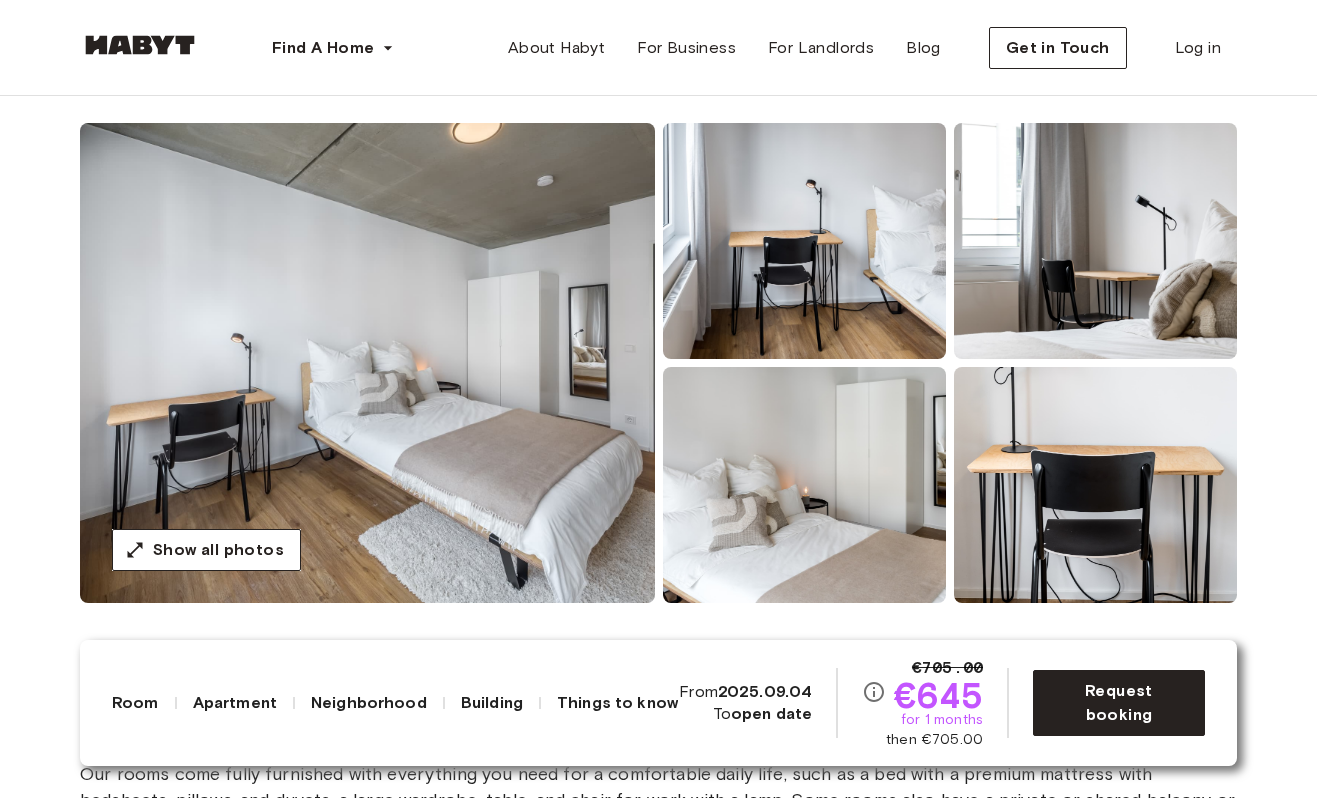 click at bounding box center [367, 363] 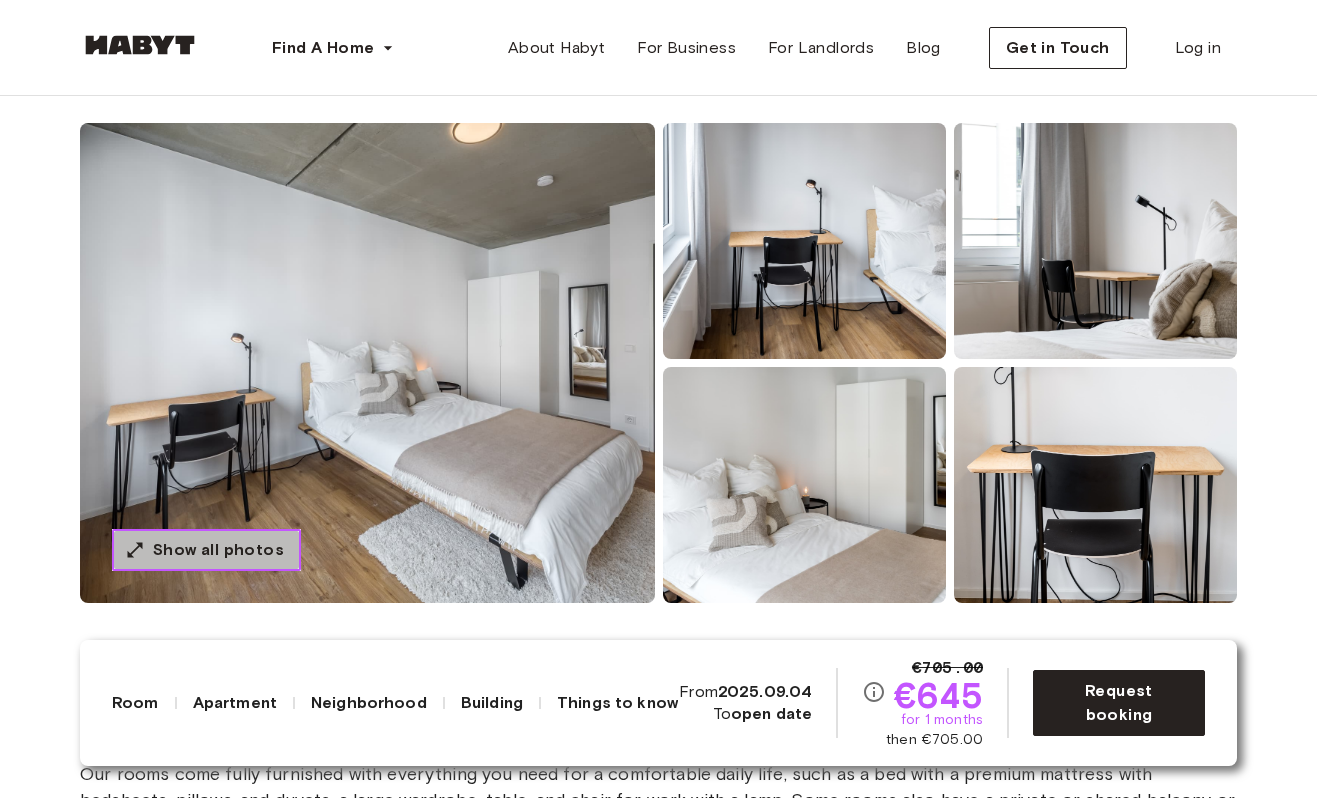 click on "Show all photos" at bounding box center [218, 550] 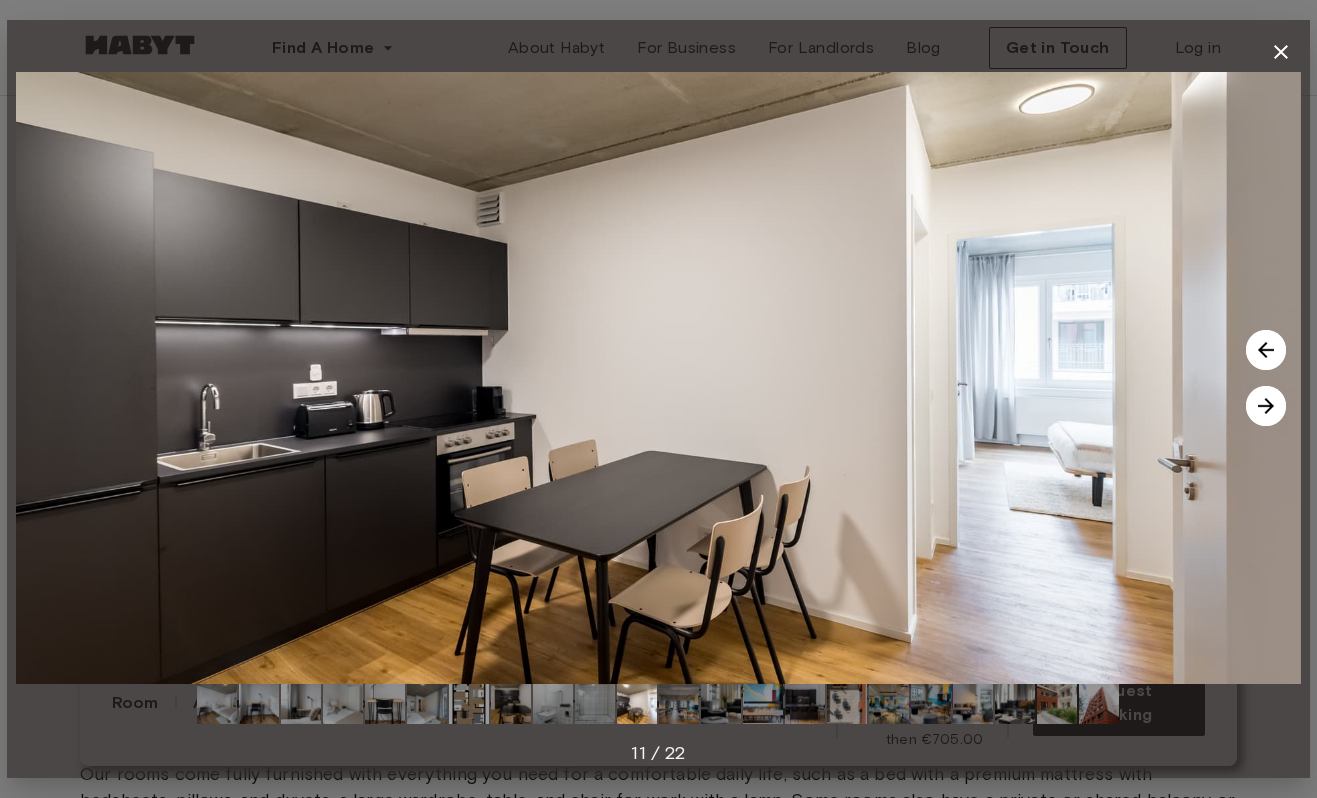 click at bounding box center (1281, 52) 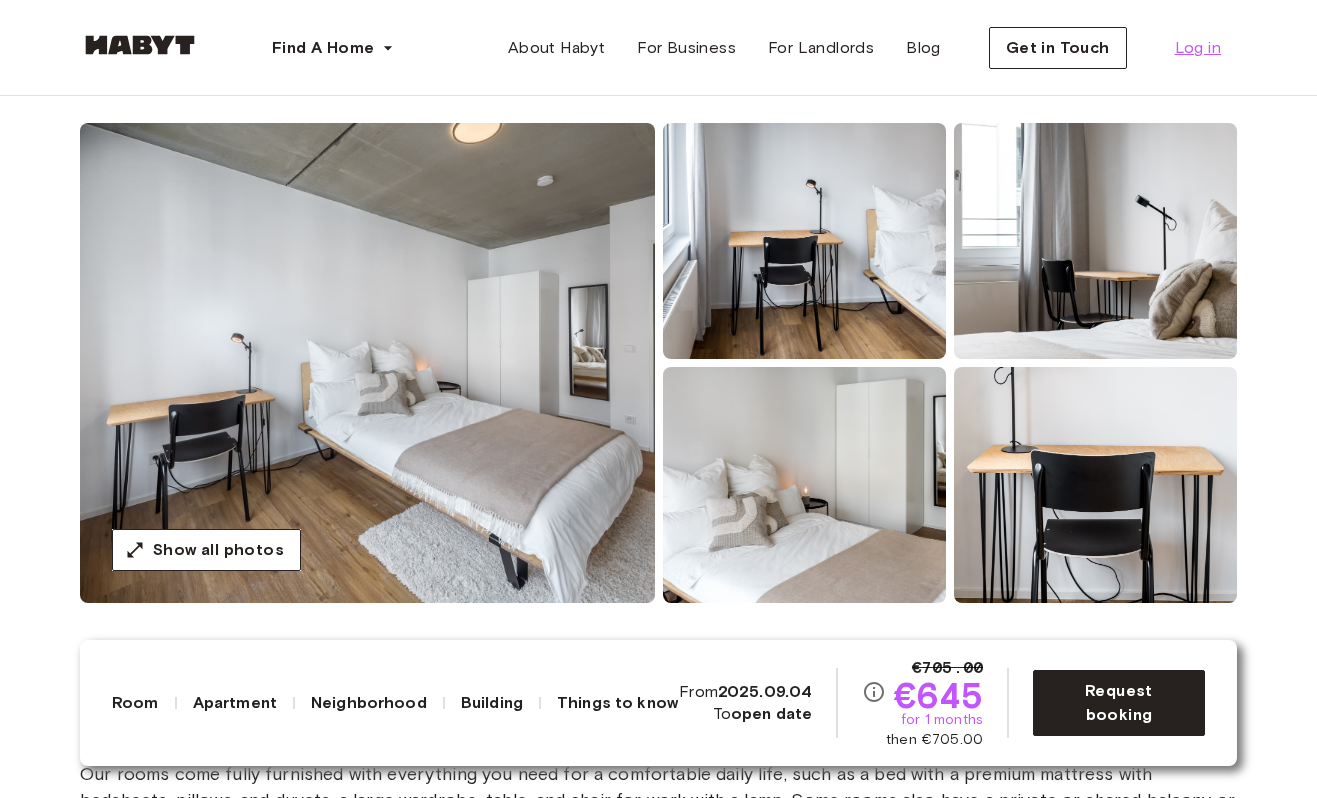 click on "Log in" at bounding box center [1198, 48] 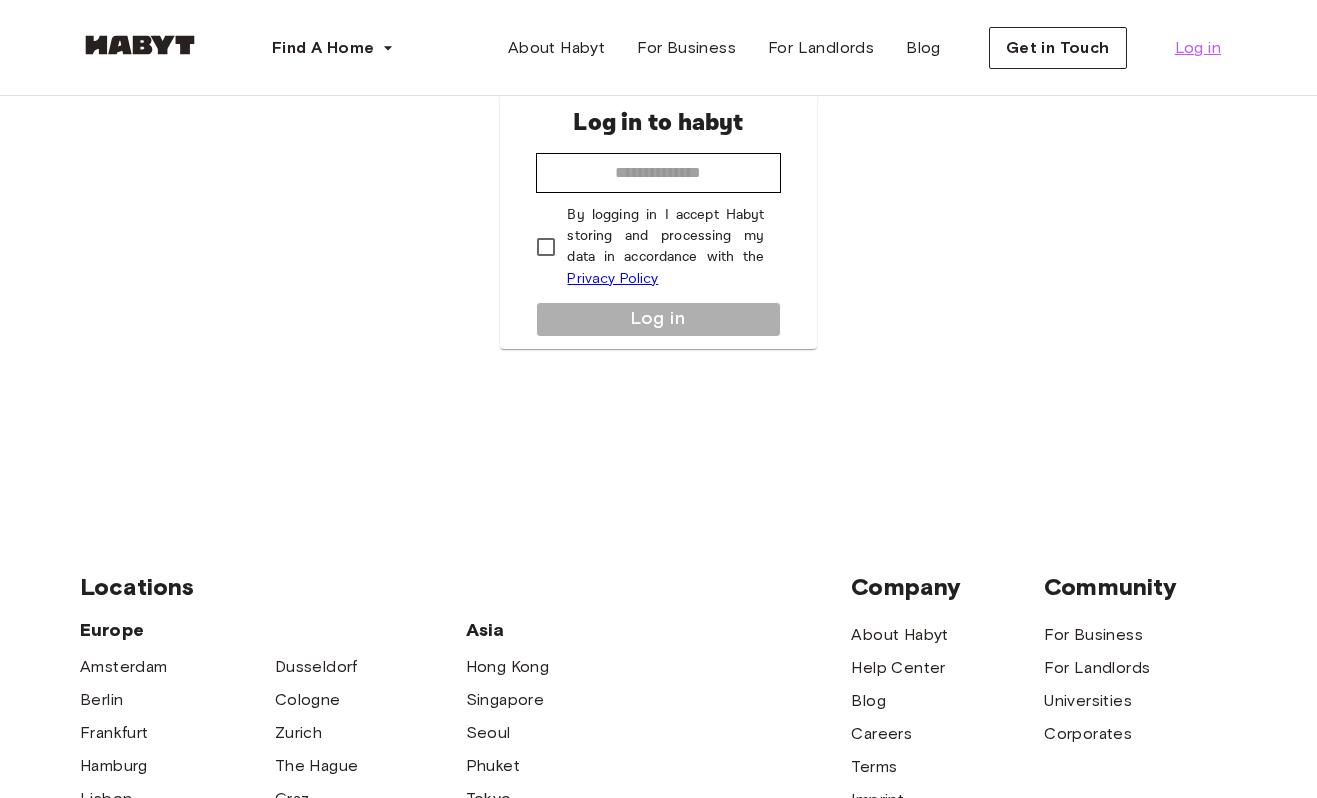 scroll, scrollTop: 0, scrollLeft: 0, axis: both 